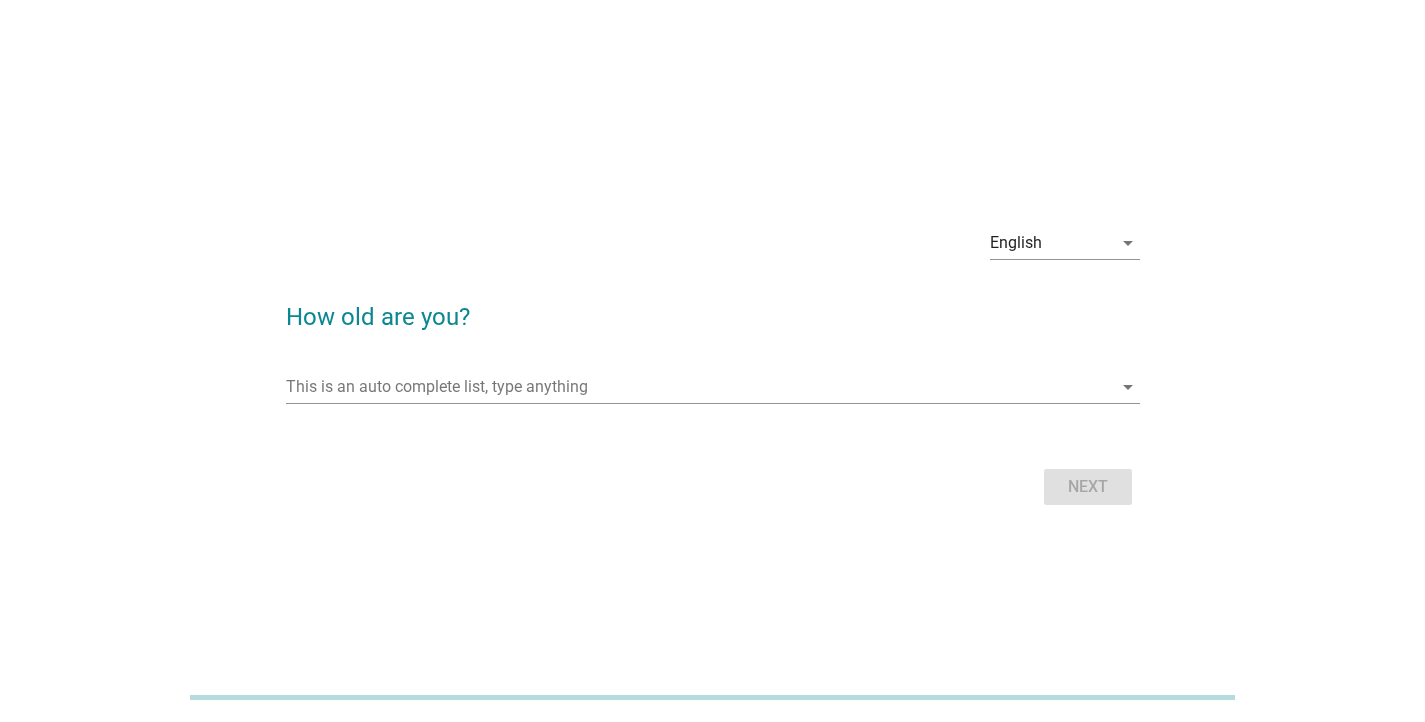 scroll, scrollTop: 0, scrollLeft: 0, axis: both 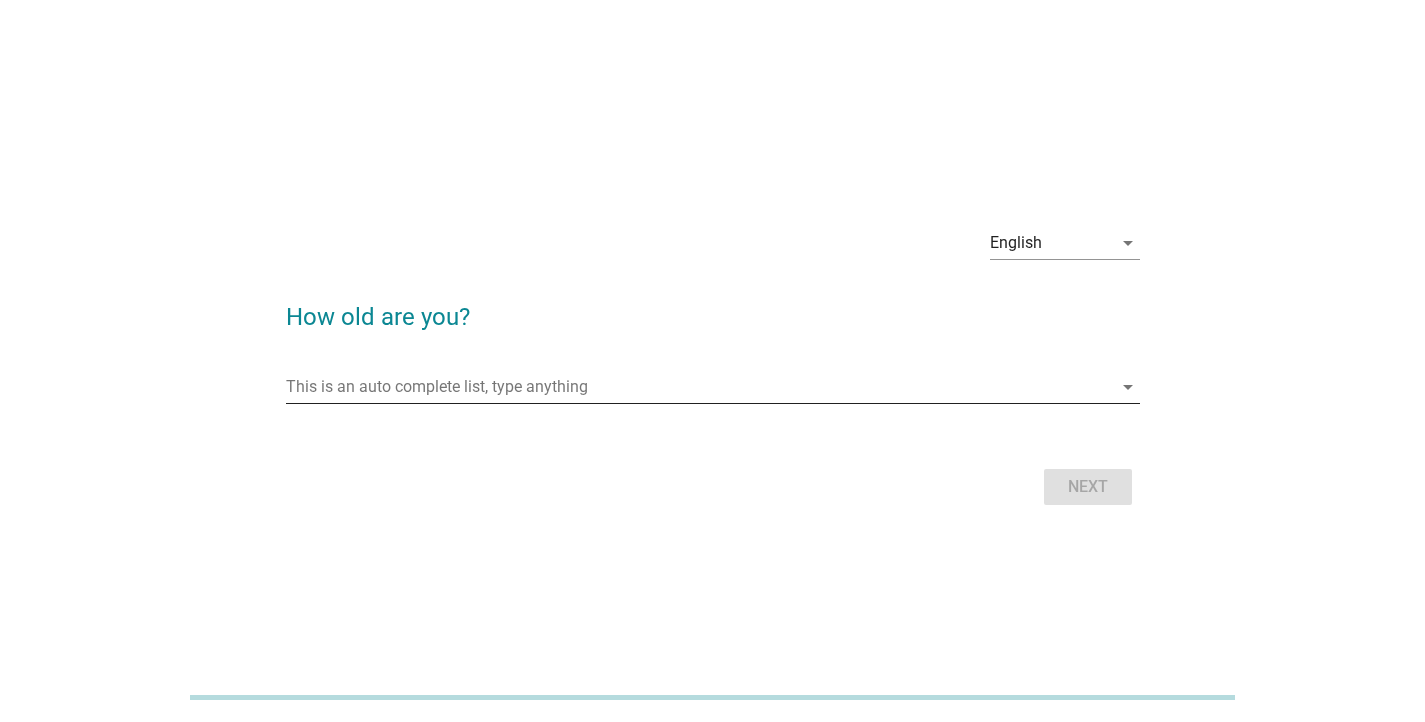 click at bounding box center [699, 387] 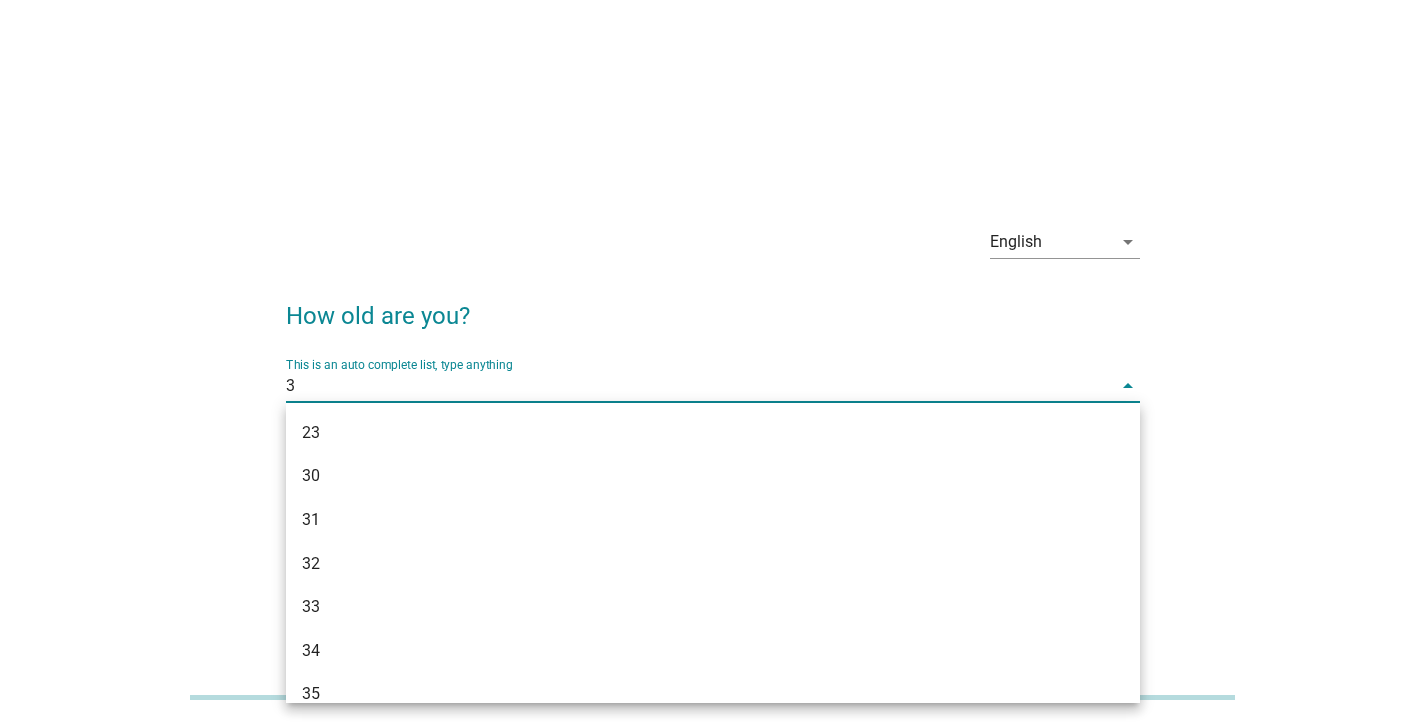 type on "38" 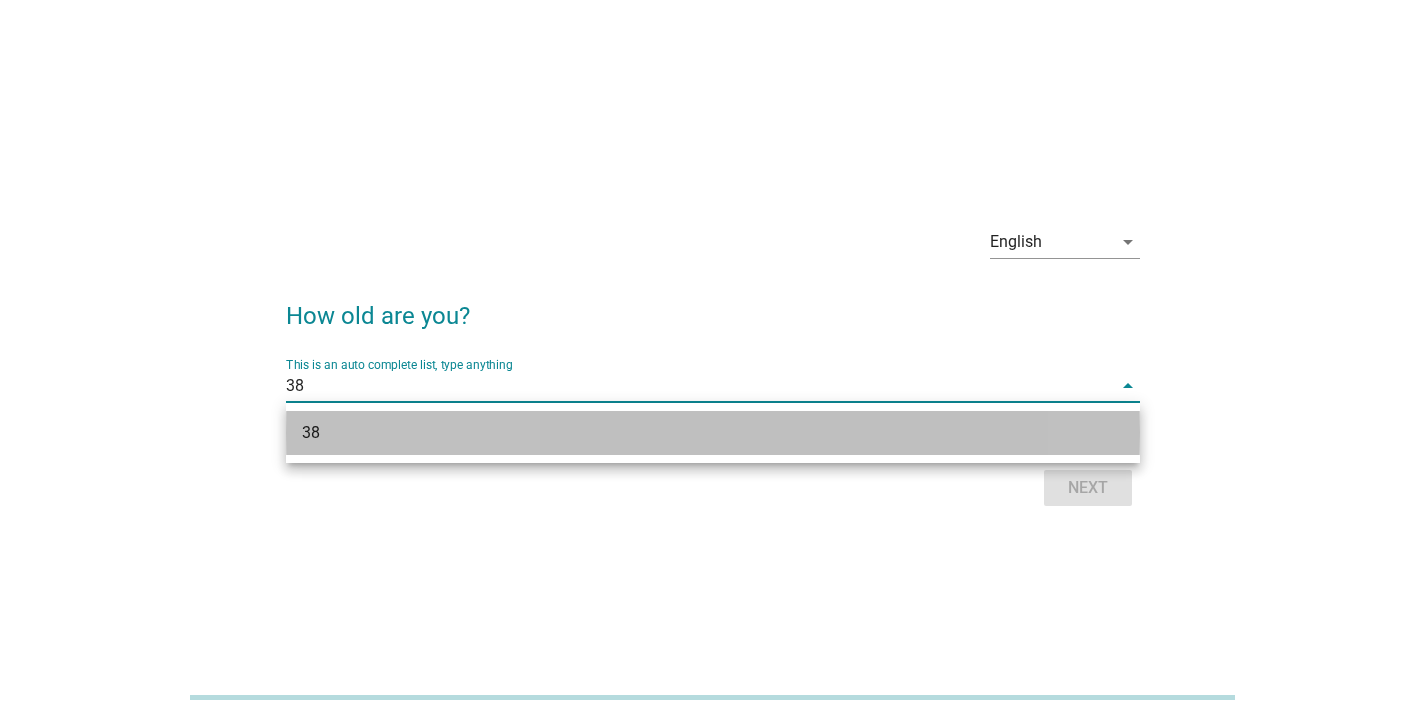click on "38" at bounding box center [679, 433] 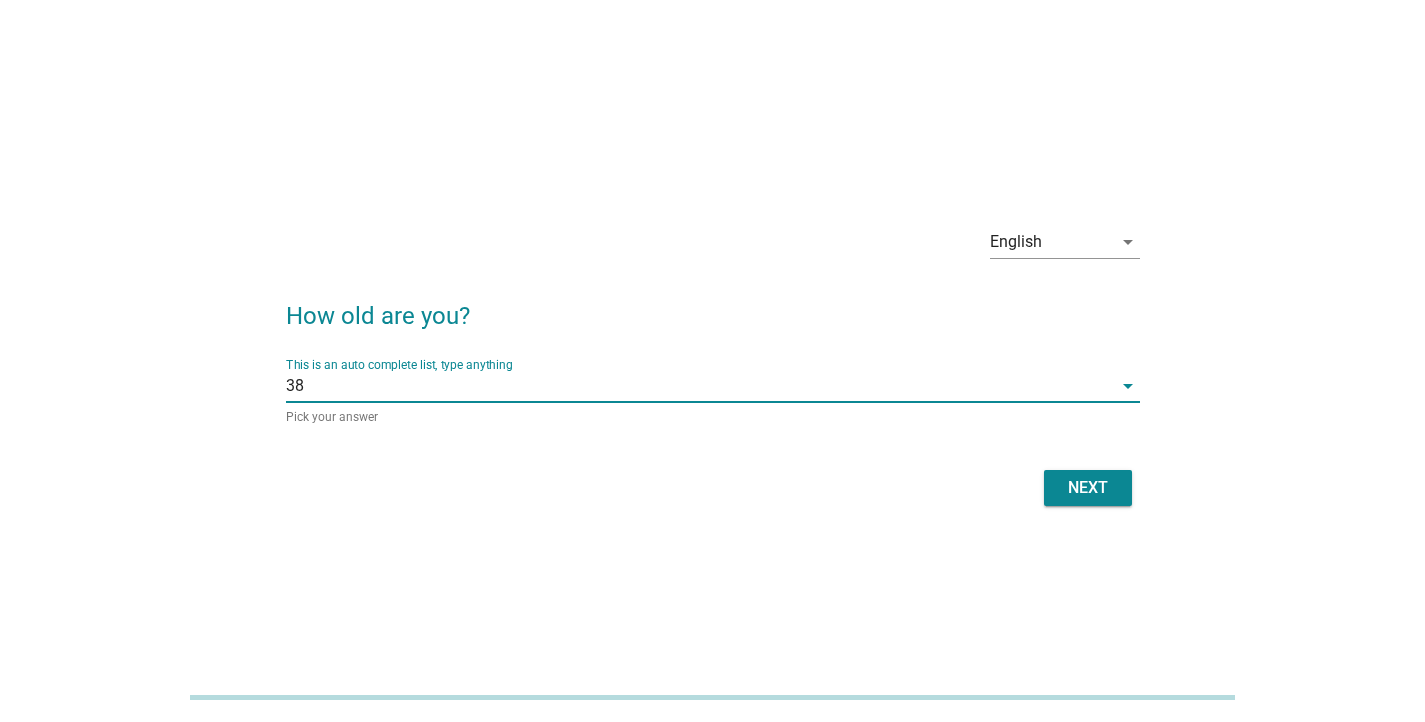 click on "Next" at bounding box center (1088, 488) 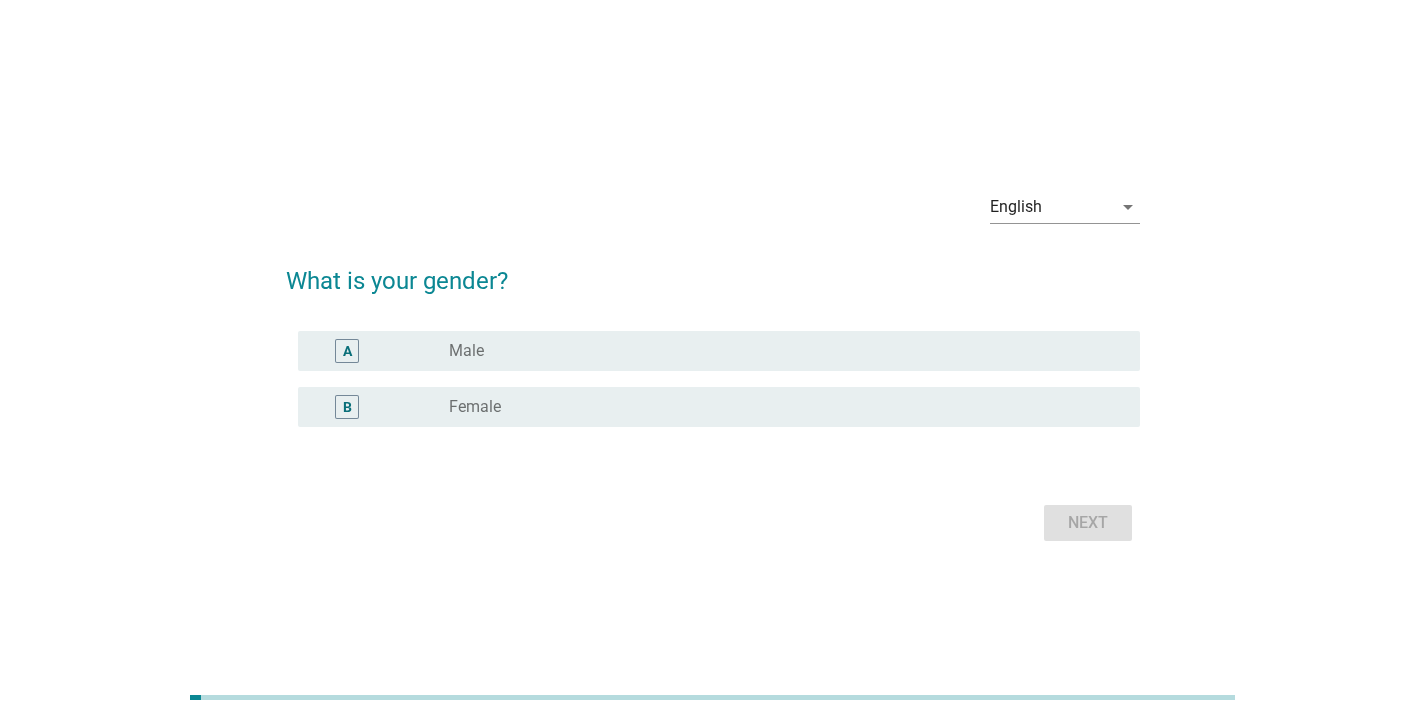 click on "radio_button_unchecked Female" at bounding box center (778, 407) 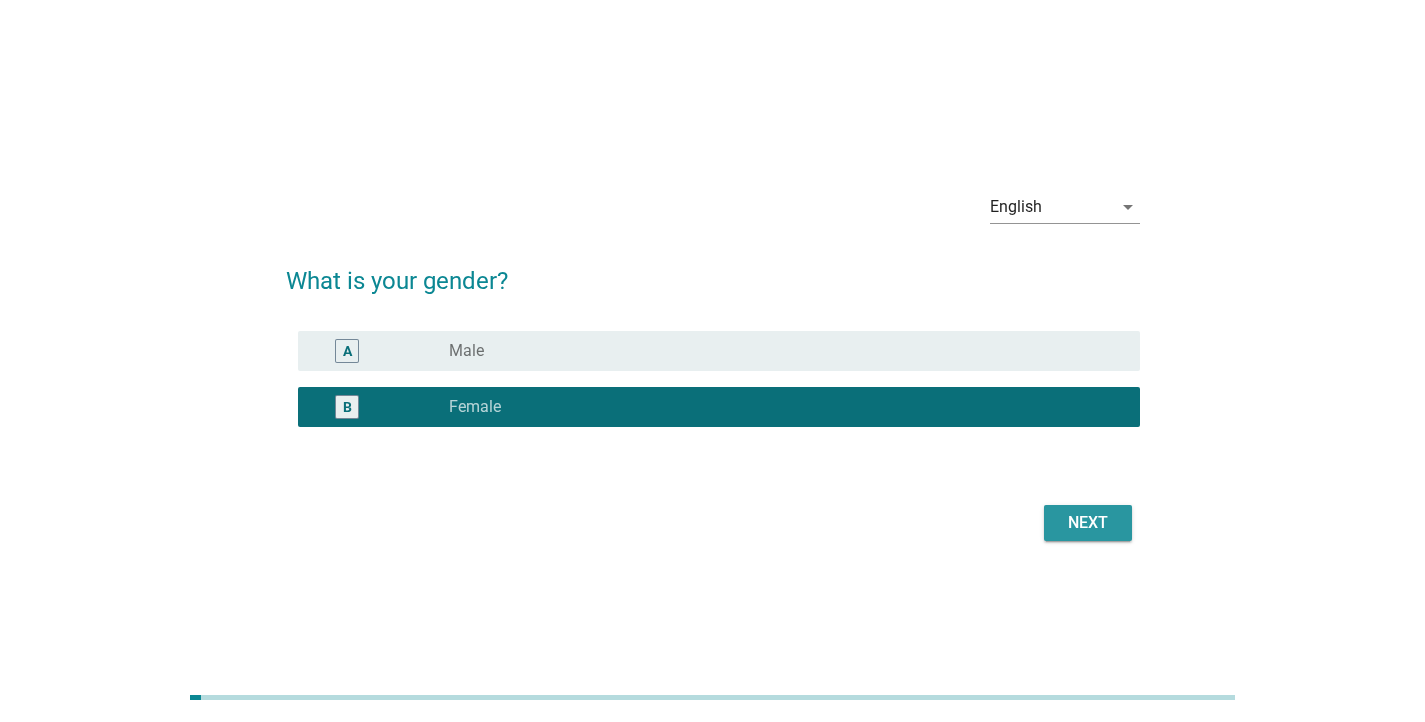 click on "Next" at bounding box center (1088, 523) 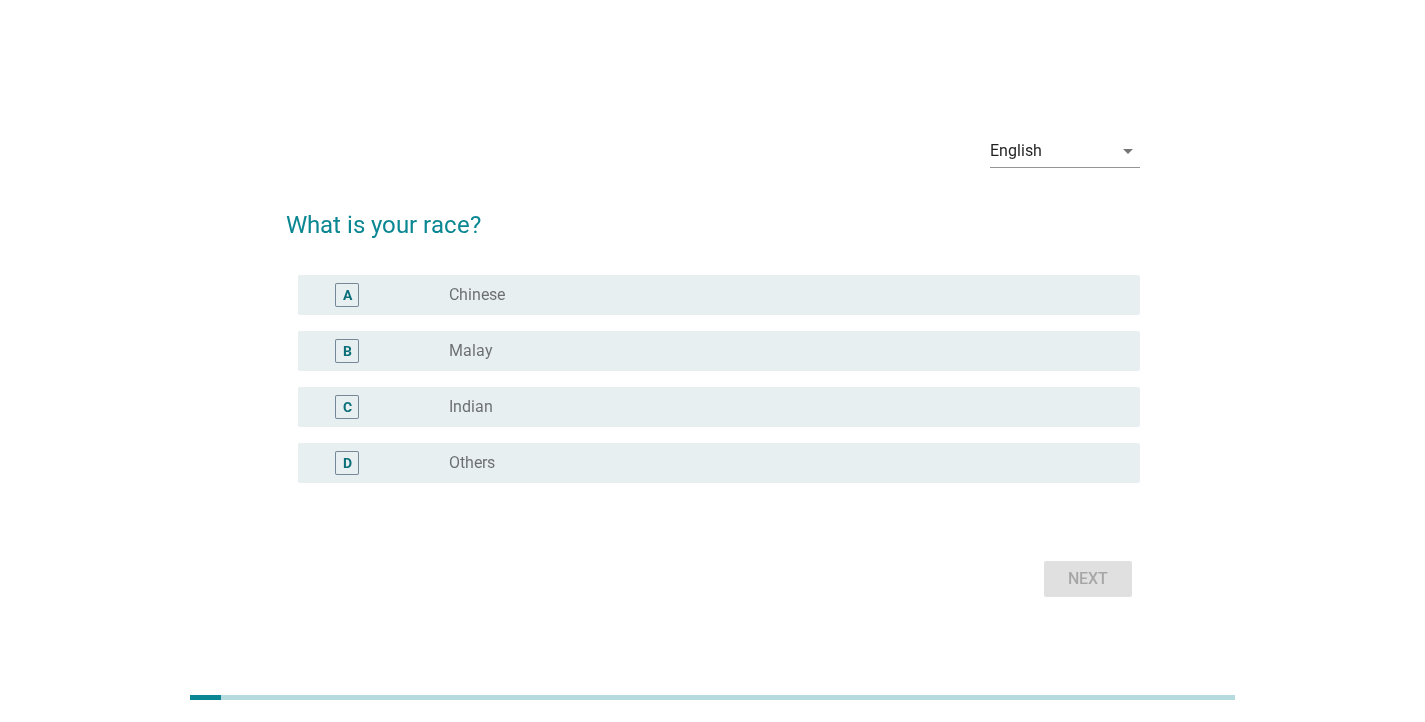 click on "radio_button_unchecked Chinese" at bounding box center [778, 295] 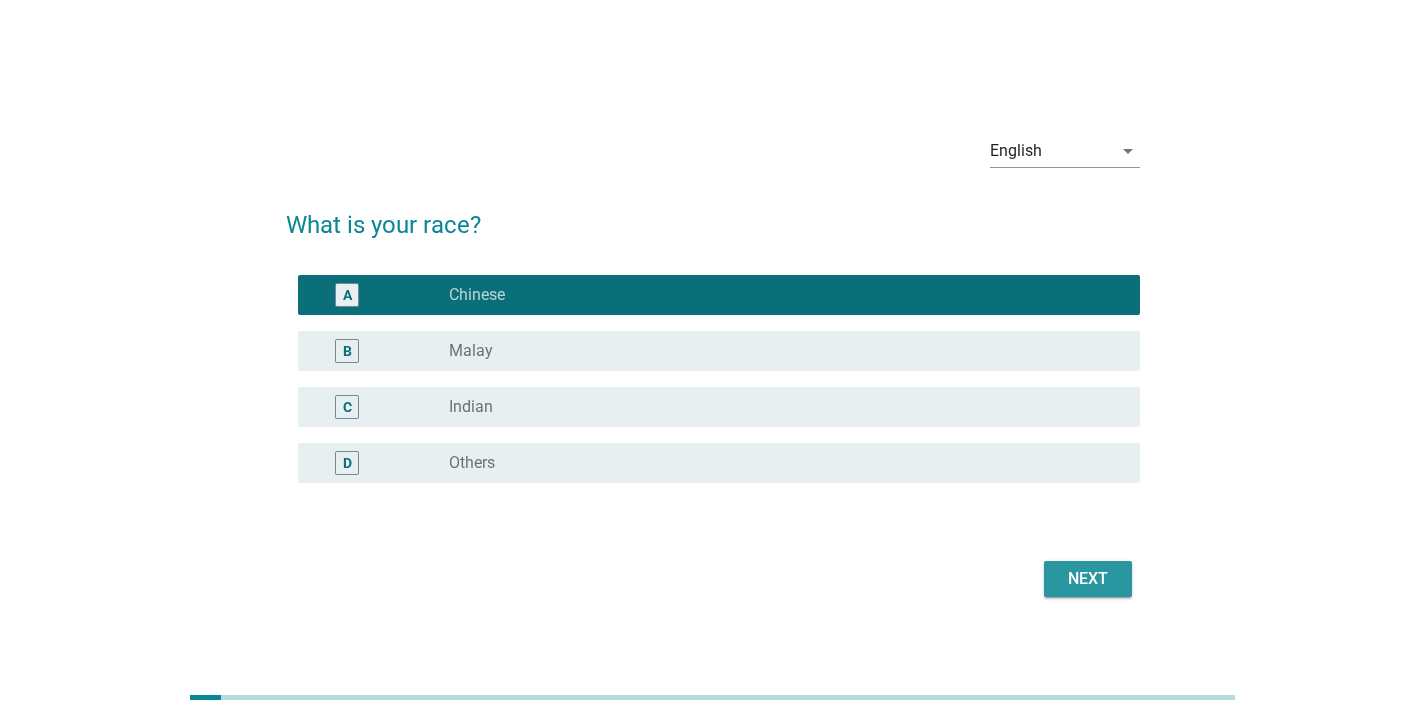 click on "Next" at bounding box center (1088, 579) 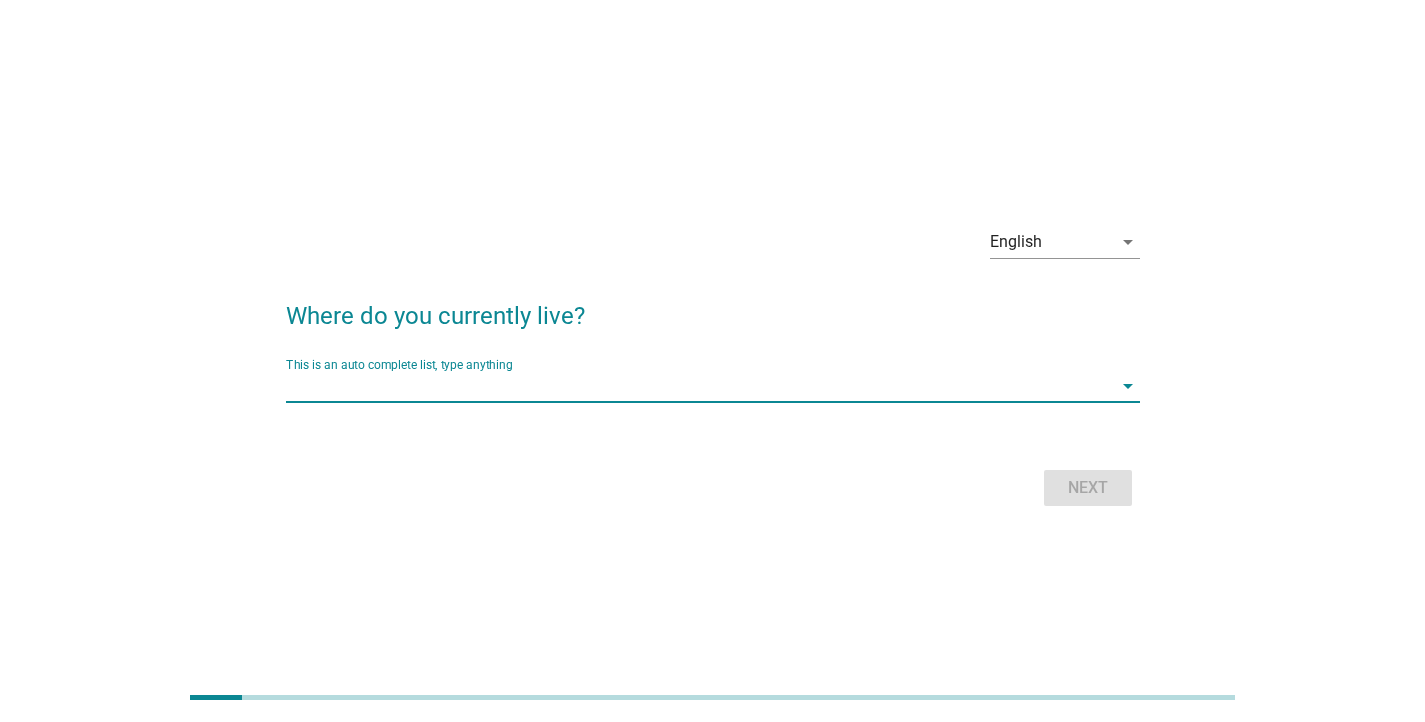 click at bounding box center (699, 386) 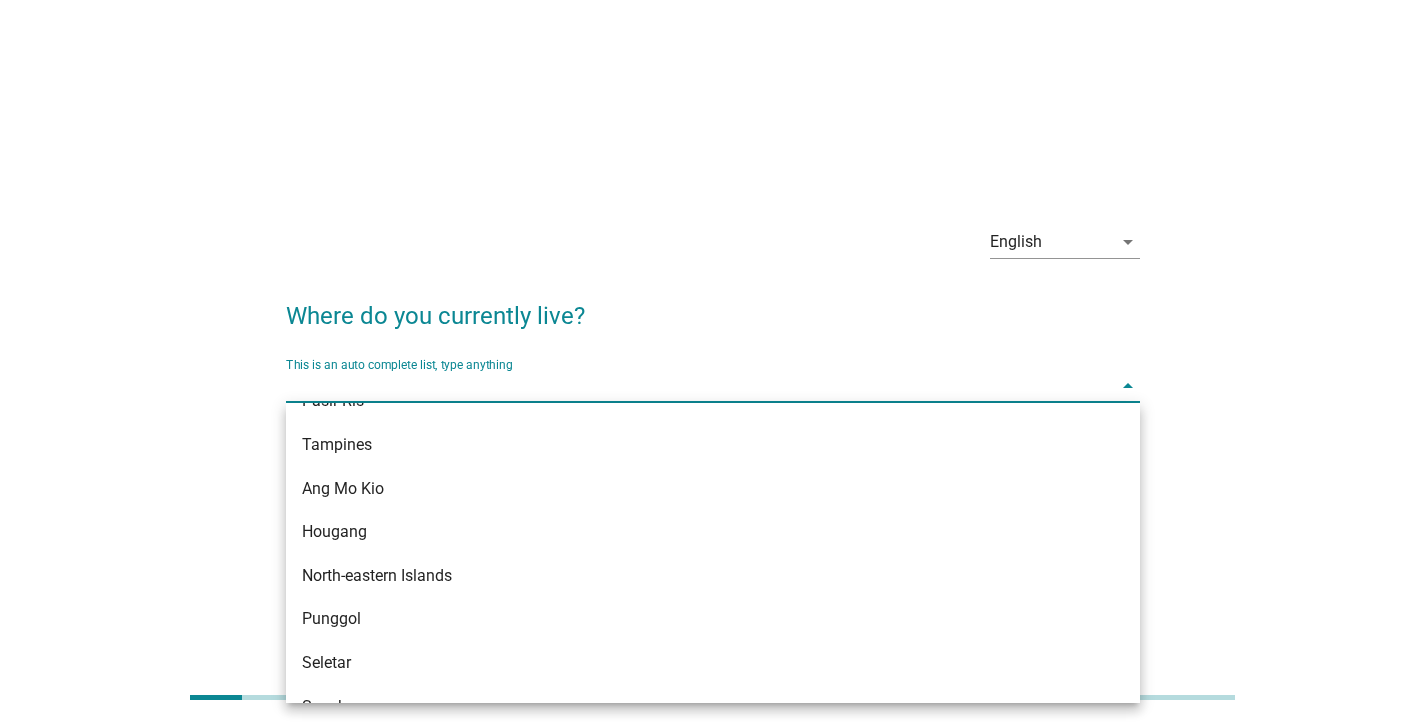 scroll, scrollTop: 1387, scrollLeft: 0, axis: vertical 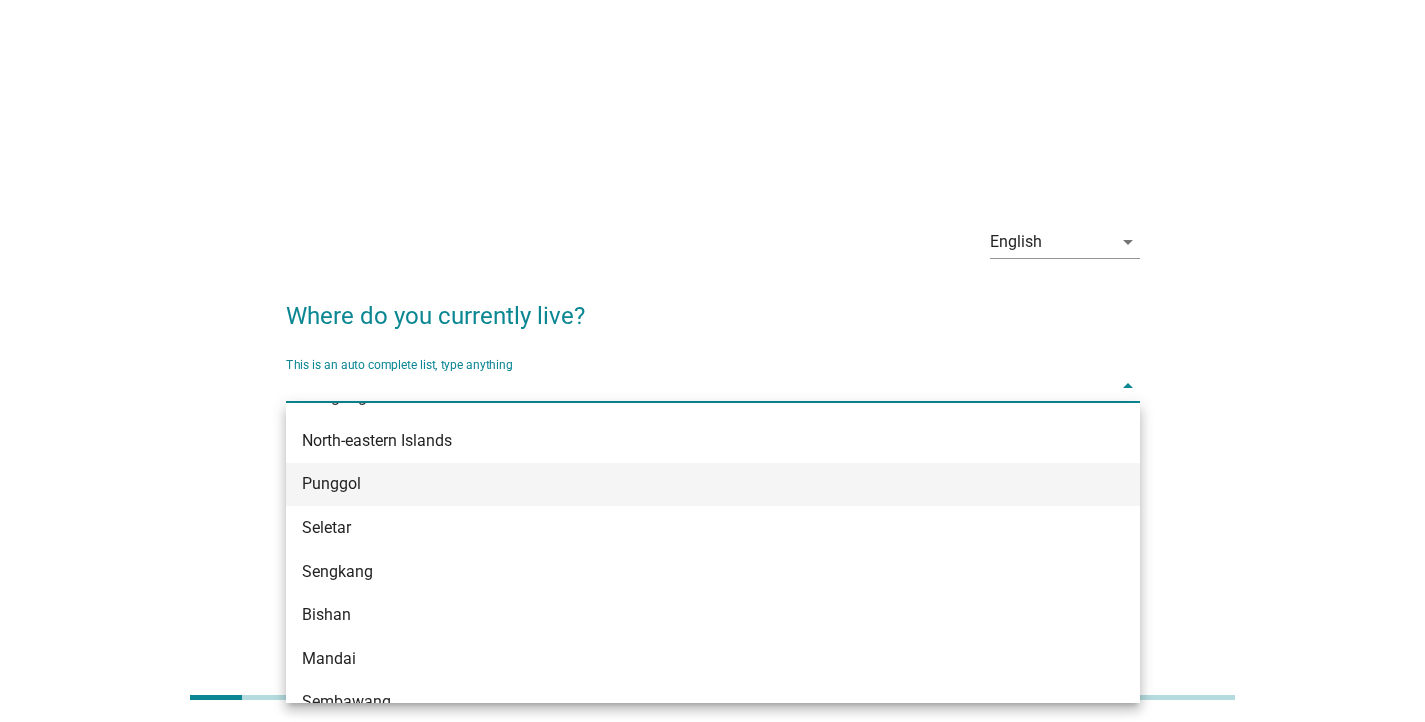 click on "Punggol" at bounding box center [679, 484] 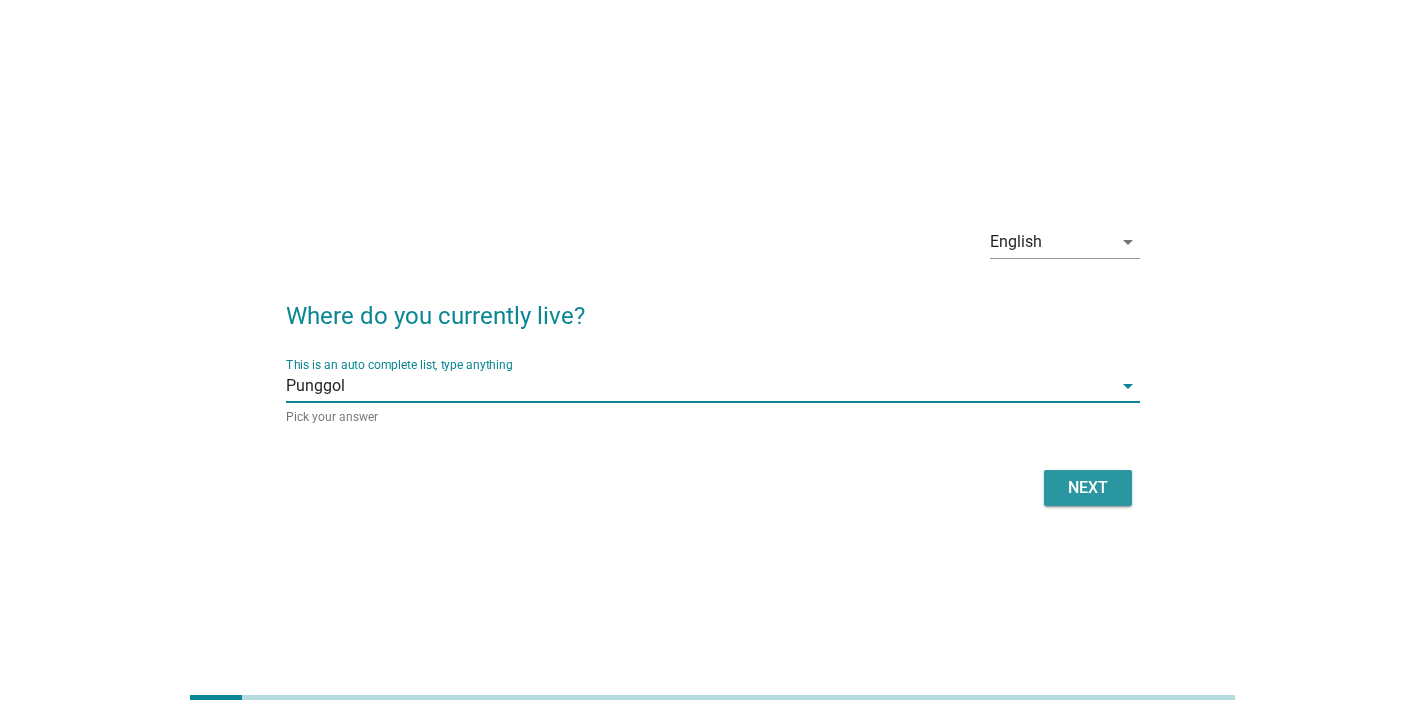 click on "Next" at bounding box center [1088, 488] 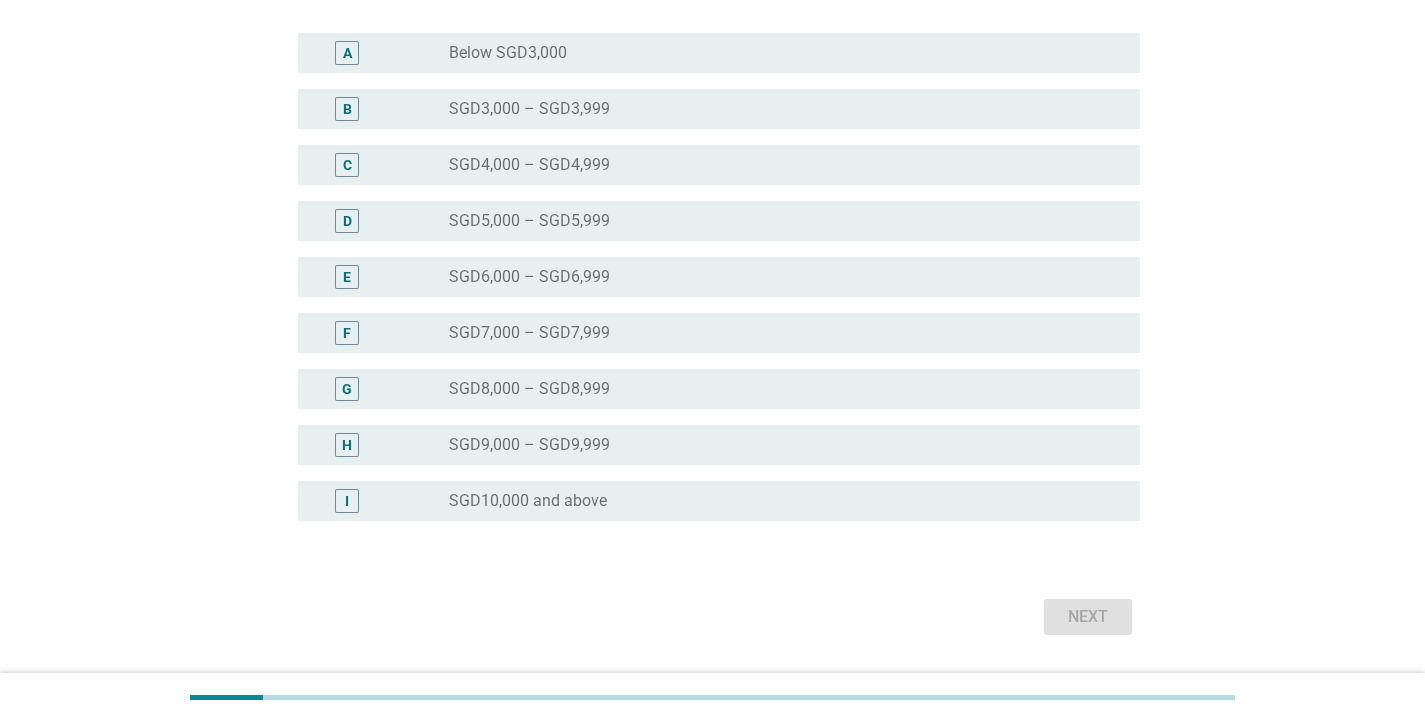 scroll, scrollTop: 357, scrollLeft: 0, axis: vertical 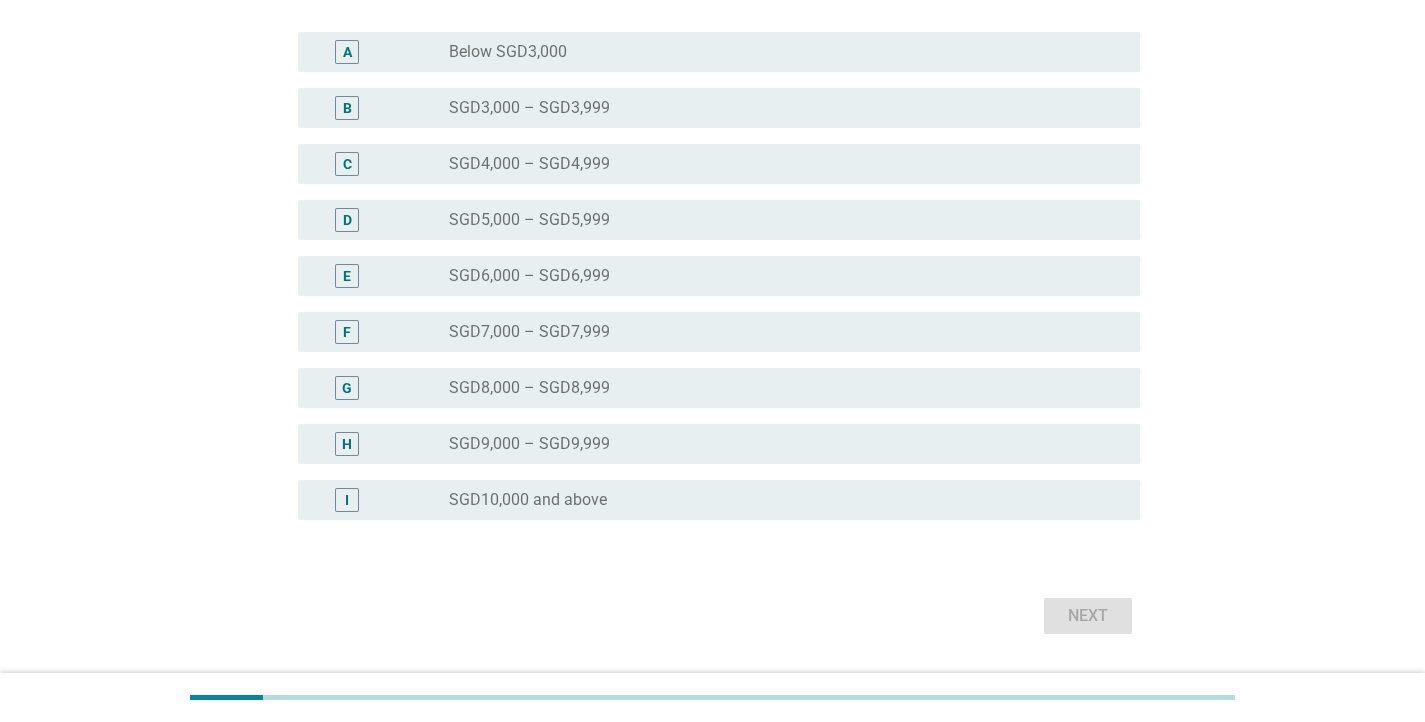 click on "SGD10,000 and above" at bounding box center (528, 500) 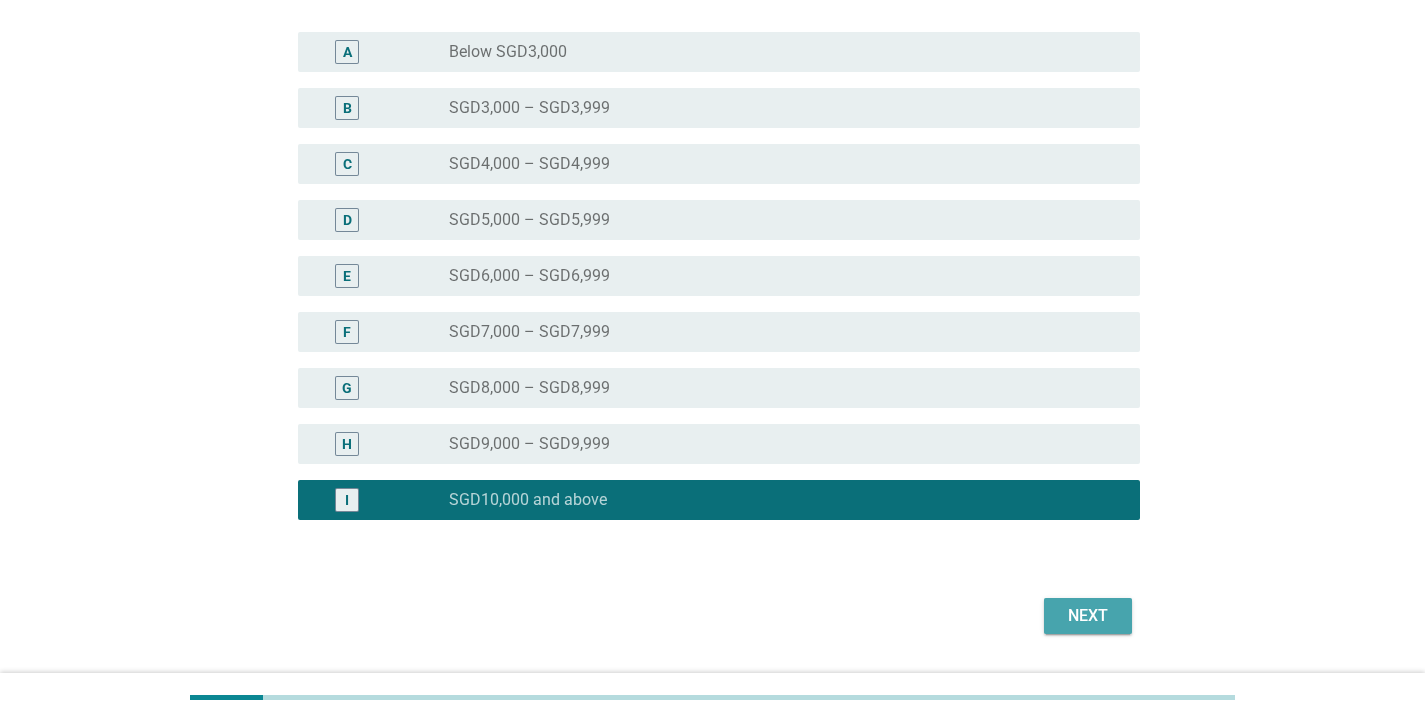 click on "Next" at bounding box center (1088, 616) 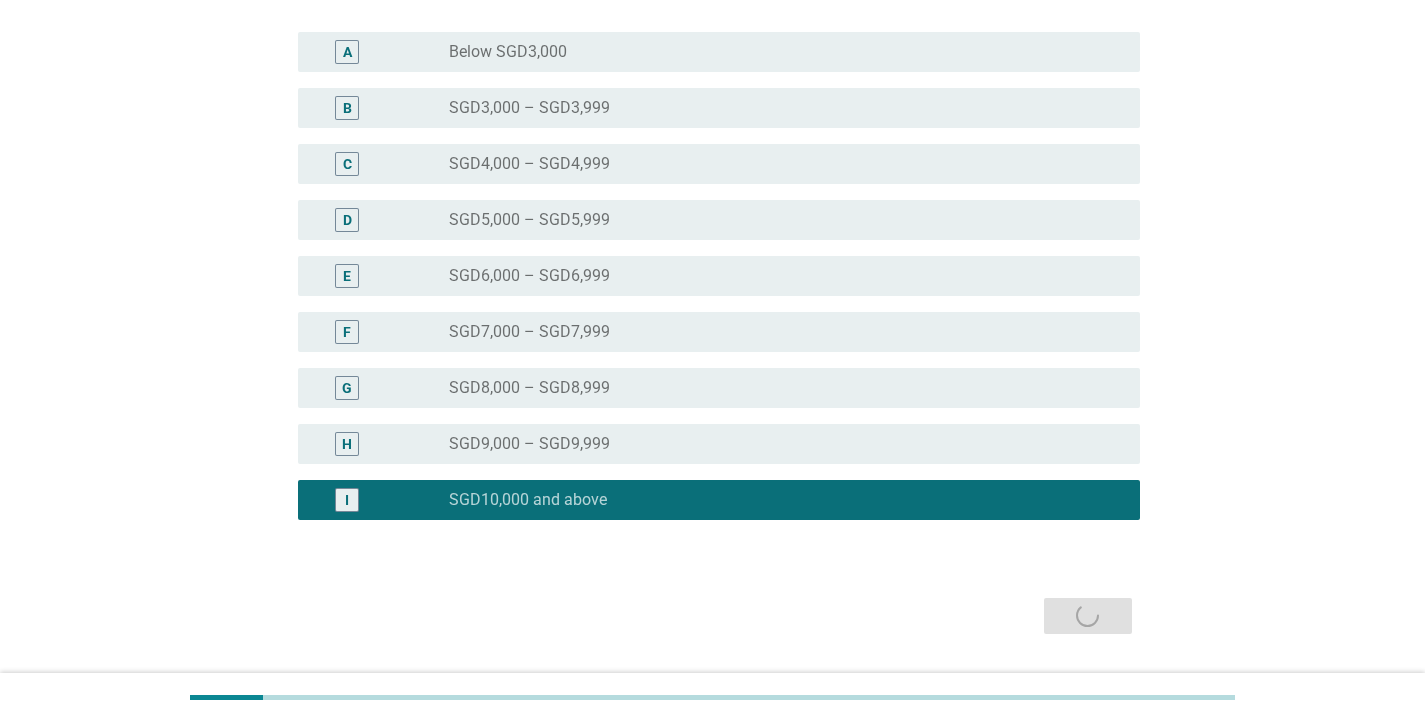scroll, scrollTop: 0, scrollLeft: 0, axis: both 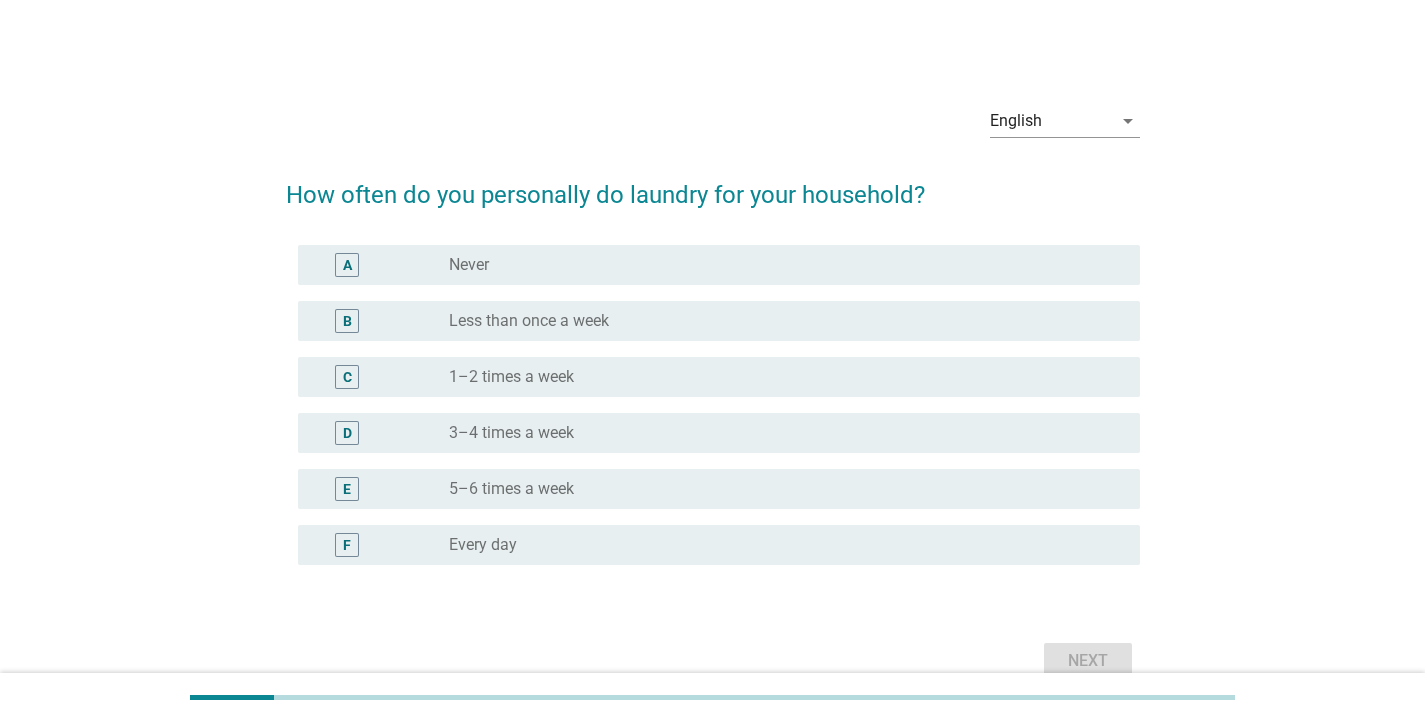 click on "radio_button_unchecked 3–4 times a week" at bounding box center [778, 433] 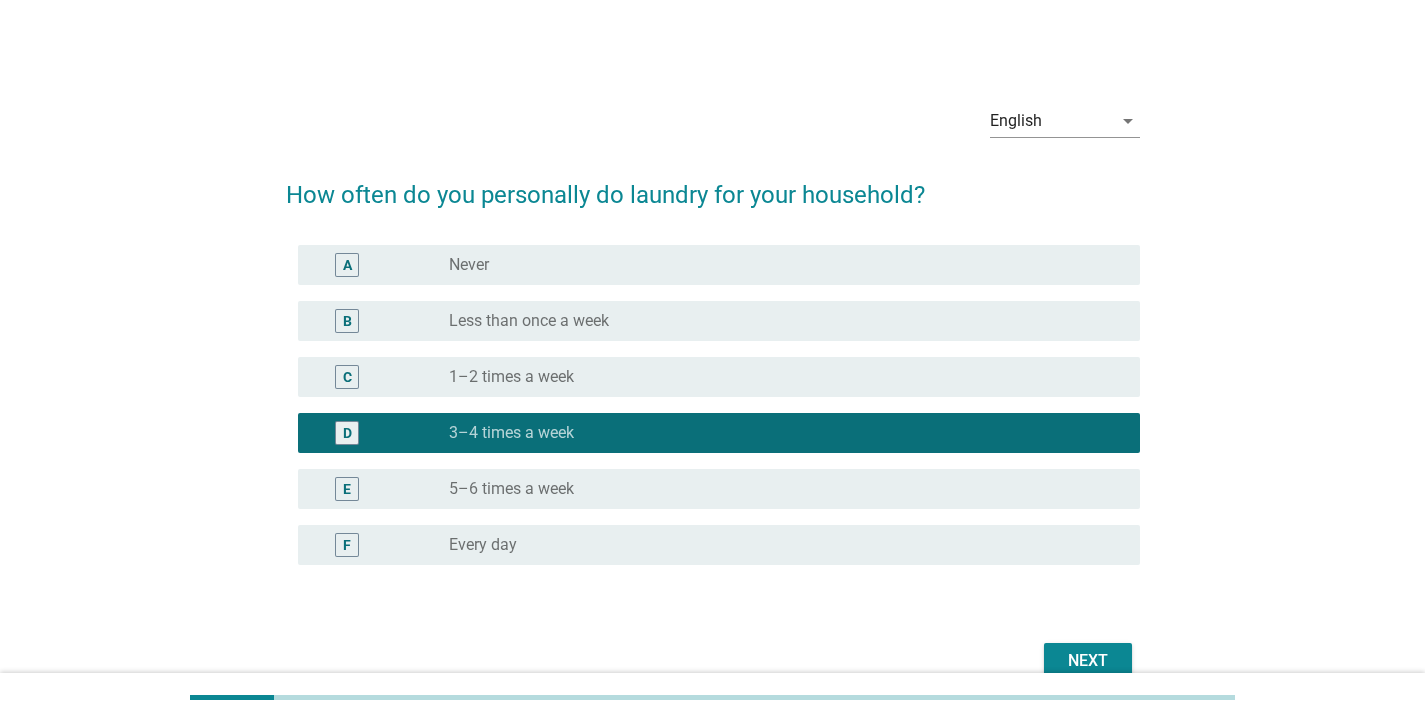 click on "Next" at bounding box center (1088, 661) 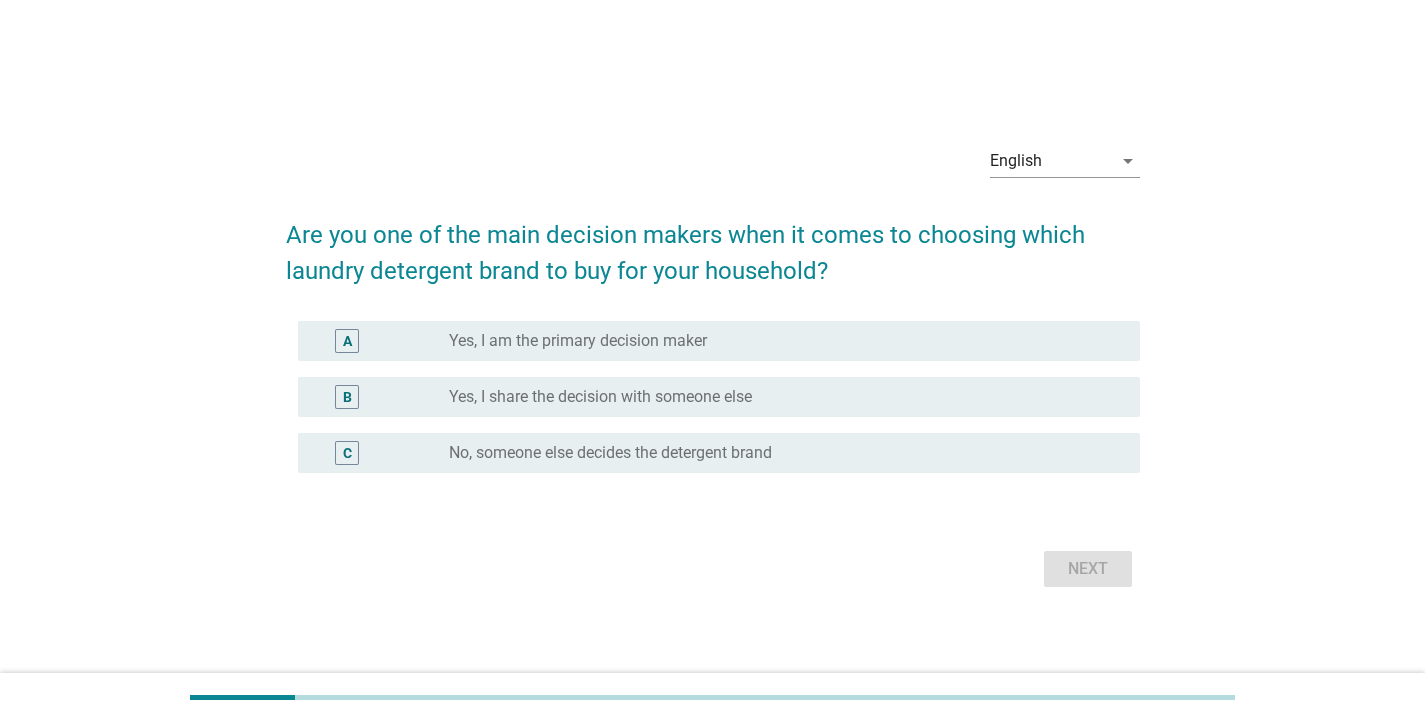 click on "radio_button_unchecked Yes, I am the primary decision maker" at bounding box center [786, 341] 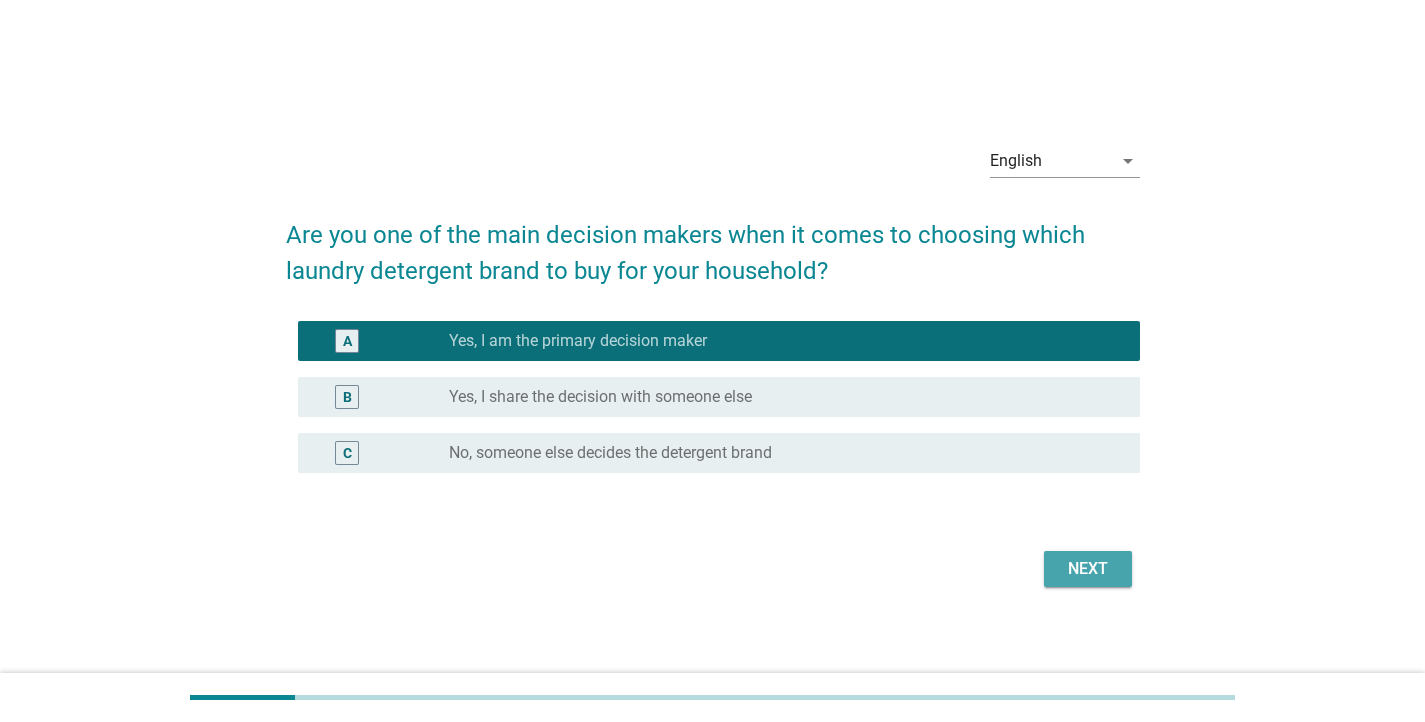 click on "Next" at bounding box center (1088, 569) 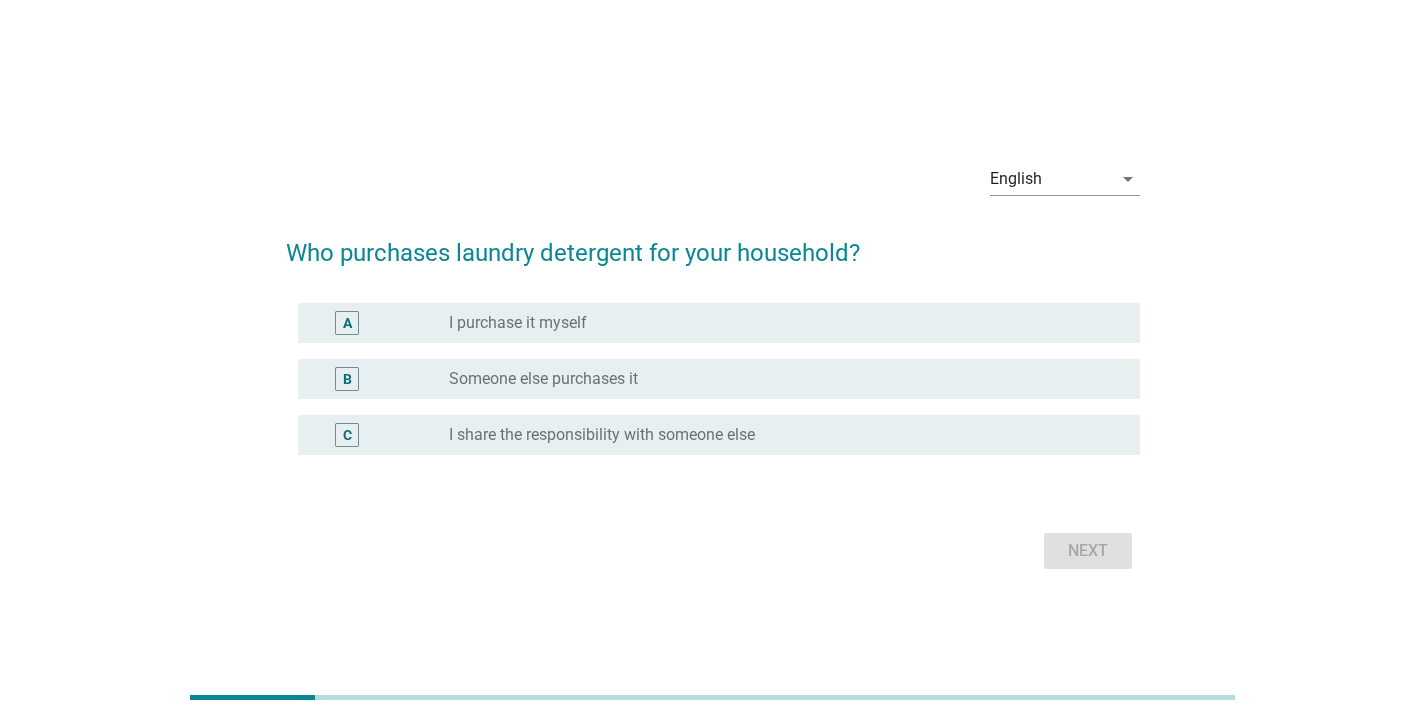 click on "A     radio_button_unchecked I purchase it myself" at bounding box center [719, 323] 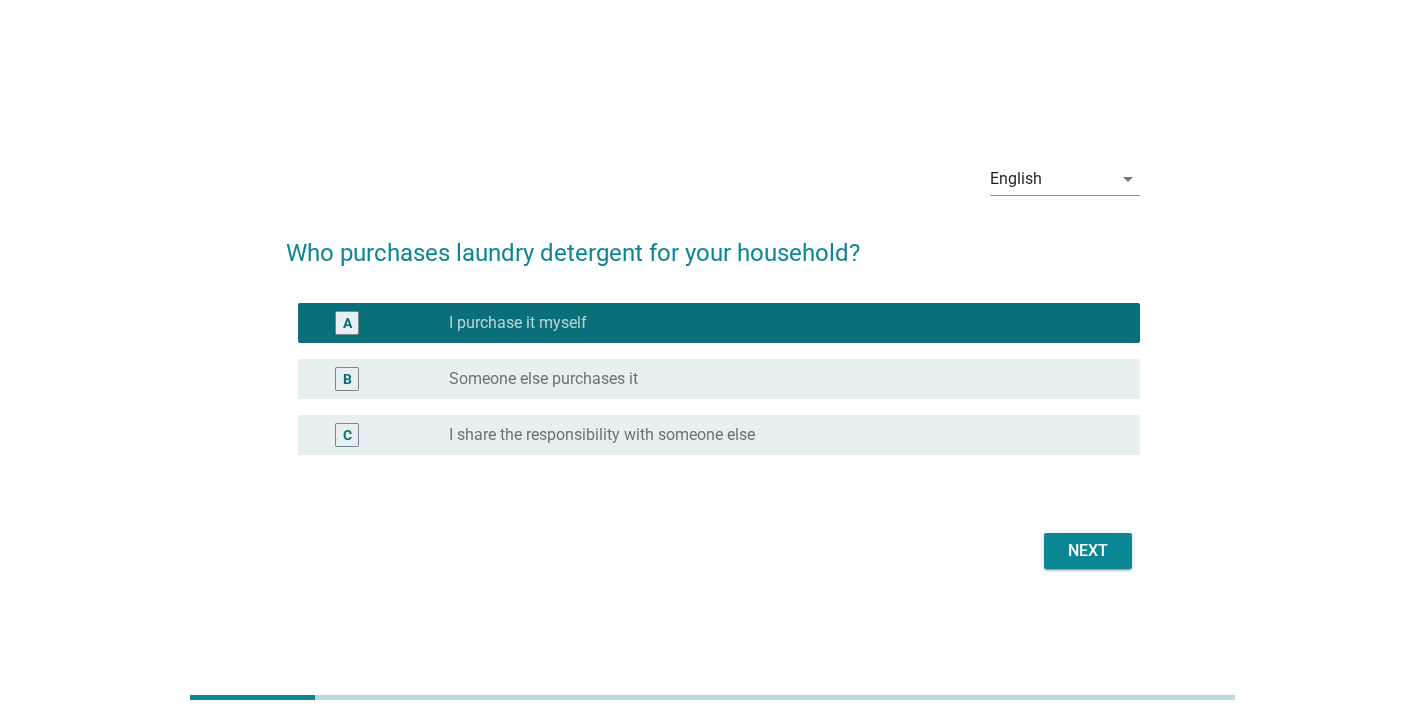 click on "Next" at bounding box center (1088, 551) 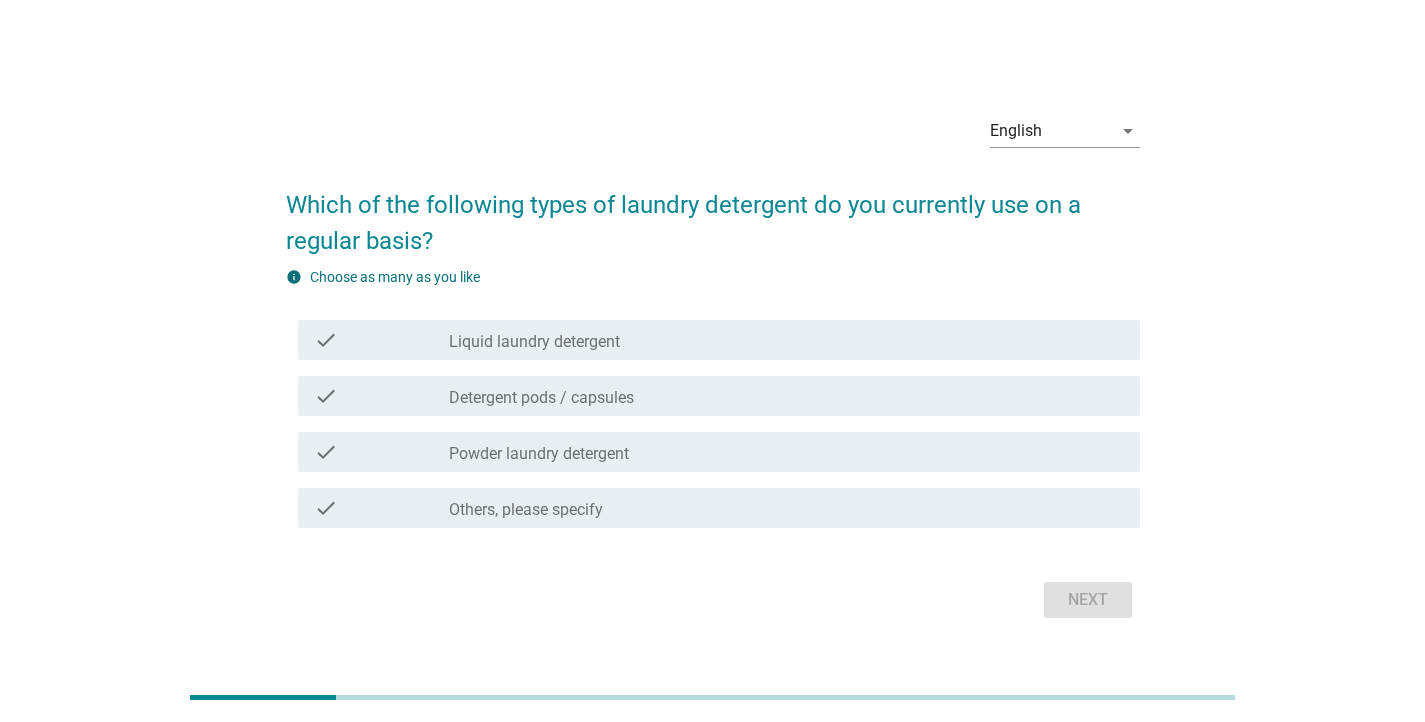 click on "check_box_outline_blank Liquid laundry detergent" at bounding box center [786, 340] 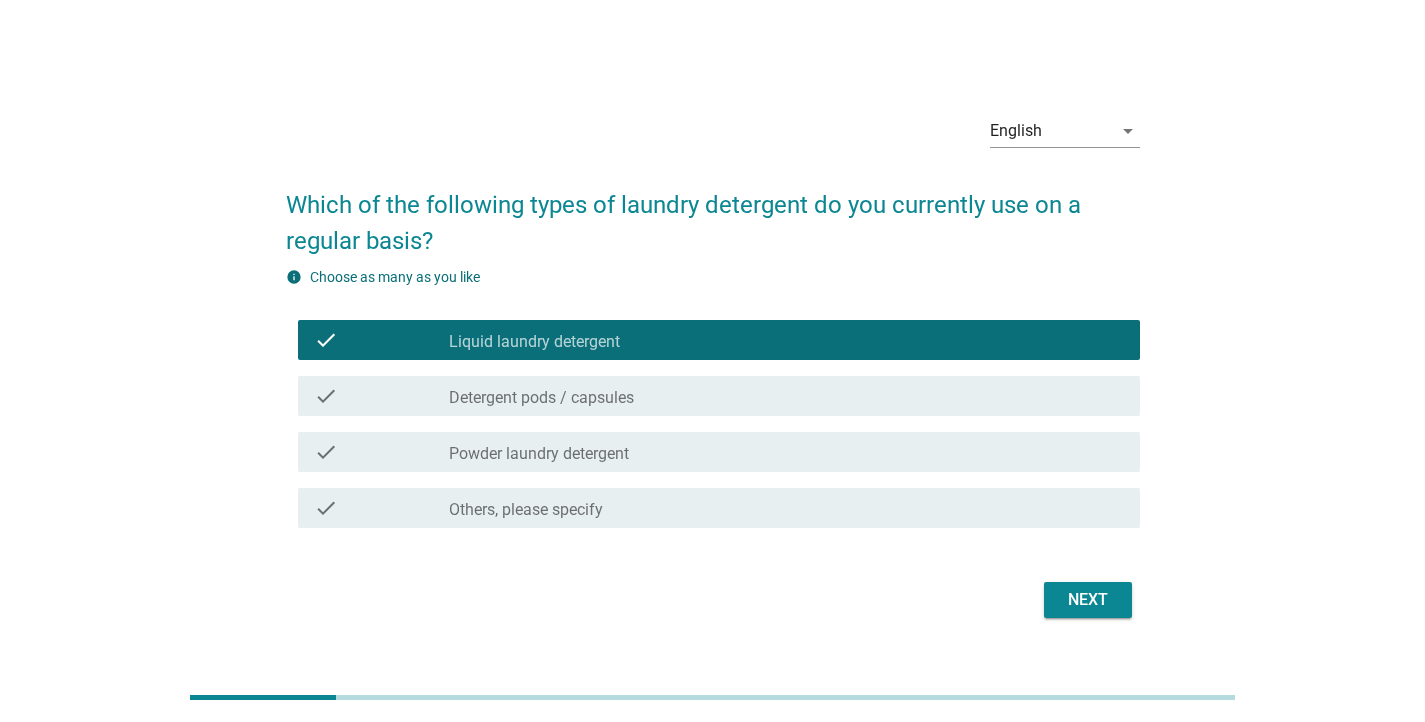 click on "check_box_outline_blank Detergent pods / capsules" at bounding box center [786, 396] 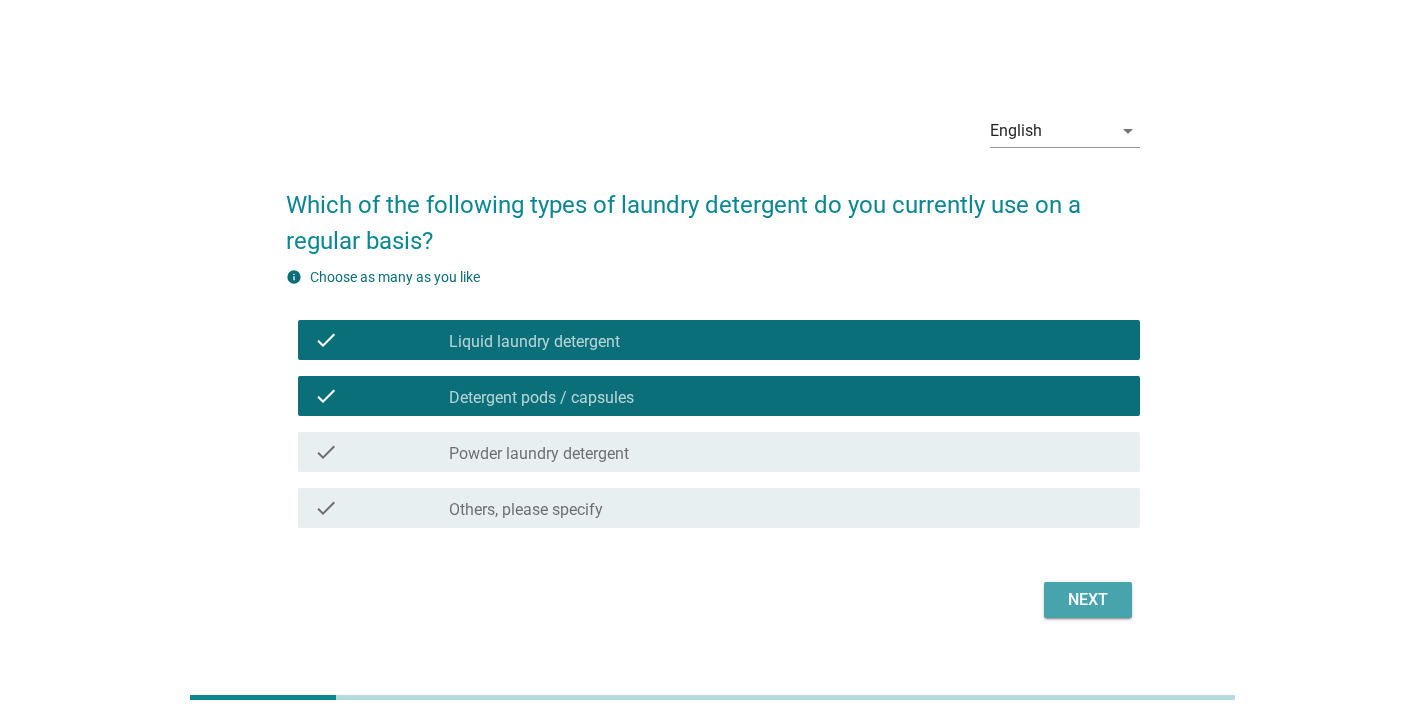click on "Next" at bounding box center [1088, 600] 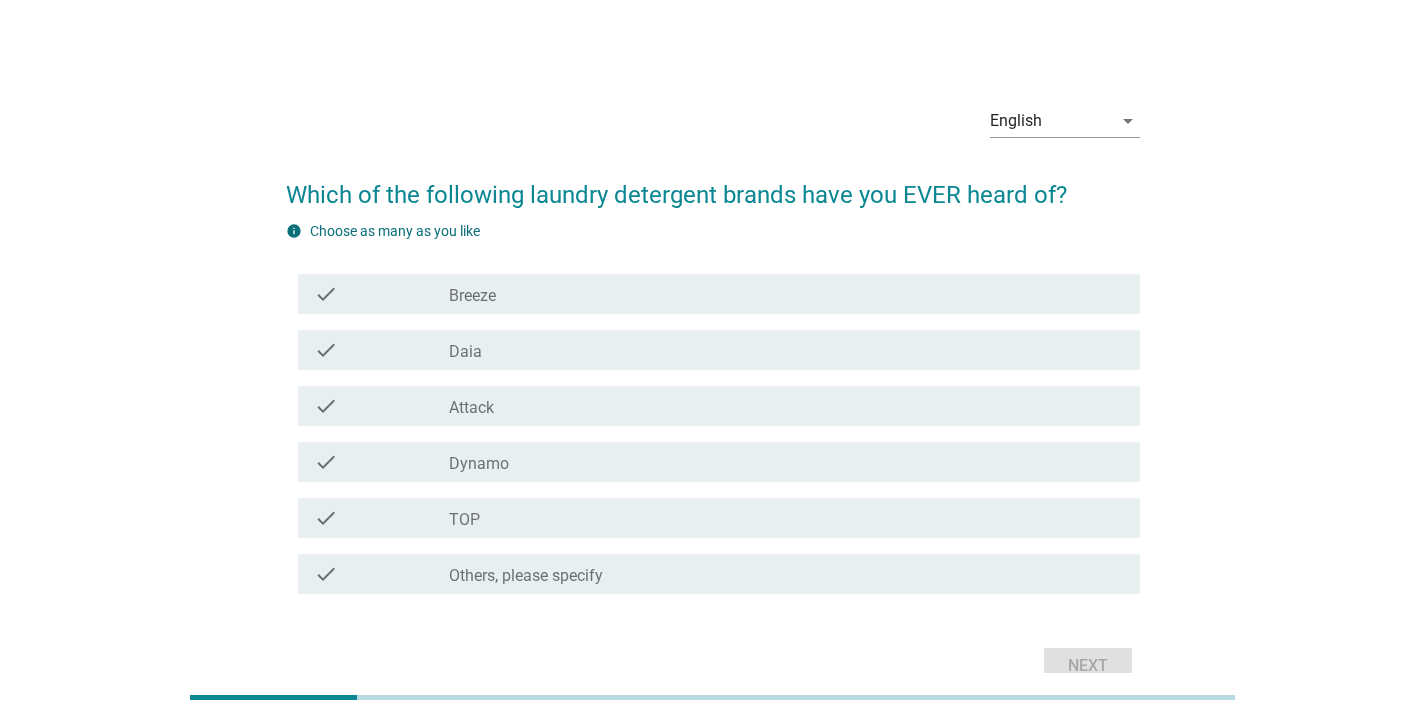 click on "check_box_outline_blank TOP" at bounding box center (786, 518) 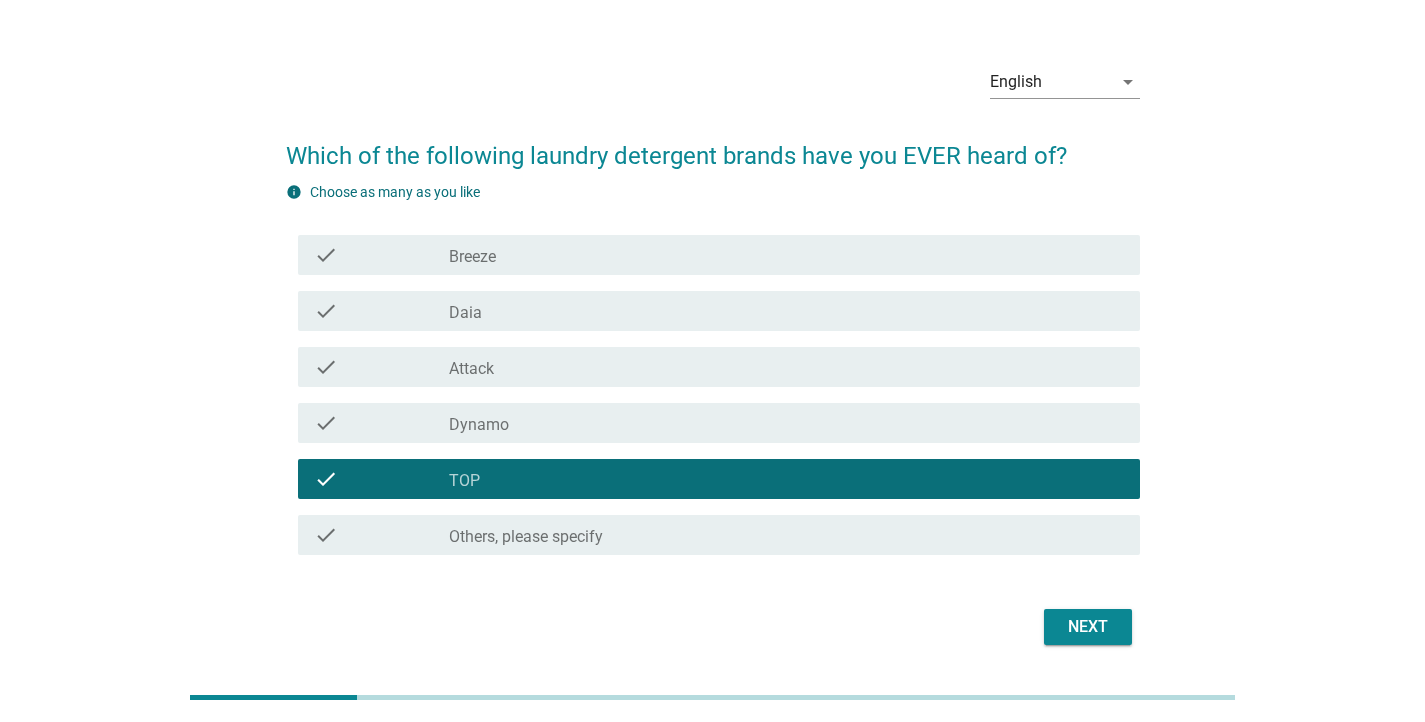 scroll, scrollTop: 105, scrollLeft: 0, axis: vertical 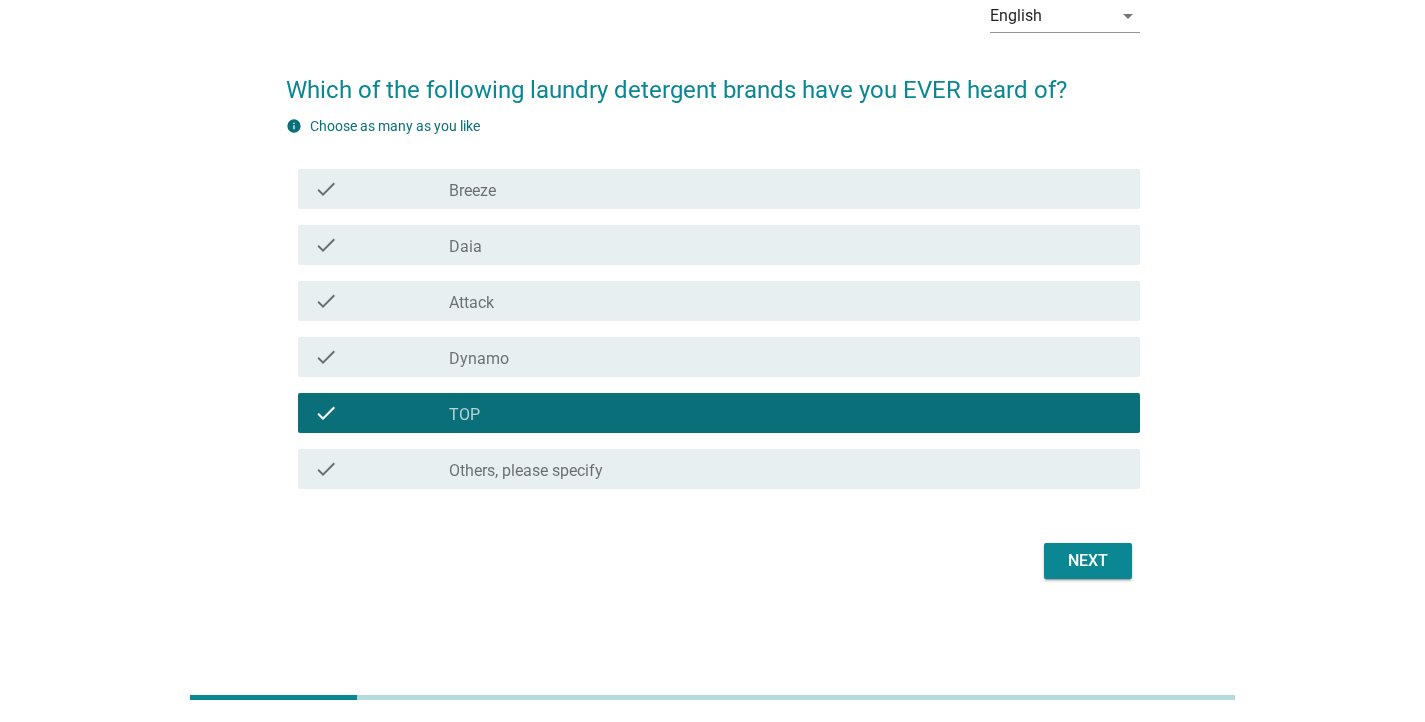 click on "Next" at bounding box center [1088, 561] 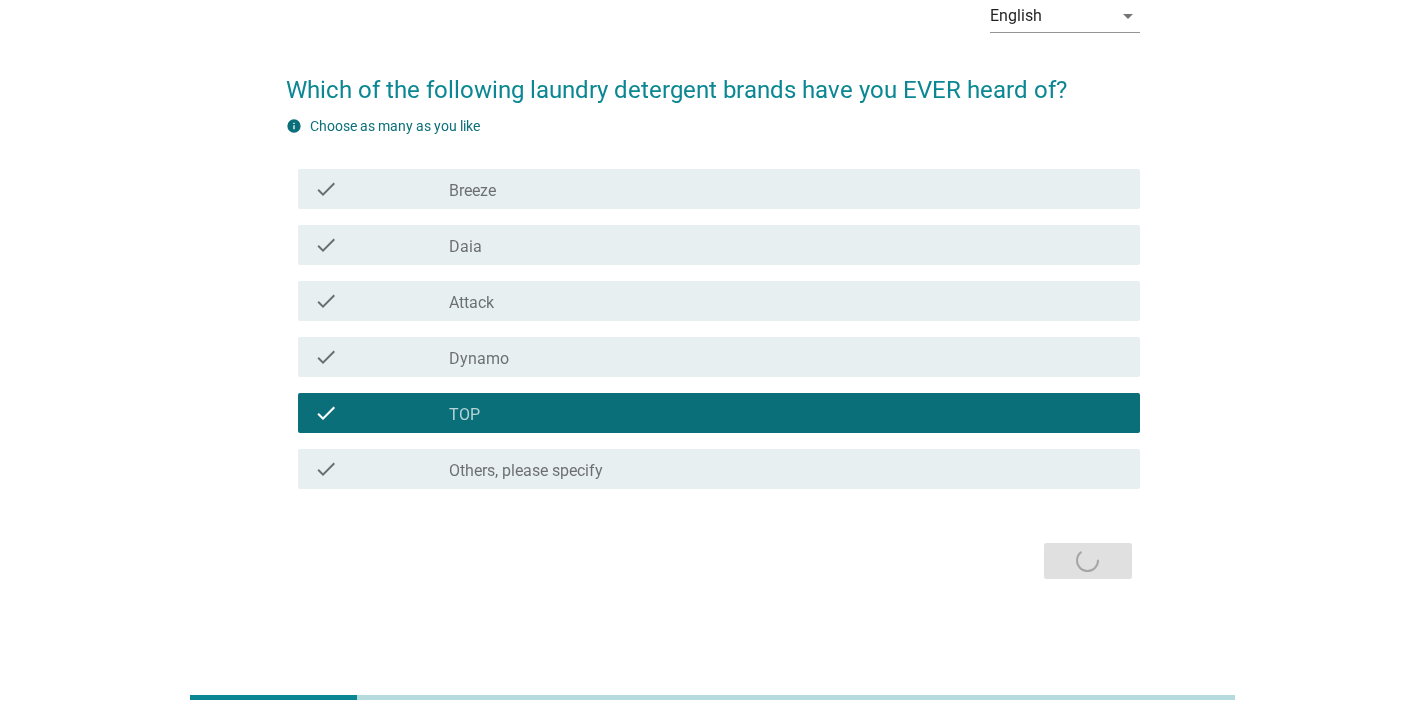 scroll, scrollTop: 0, scrollLeft: 0, axis: both 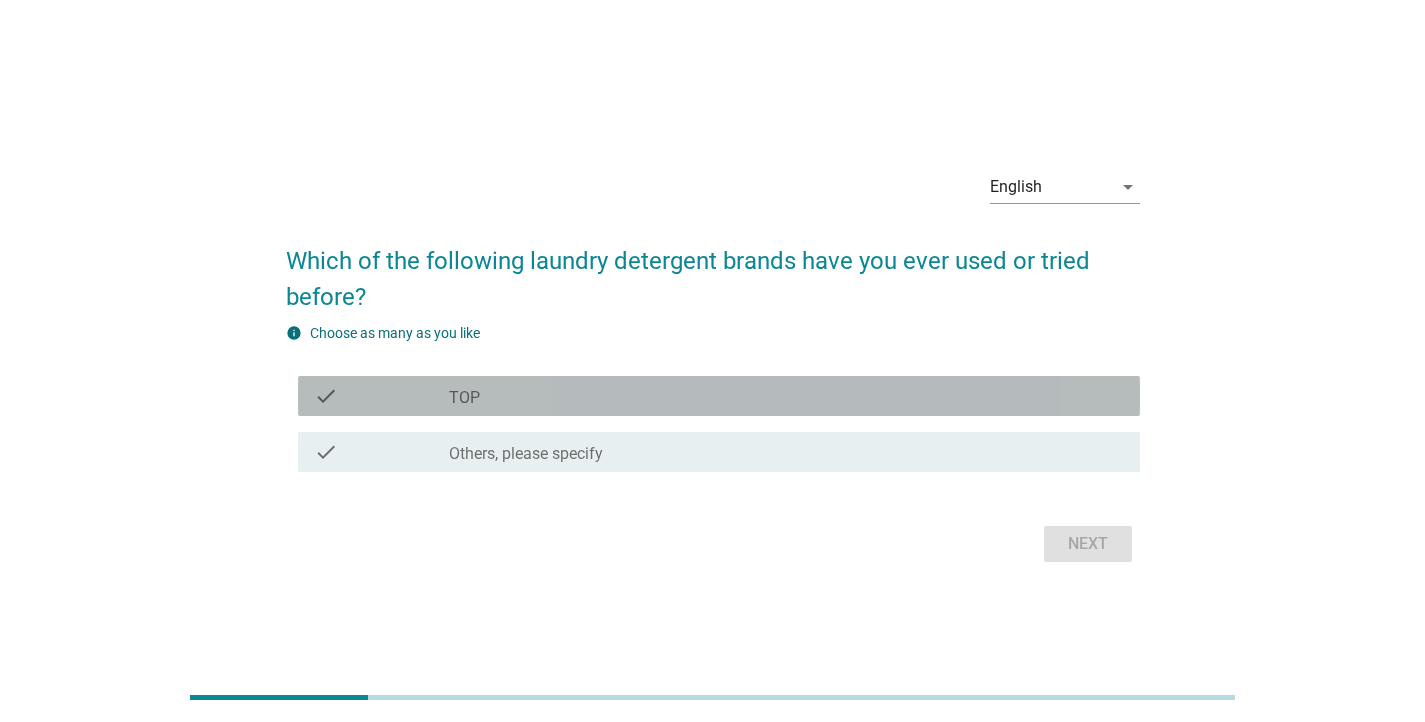 click on "check_box_outline_blank TOP" at bounding box center (786, 396) 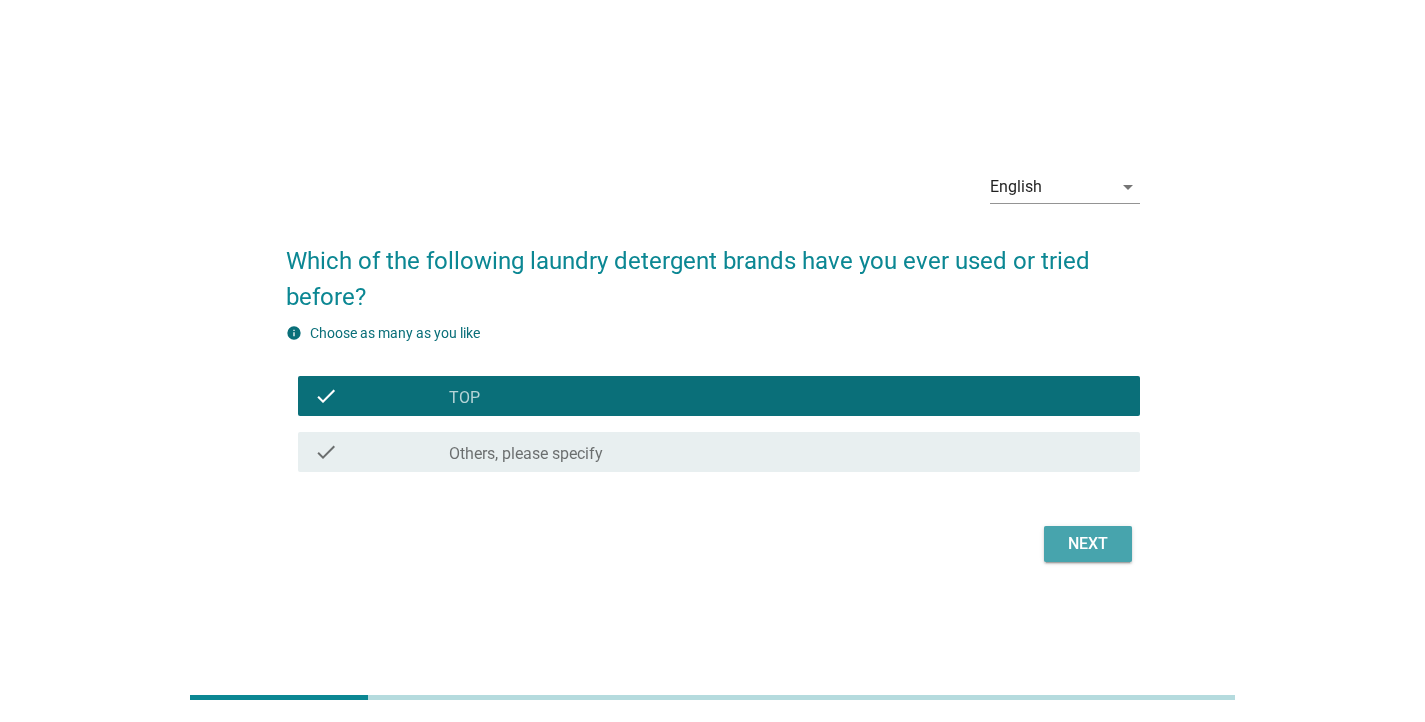 click on "Next" at bounding box center [1088, 544] 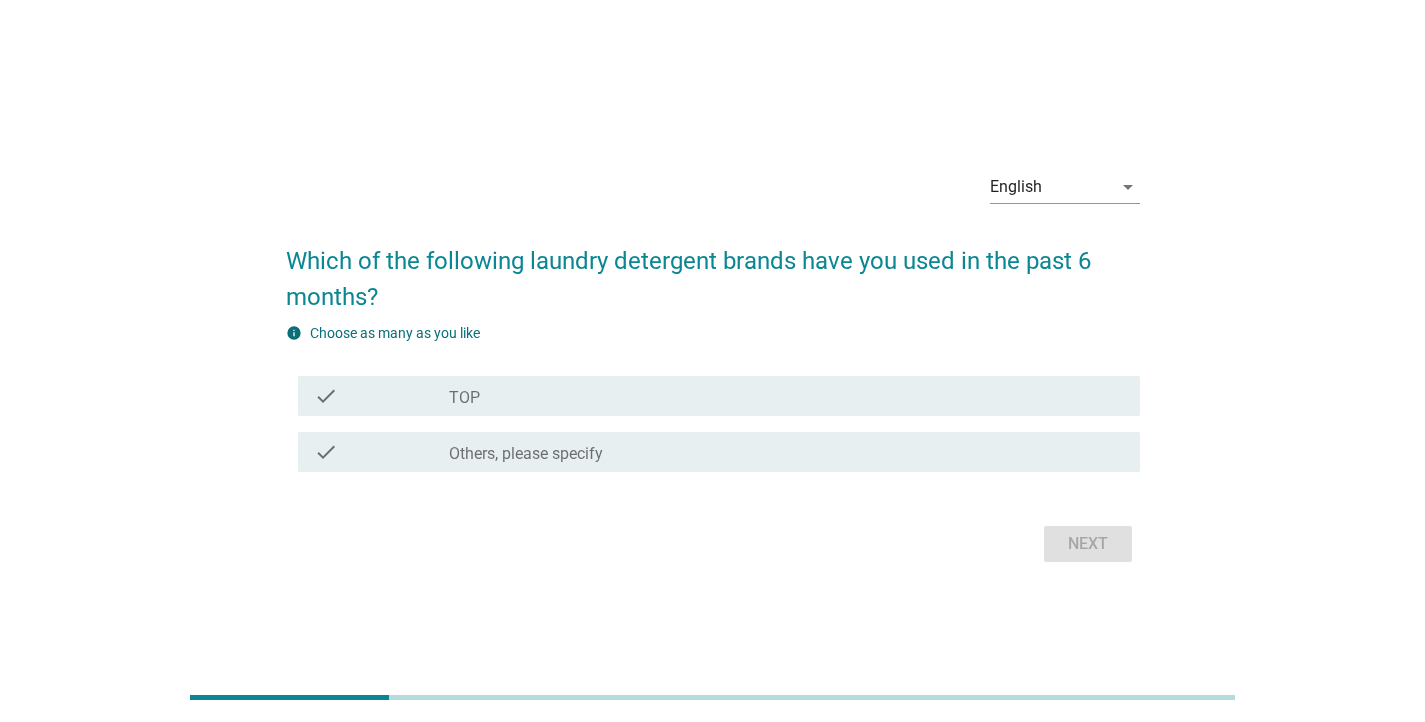 click on "check_box_outline_blank TOP" at bounding box center [786, 396] 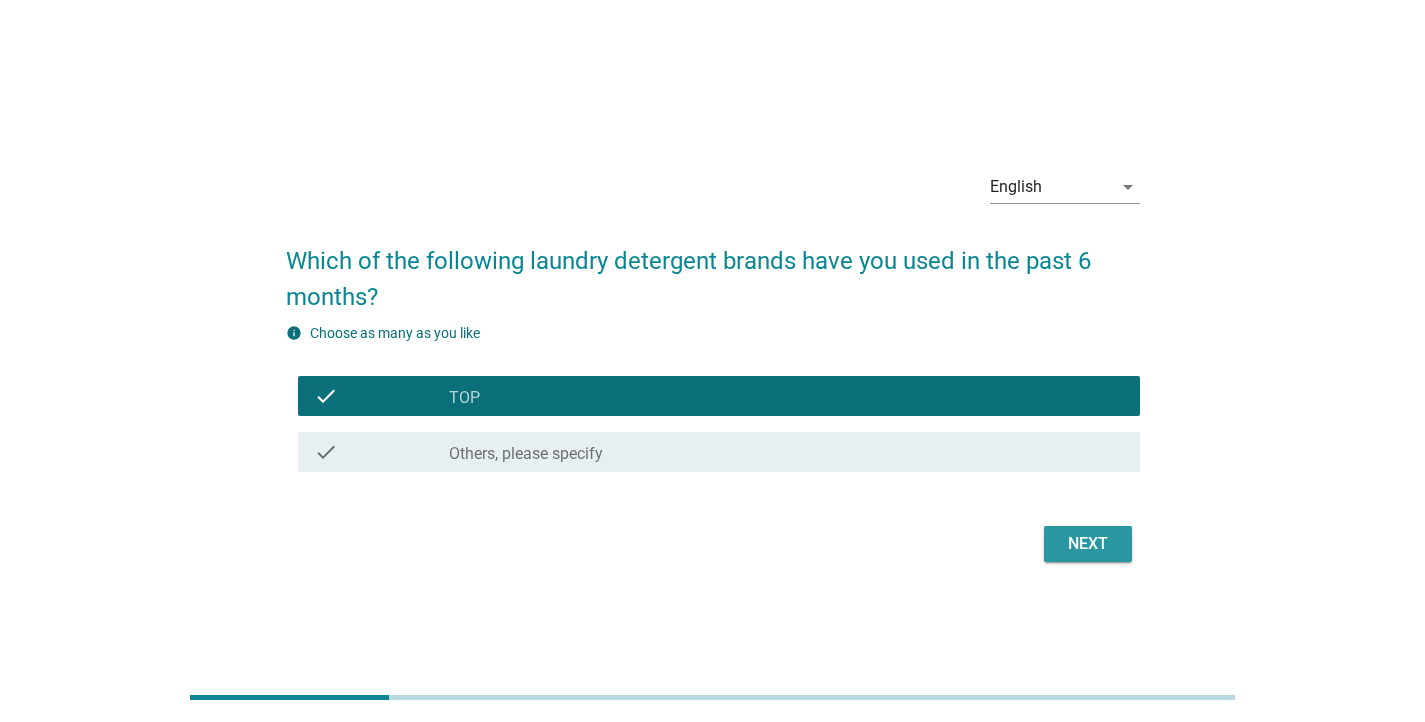 click on "Next" at bounding box center [1088, 544] 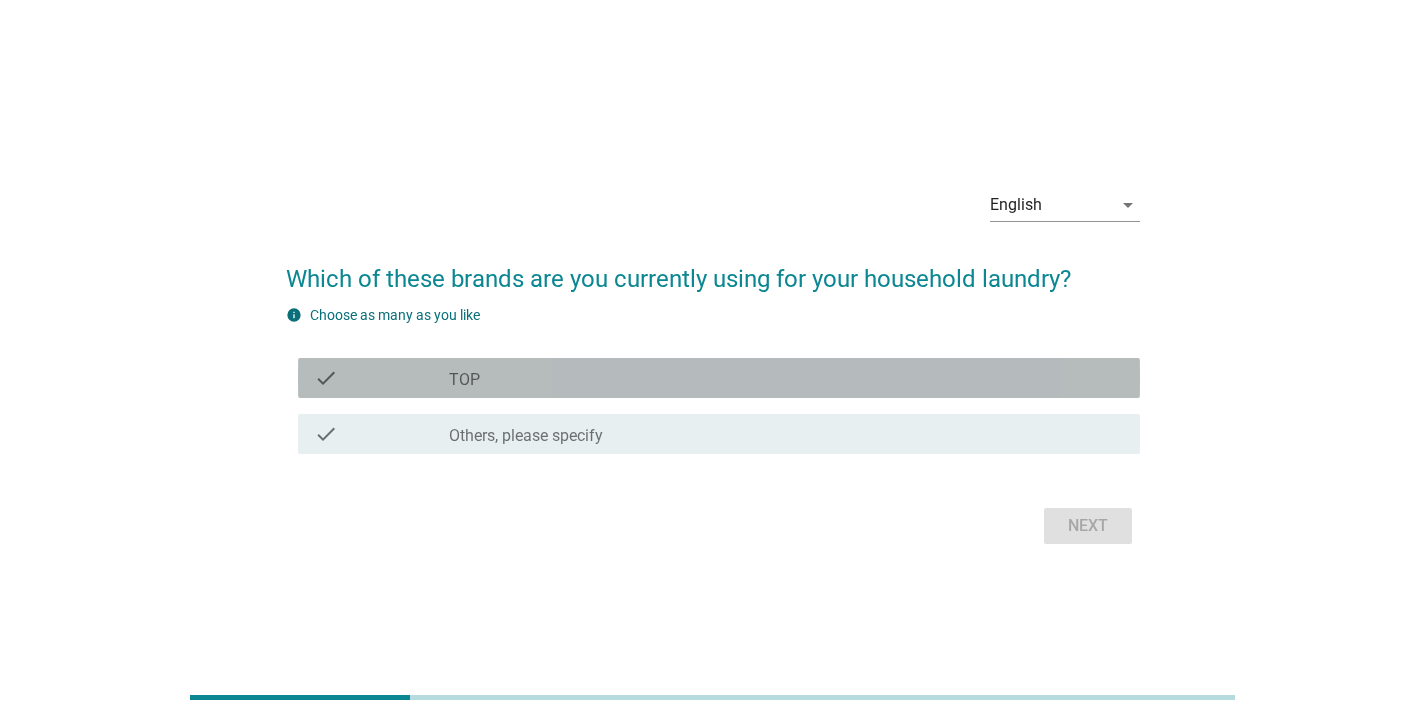 click on "check_box_outline_blank TOP" at bounding box center [786, 378] 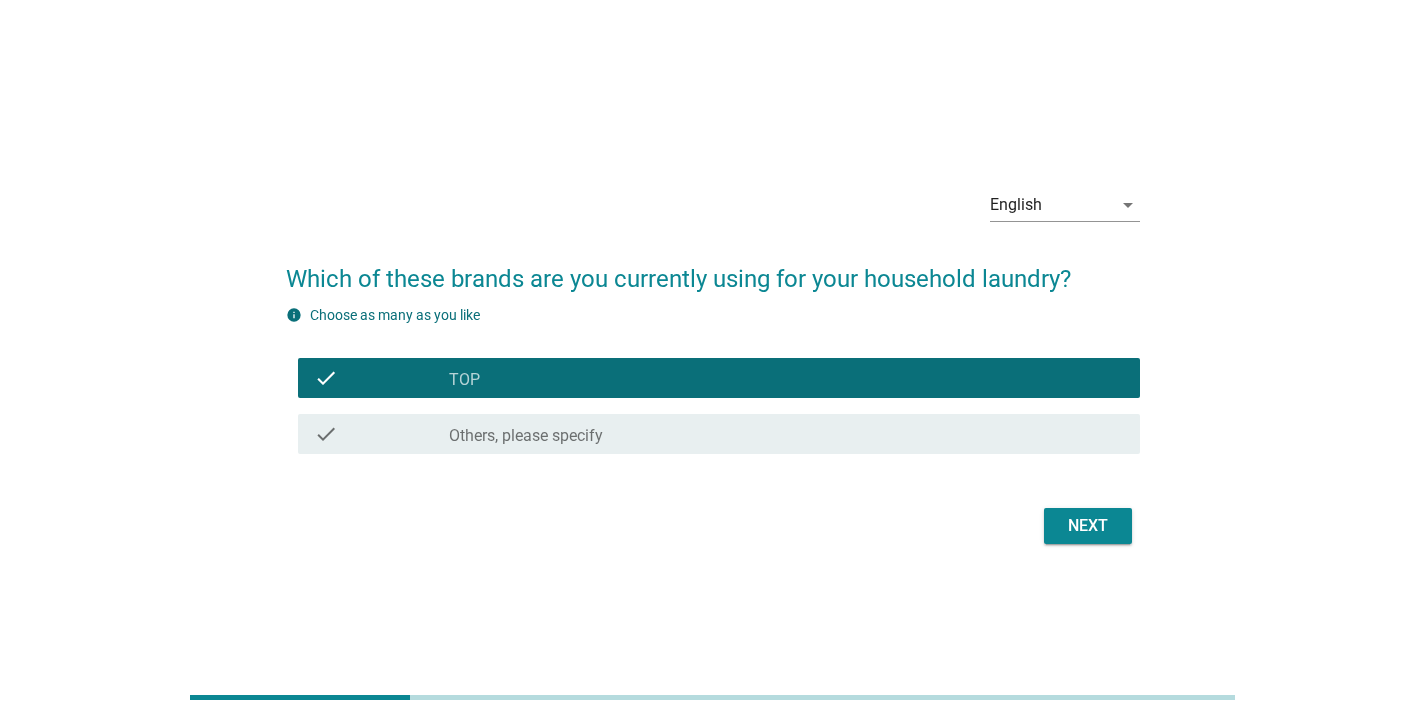 click on "Next" at bounding box center (1088, 526) 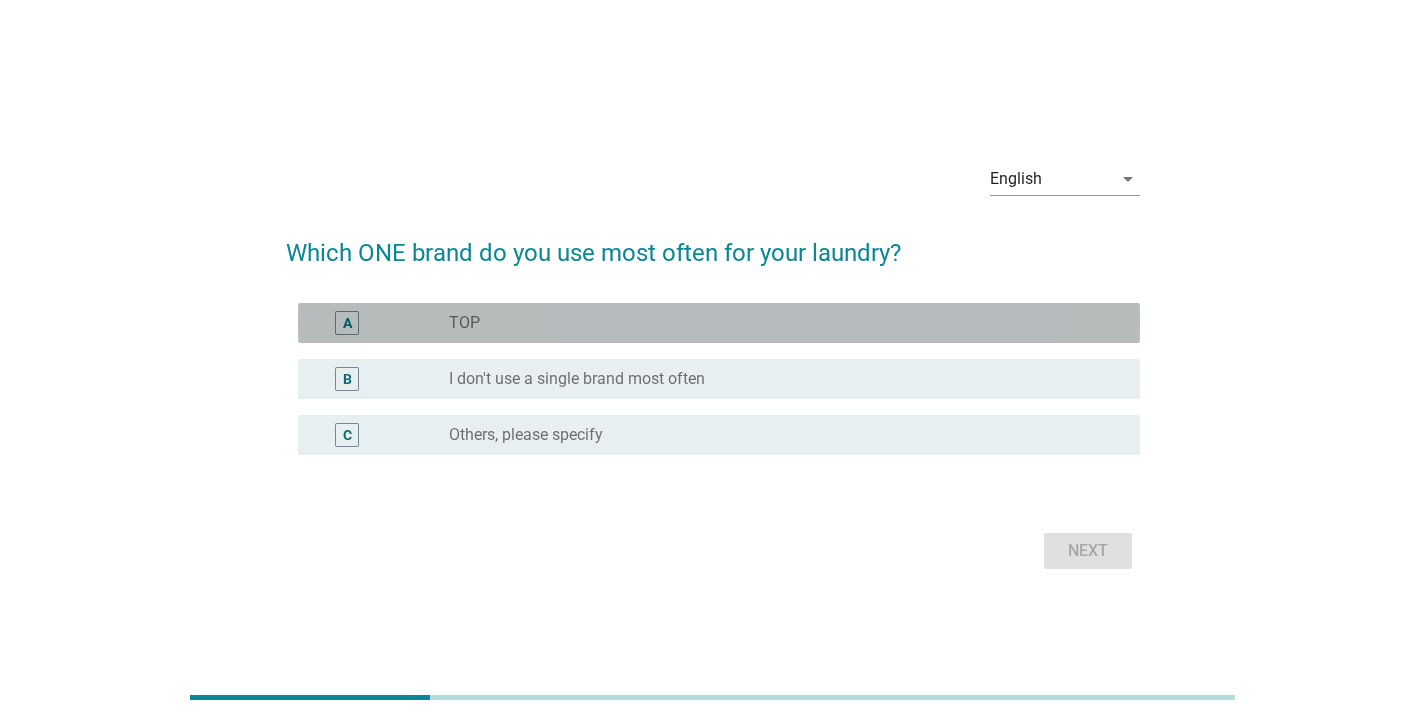 click on "radio_button_unchecked TOP" at bounding box center [778, 323] 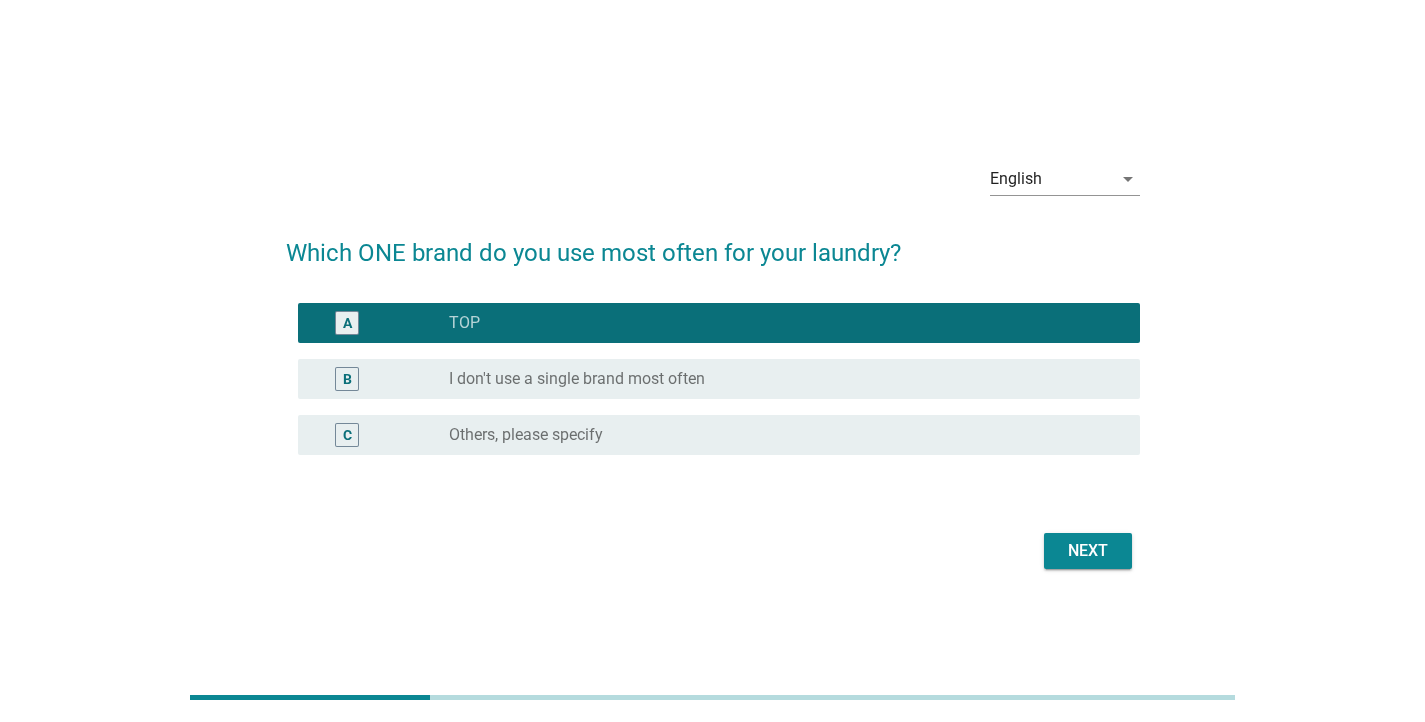click on "Next" at bounding box center (713, 551) 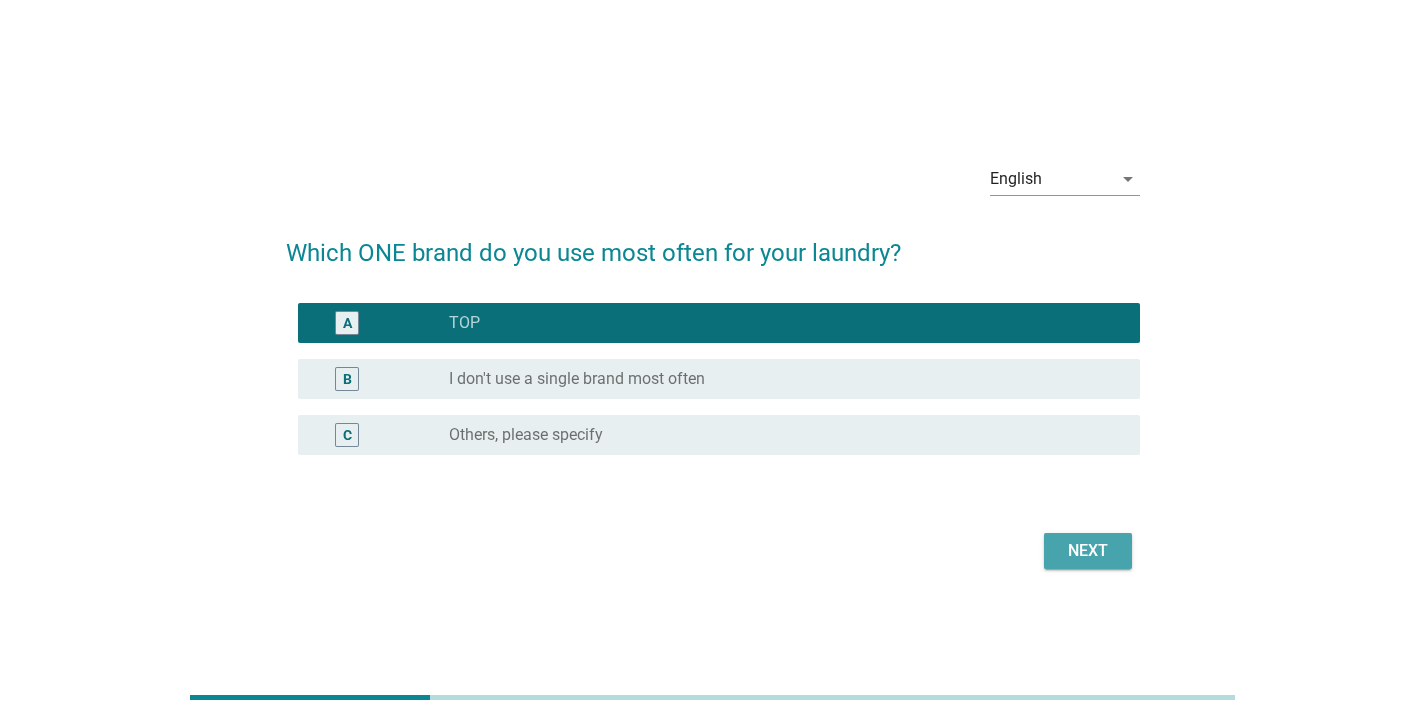 click on "Next" at bounding box center [1088, 551] 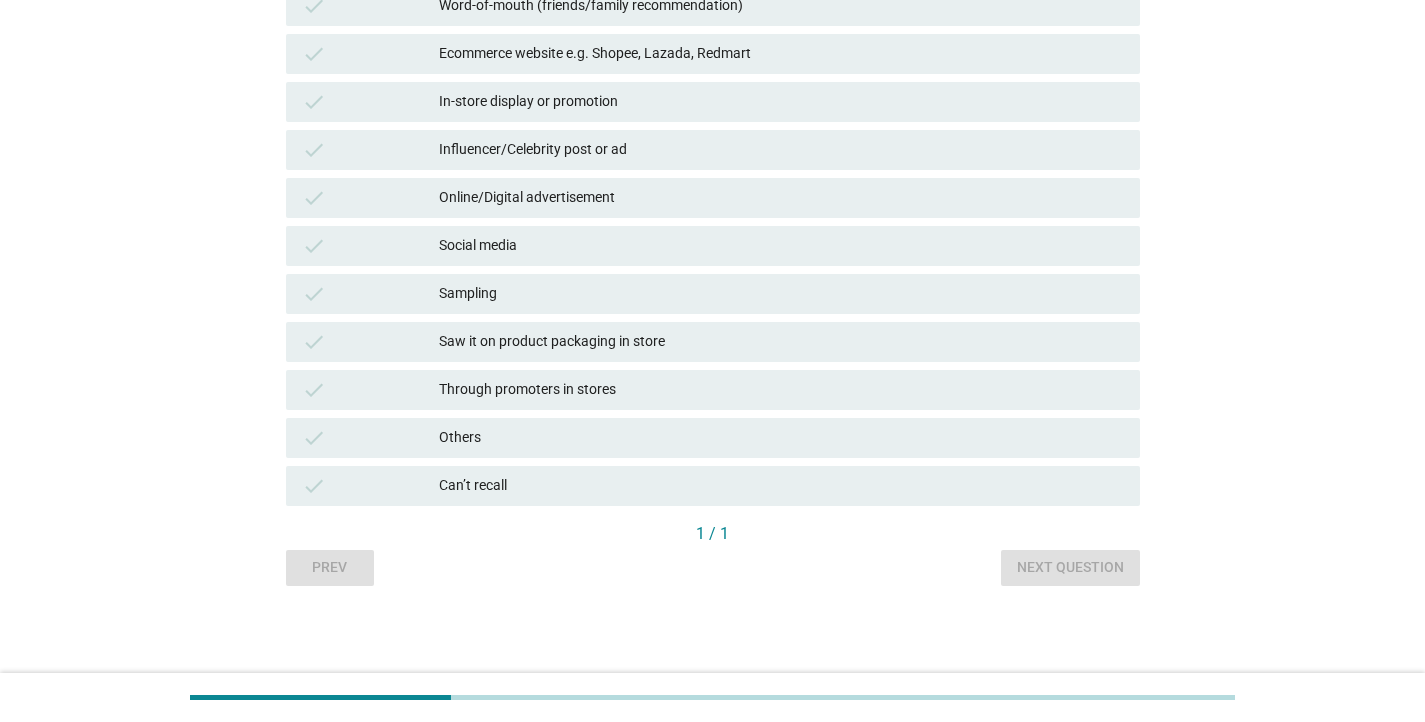 scroll, scrollTop: 447, scrollLeft: 0, axis: vertical 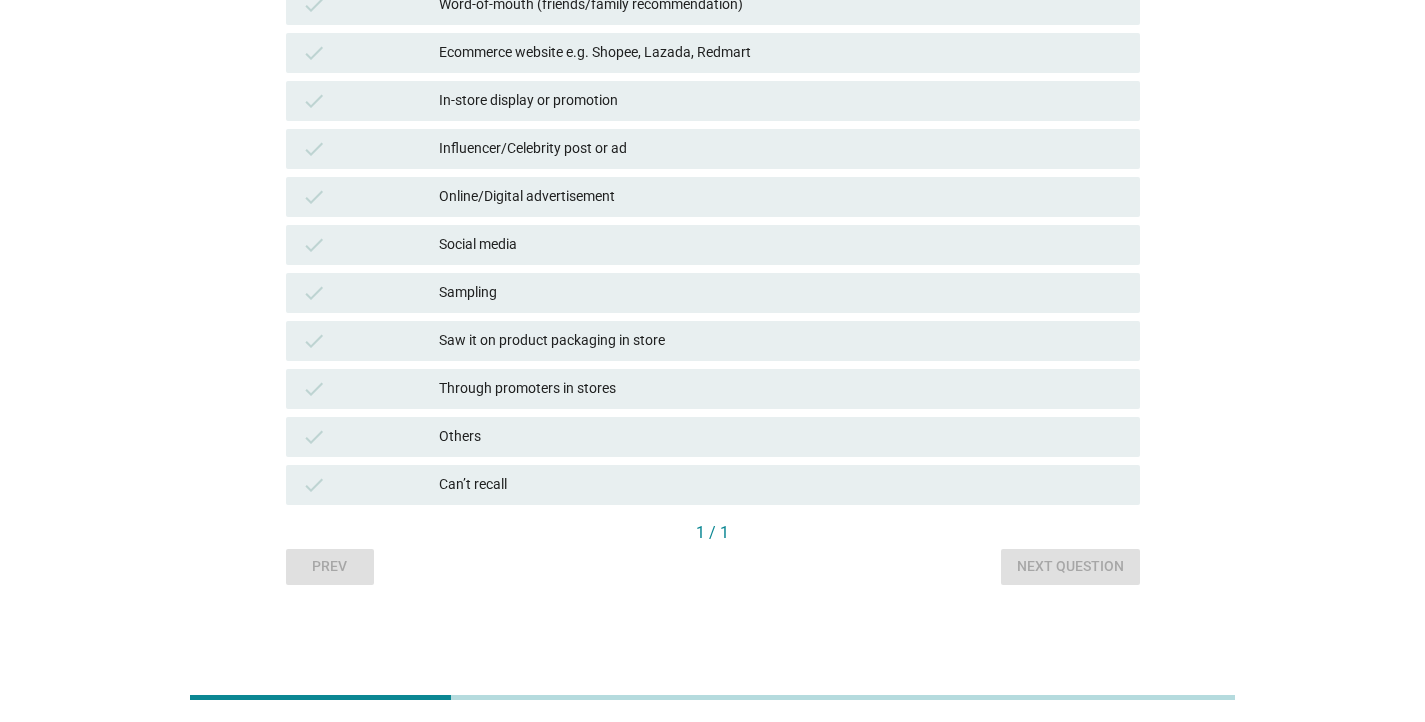 click on "check   Can’t recall" at bounding box center (713, 485) 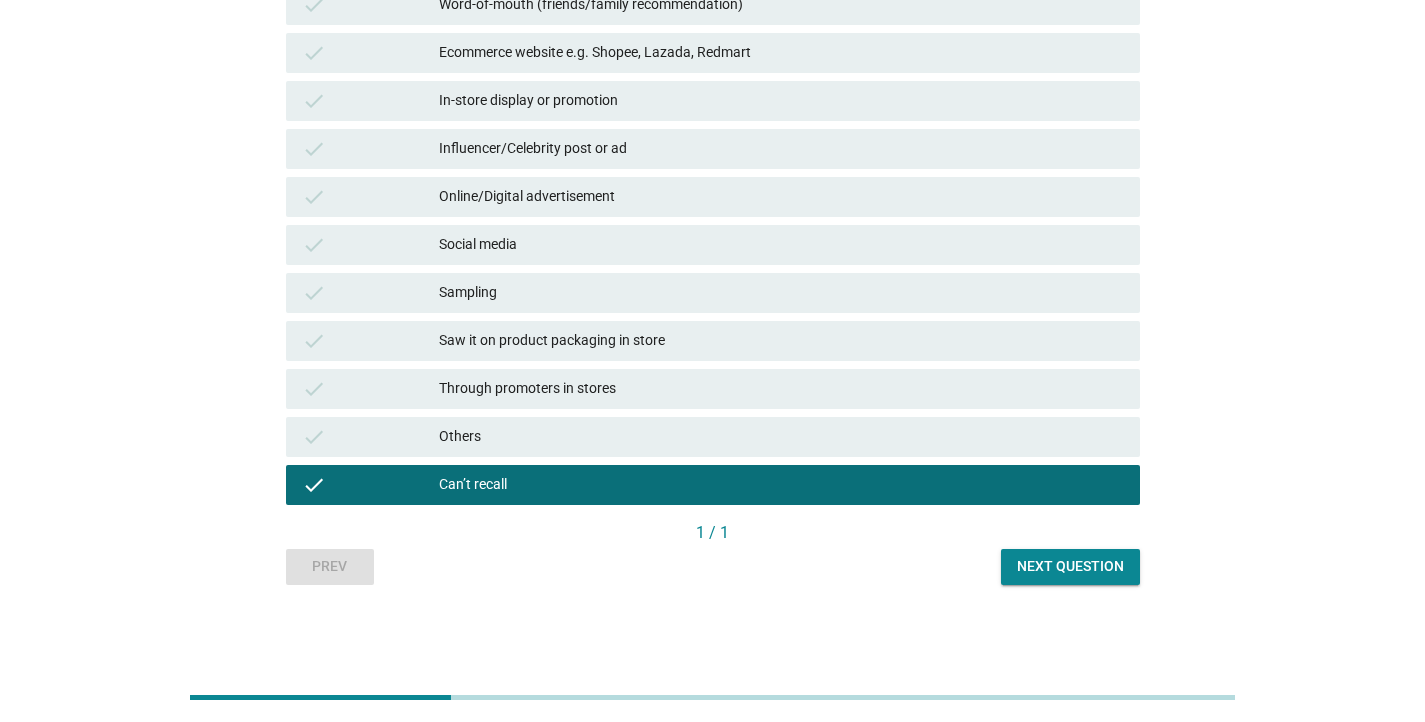 click on "Next question" at bounding box center [1070, 567] 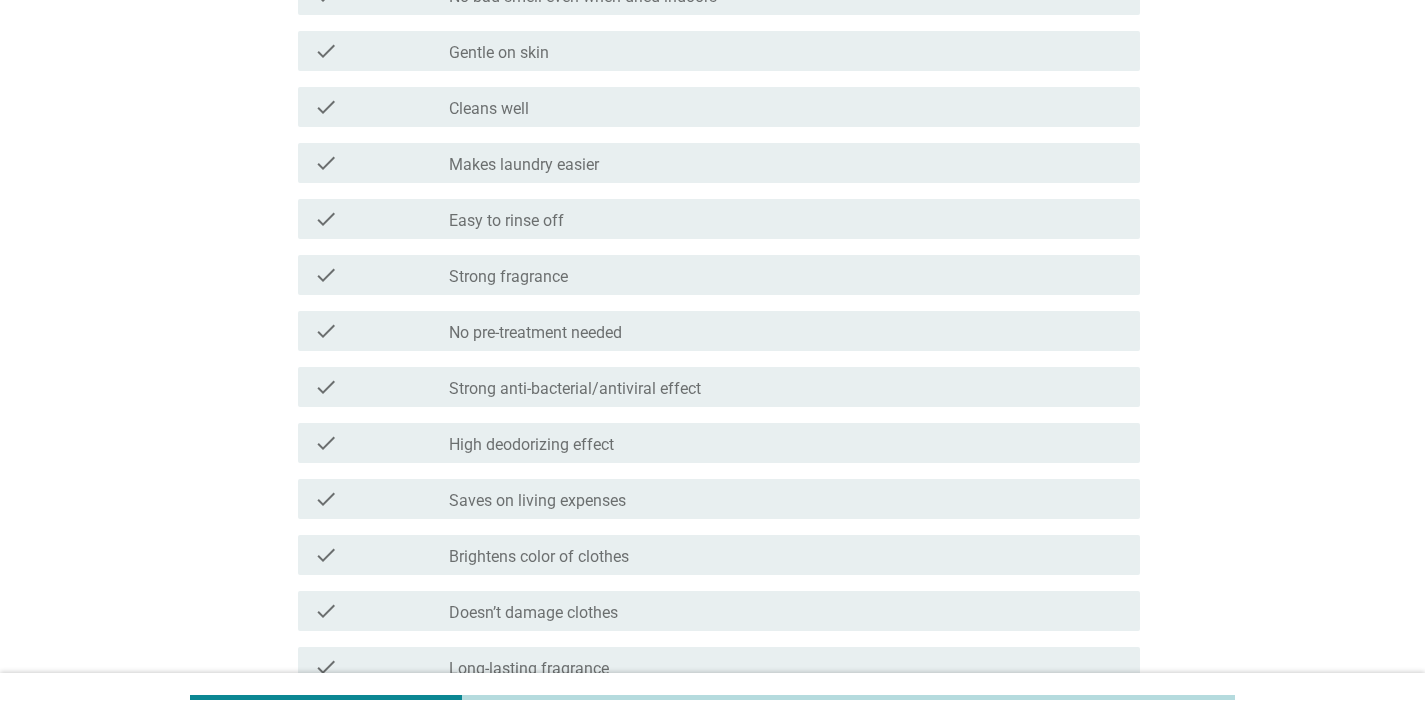 scroll, scrollTop: 0, scrollLeft: 0, axis: both 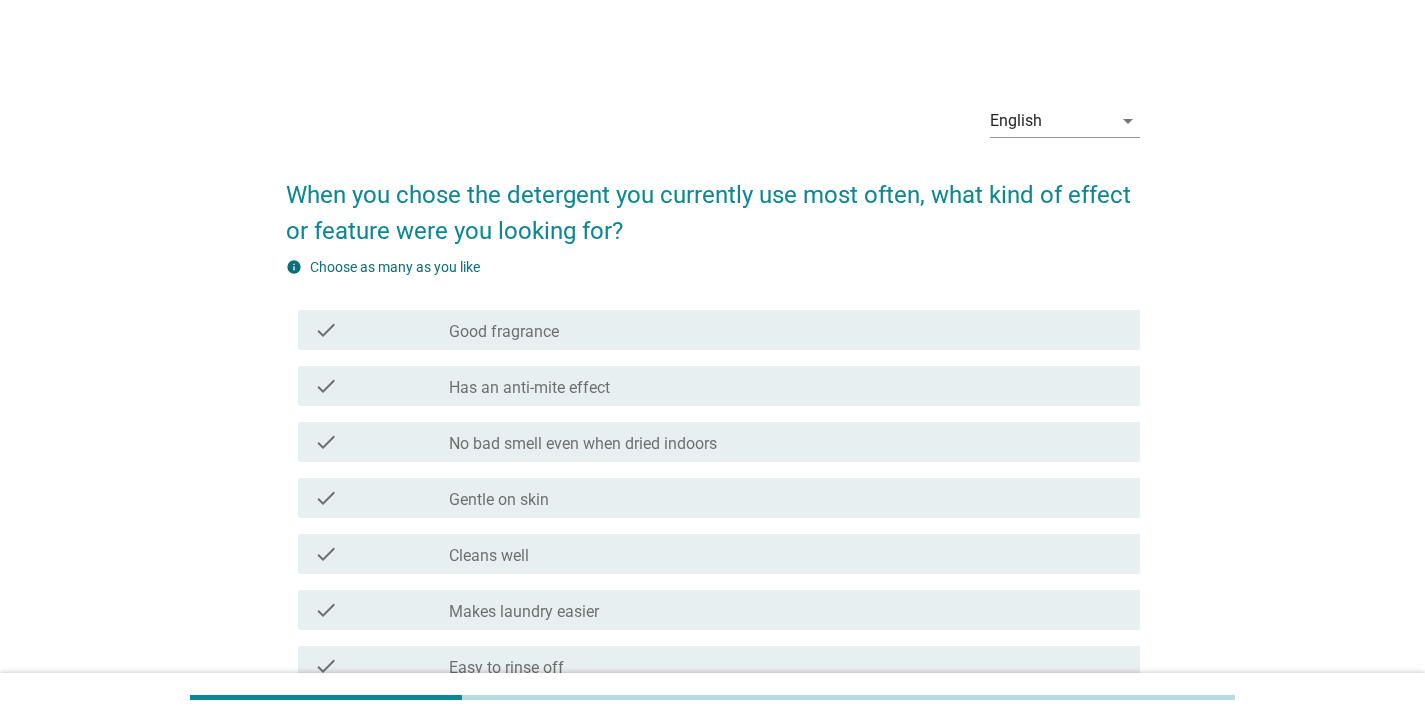click on "Good fragrance" at bounding box center (504, 332) 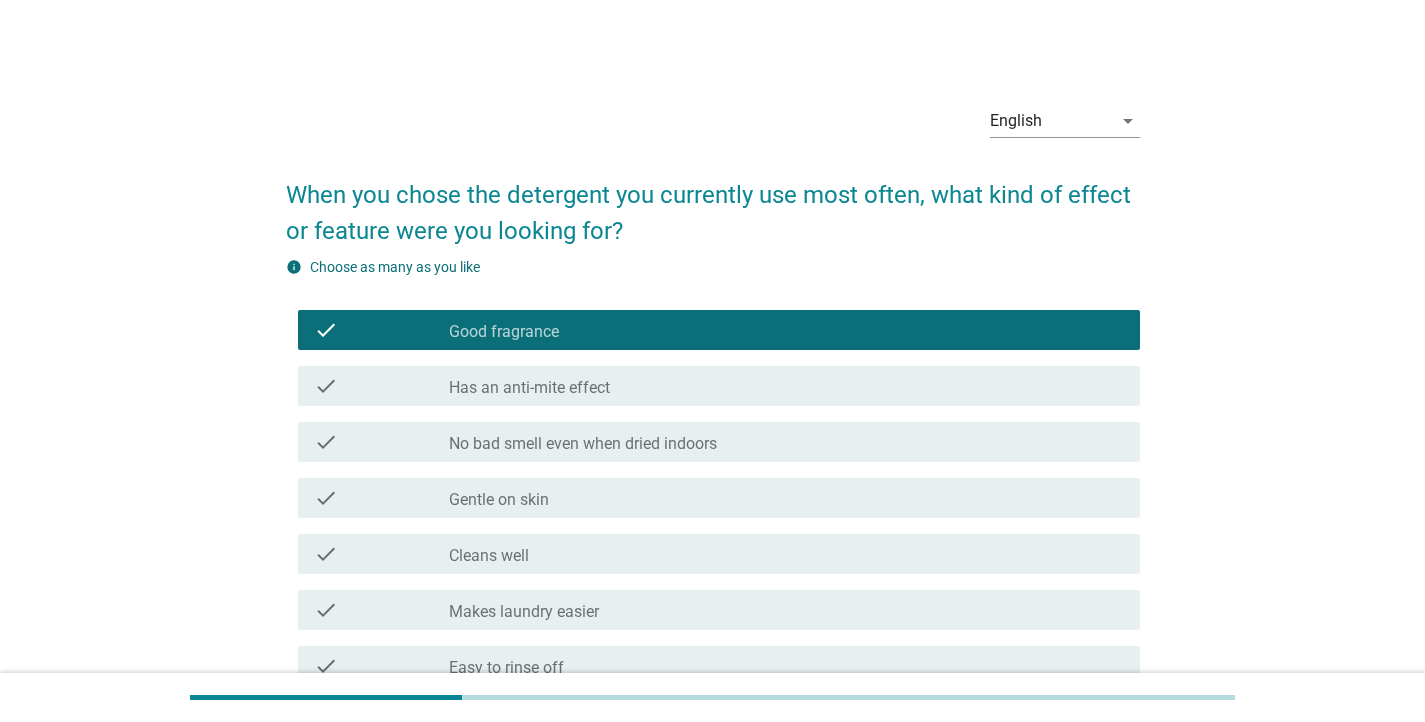 click on "No bad smell even when dried indoors" at bounding box center (583, 444) 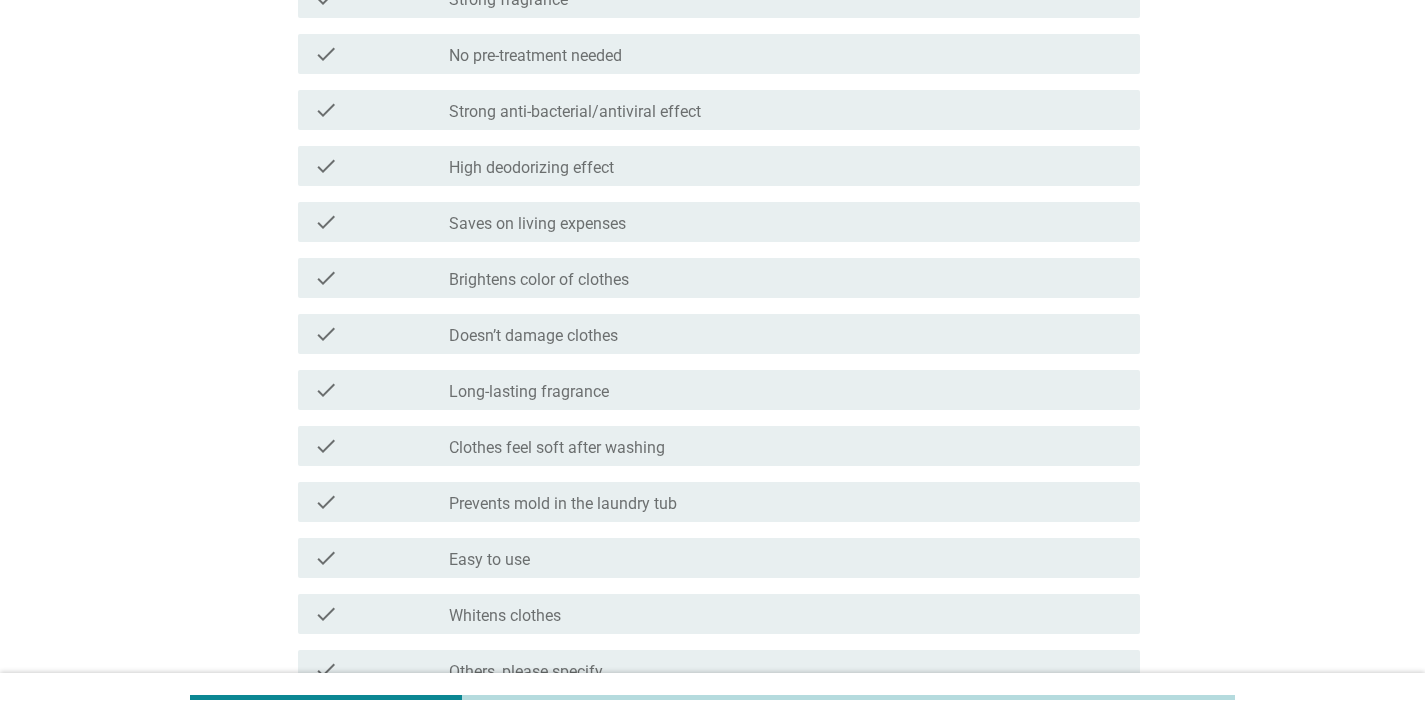 scroll, scrollTop: 925, scrollLeft: 0, axis: vertical 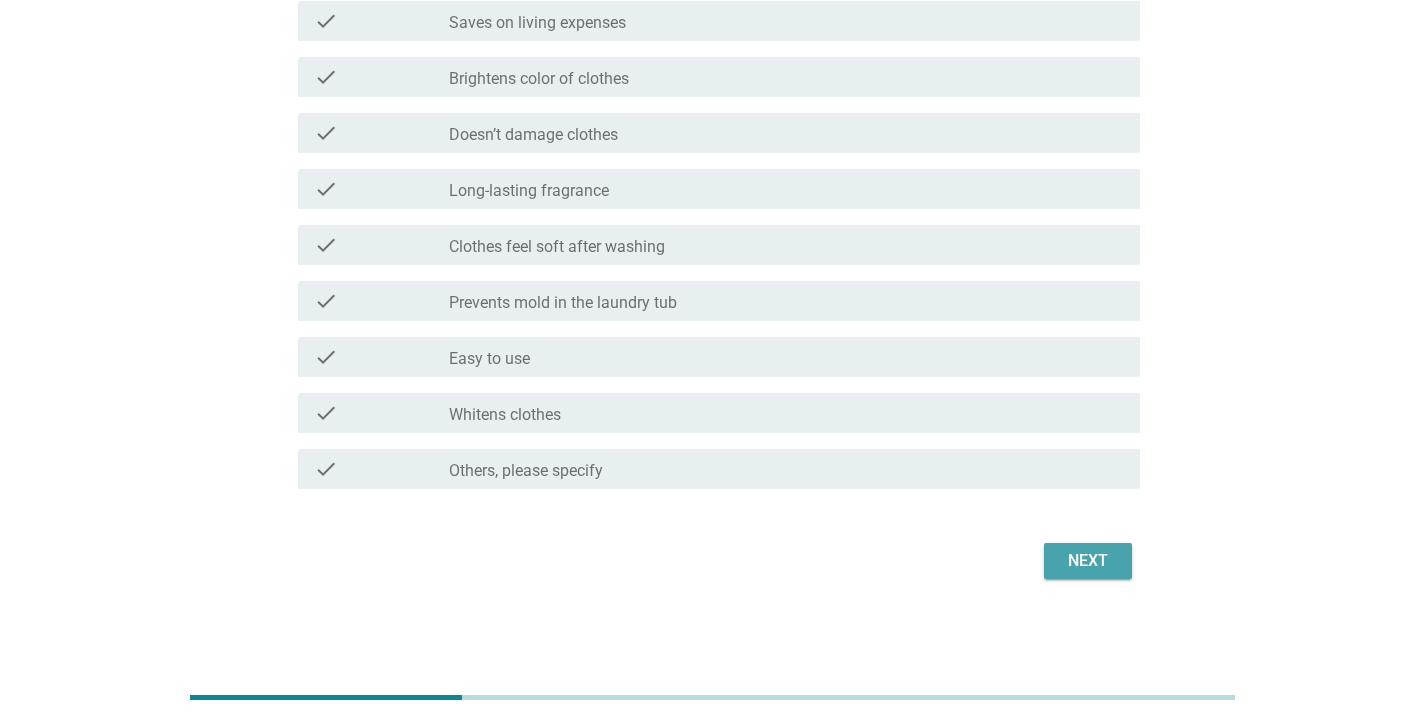 drag, startPoint x: 1048, startPoint y: 559, endPoint x: 958, endPoint y: 430, distance: 157.29272 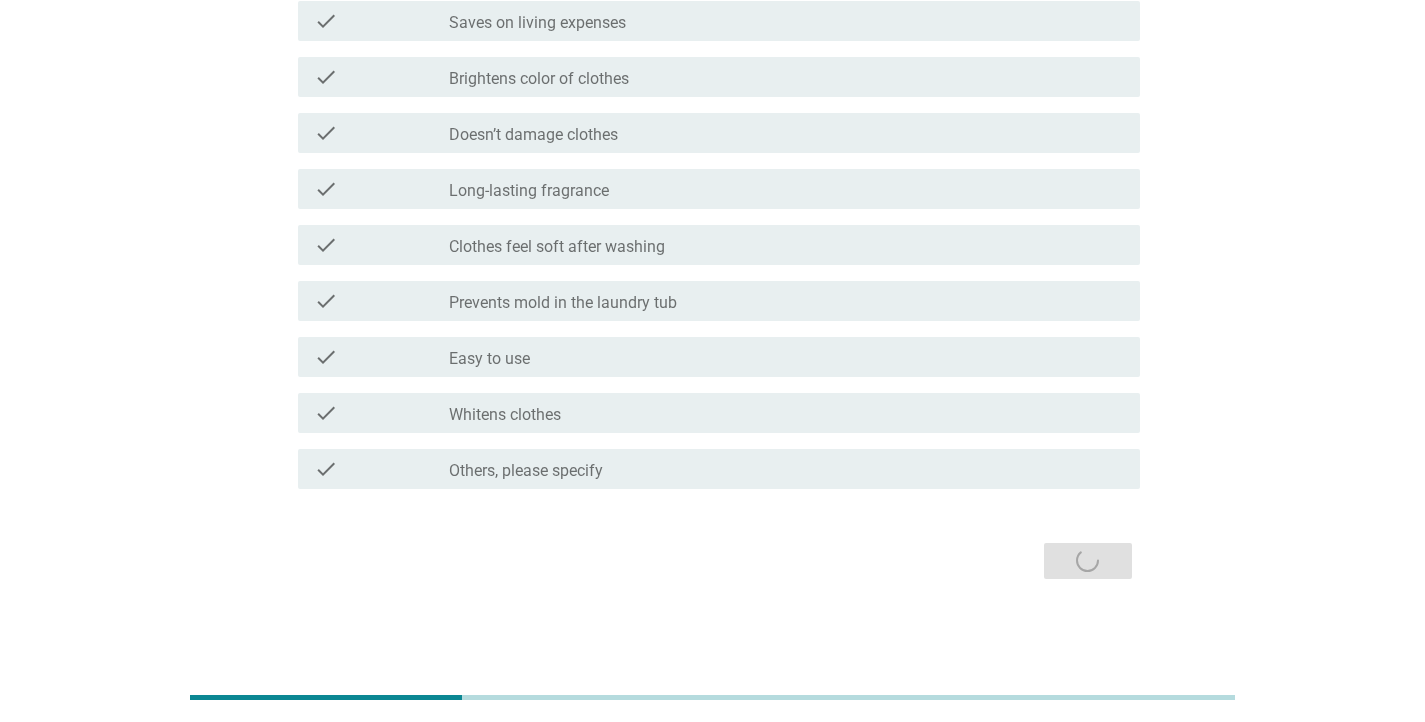 scroll, scrollTop: 0, scrollLeft: 0, axis: both 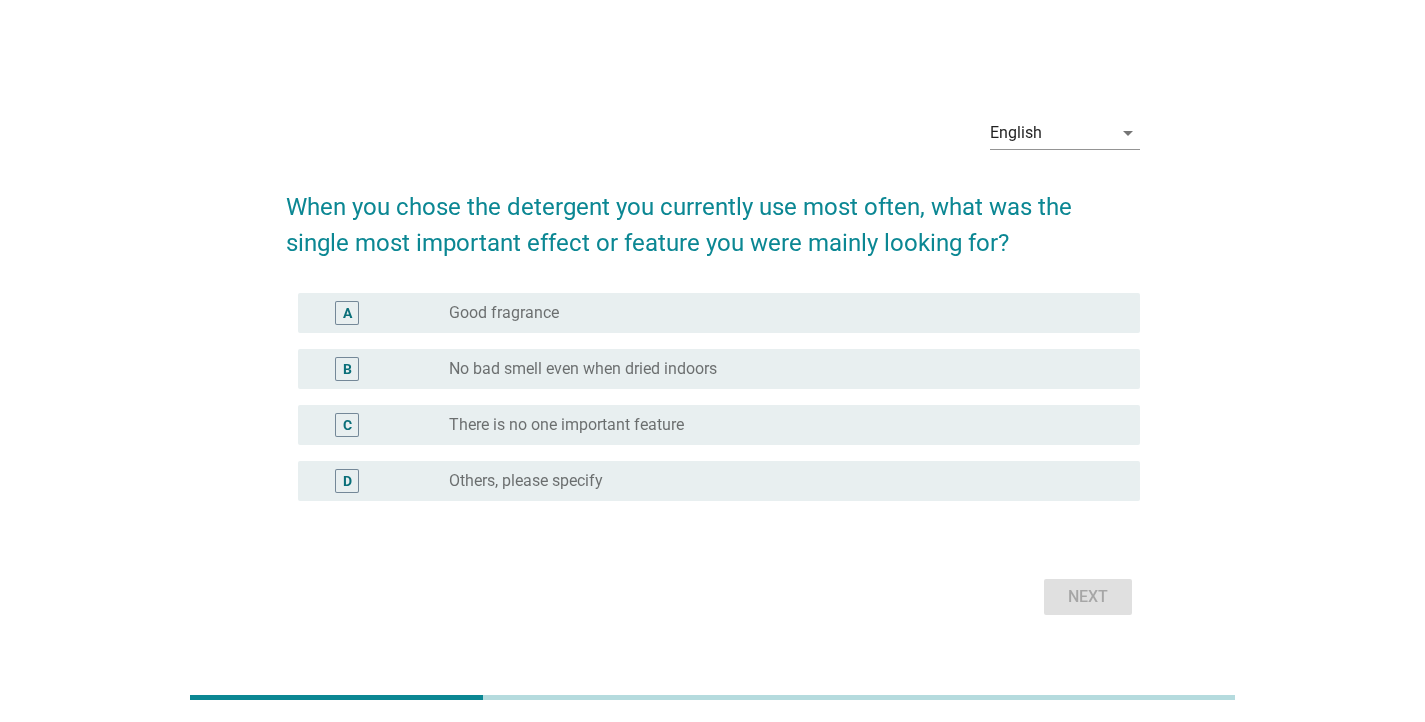 click on "radio_button_unchecked Good fragrance" at bounding box center [786, 313] 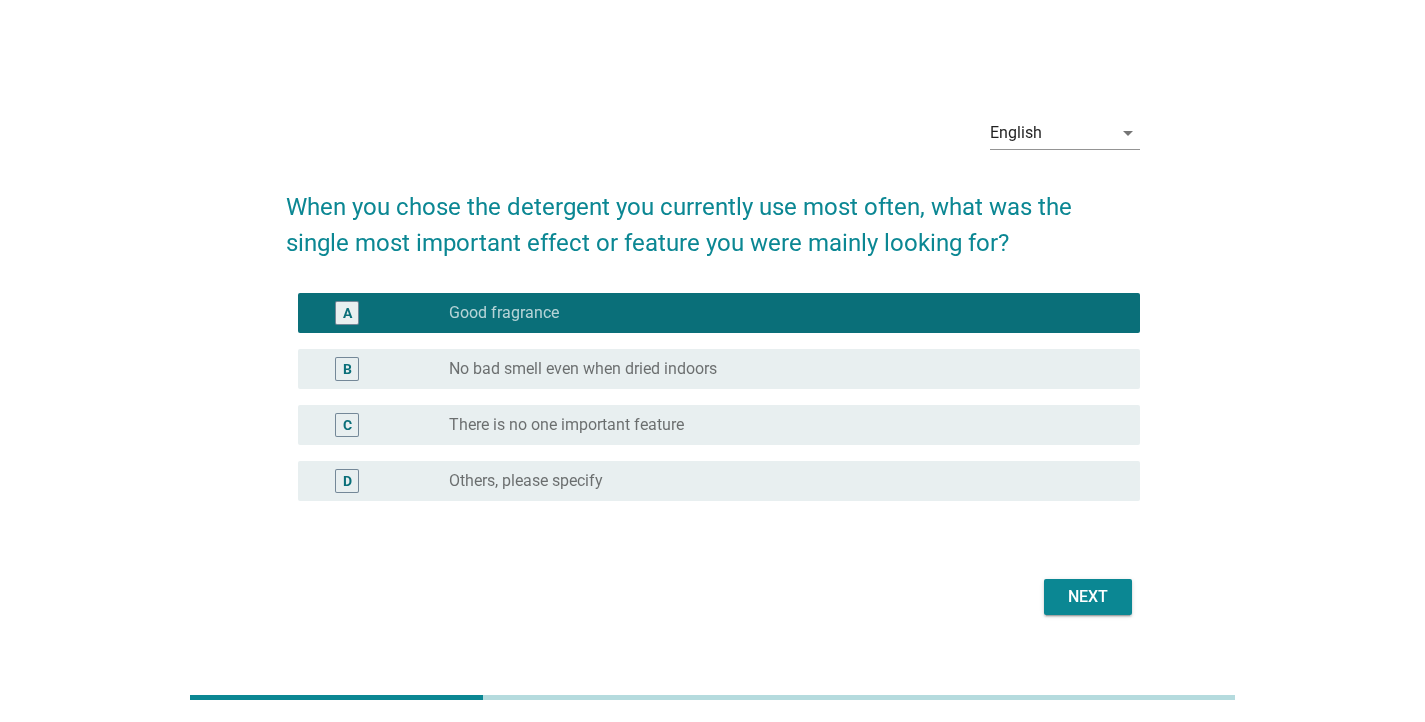 click on "radio_button_unchecked No bad smell even when dried indoors" at bounding box center [778, 369] 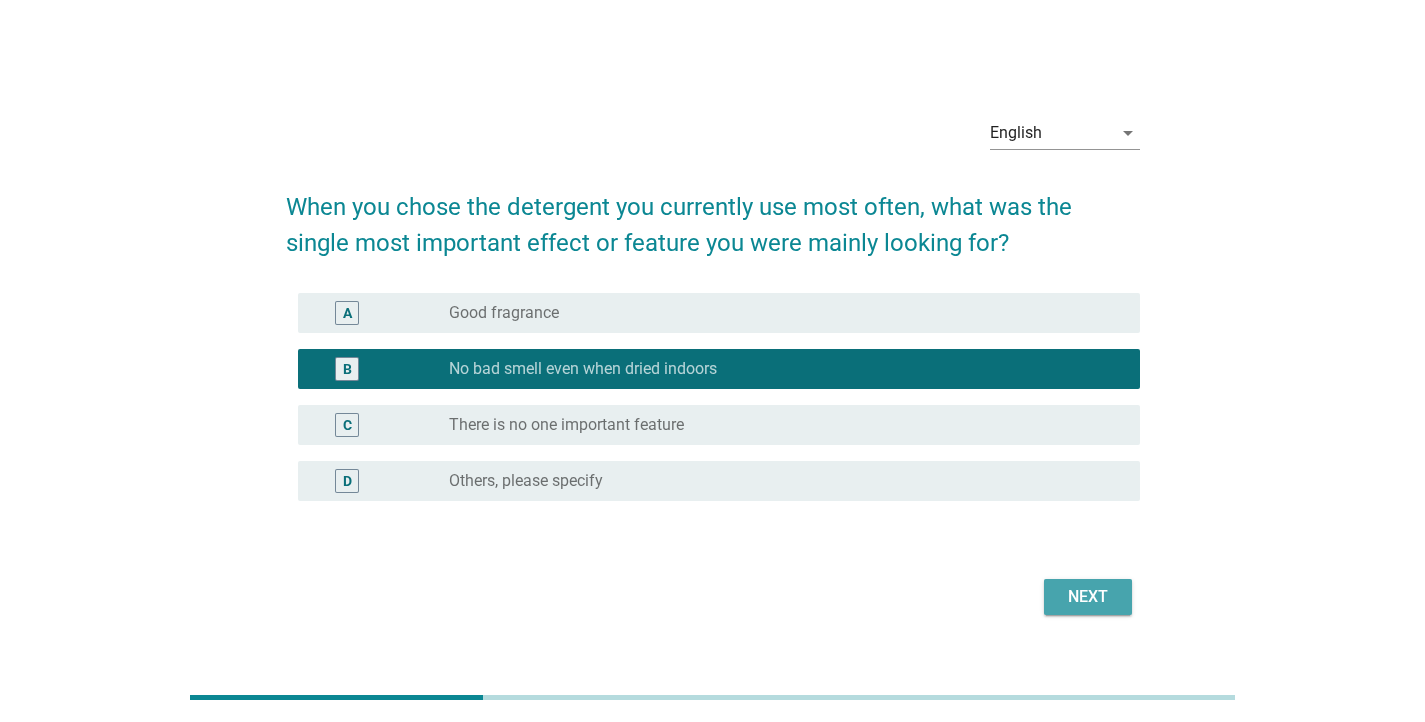 click on "Next" at bounding box center (1088, 597) 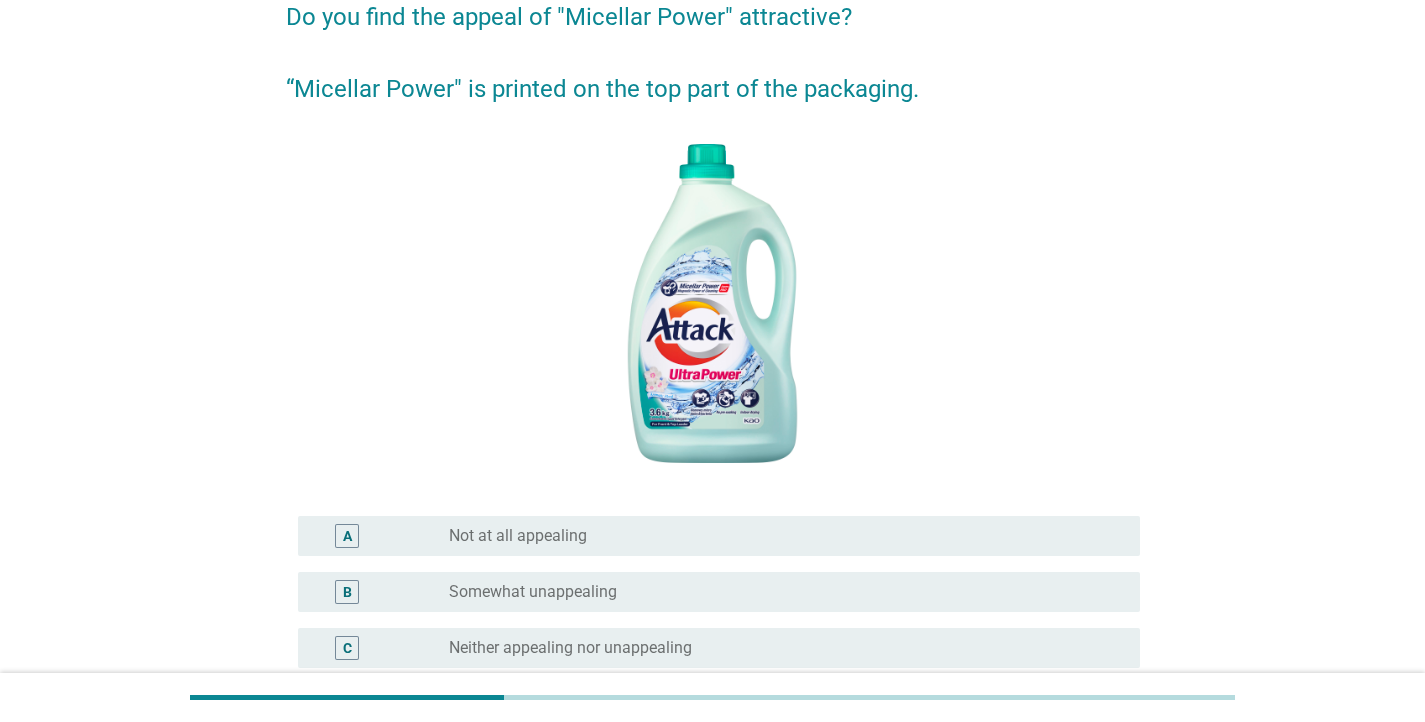 scroll, scrollTop: 493, scrollLeft: 0, axis: vertical 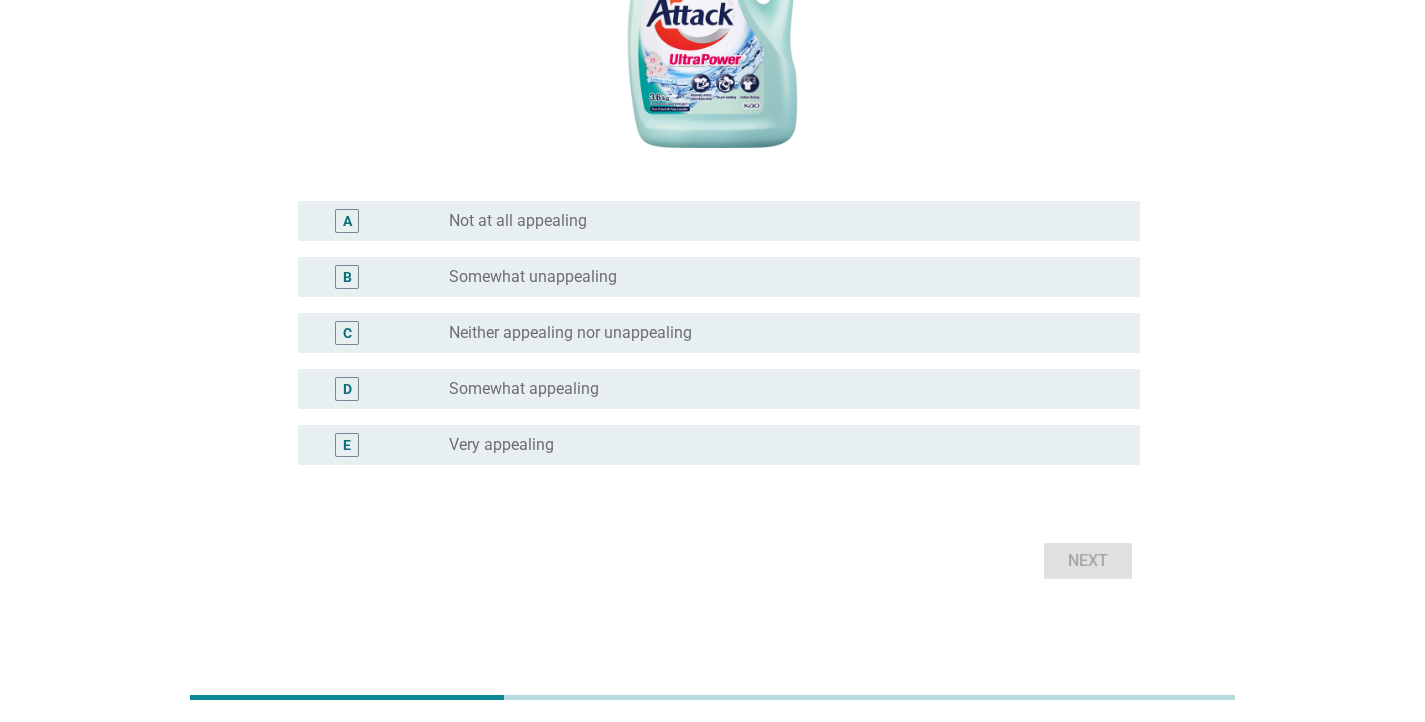click on "radio_button_unchecked Neither appealing nor unappealing" at bounding box center [778, 333] 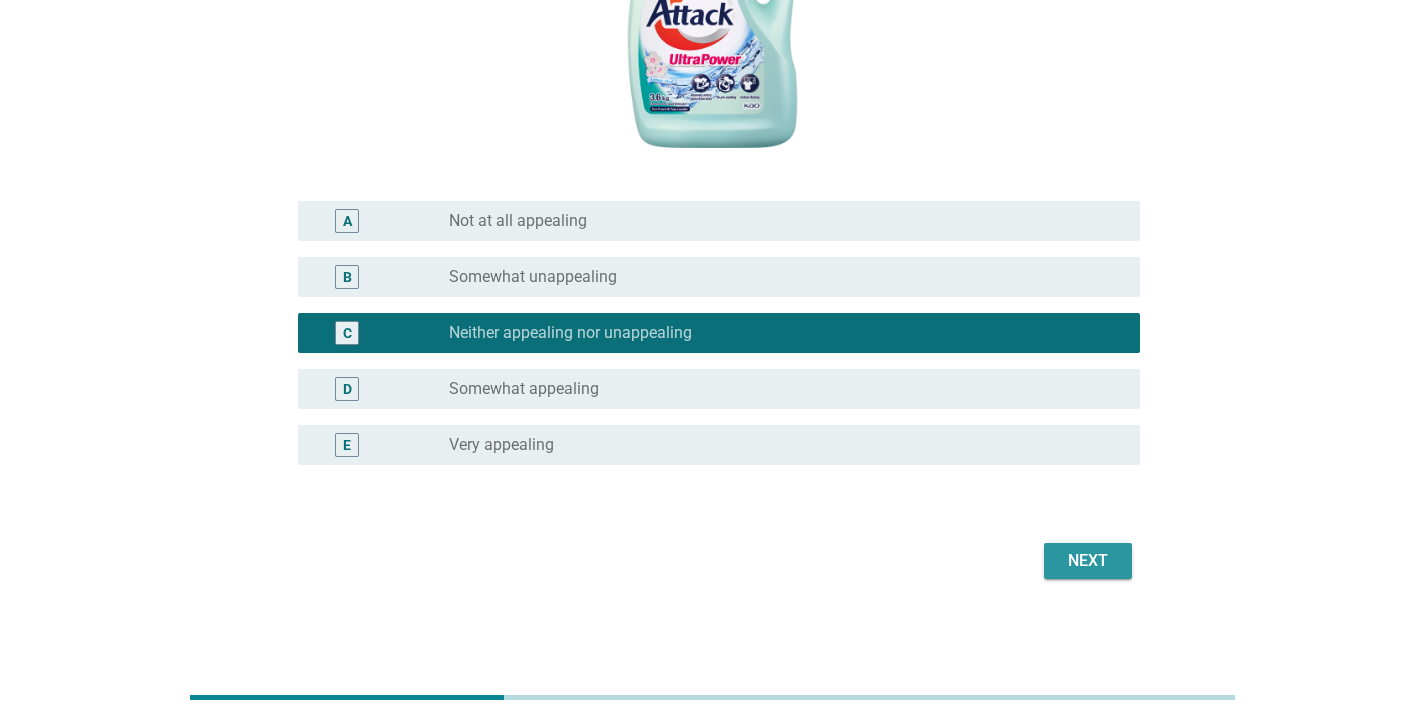 click on "Next" at bounding box center [1088, 561] 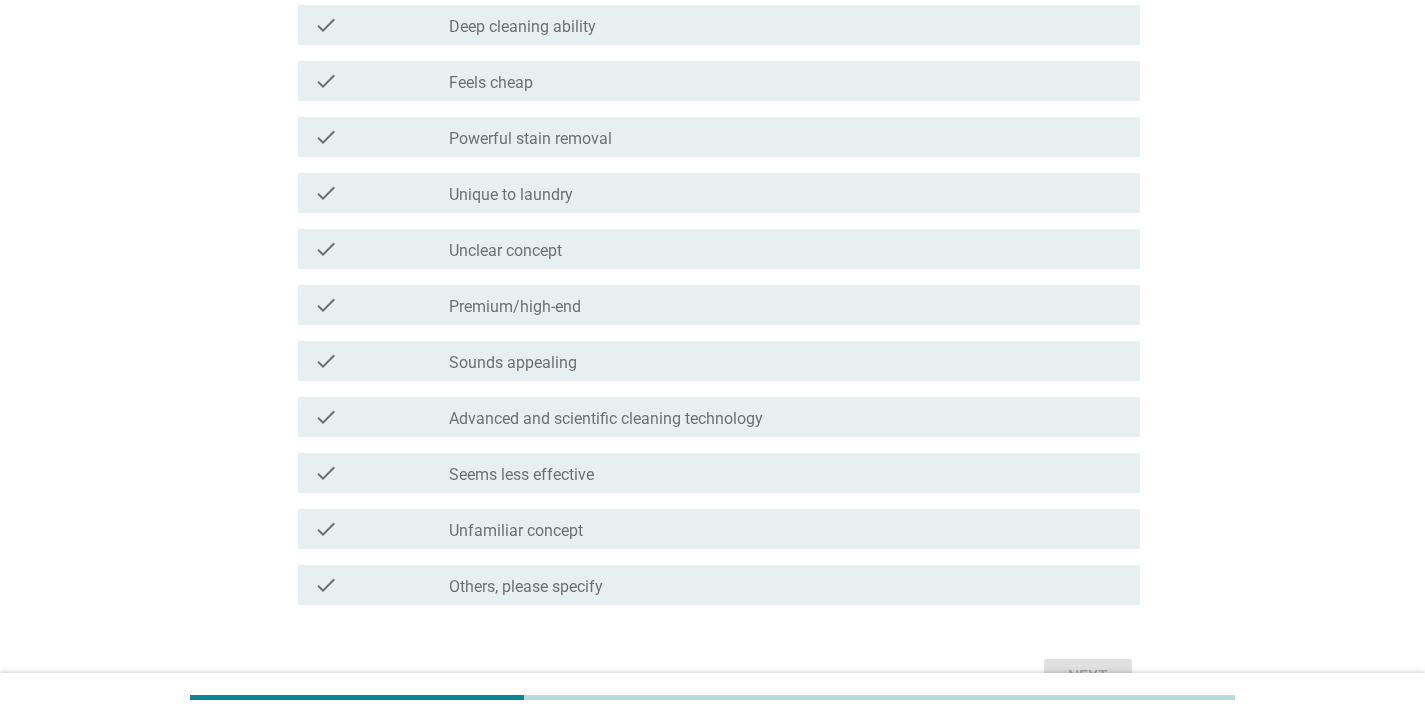 scroll, scrollTop: 0, scrollLeft: 0, axis: both 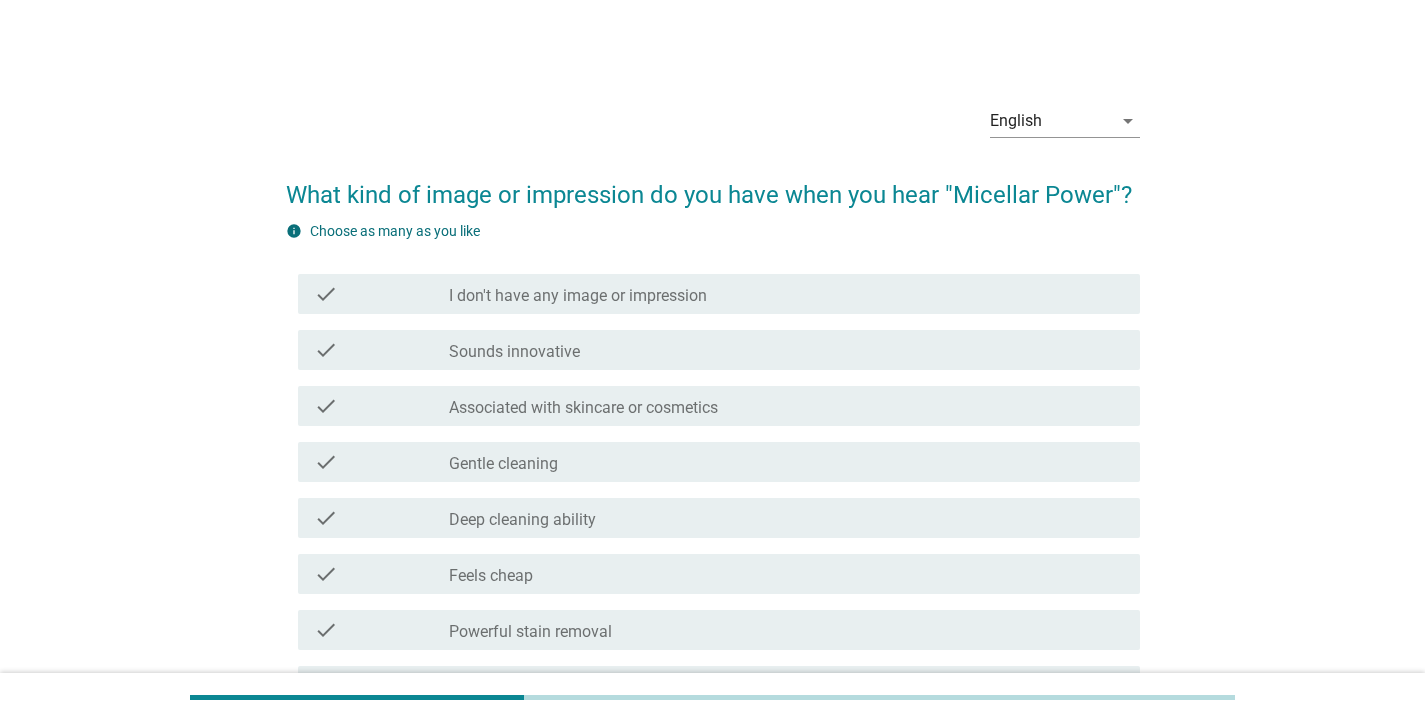 click on "Associated with skincare or cosmetics" at bounding box center (583, 408) 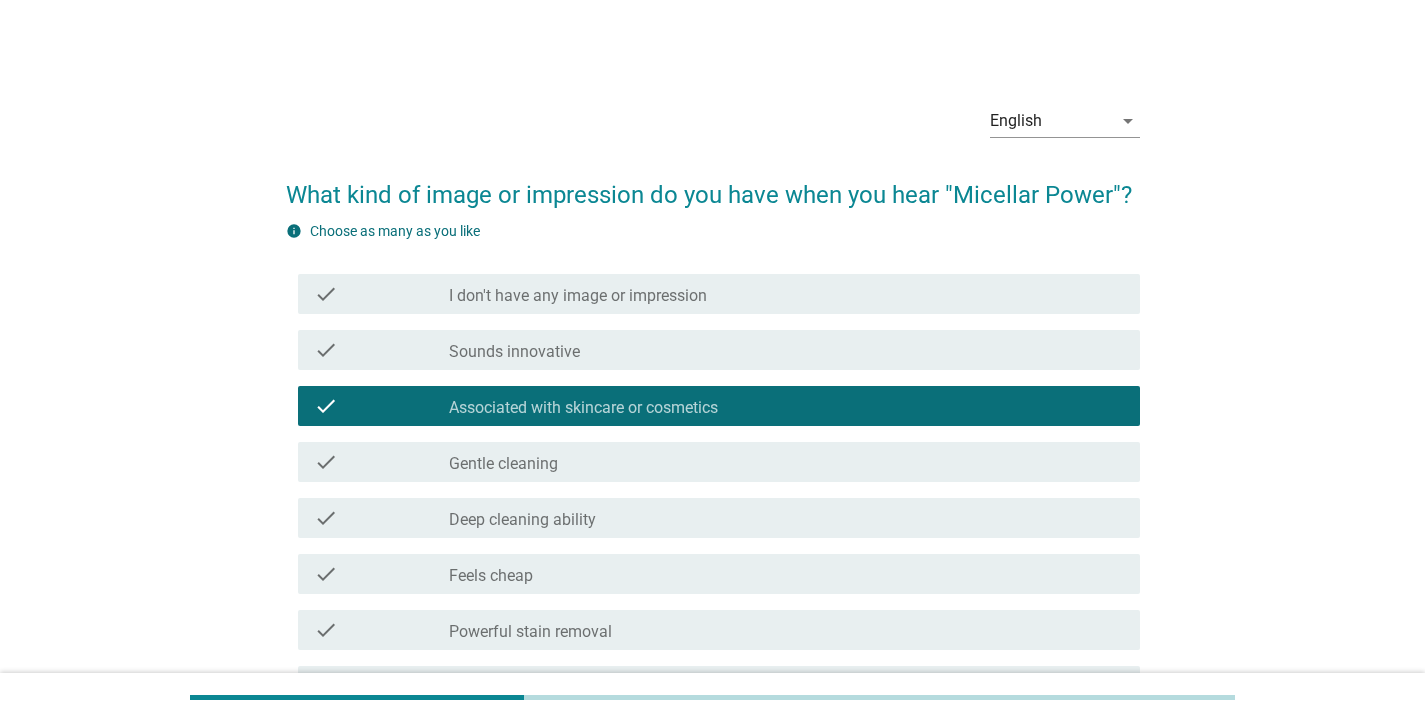 click on "I don't have any image or impression" at bounding box center [578, 296] 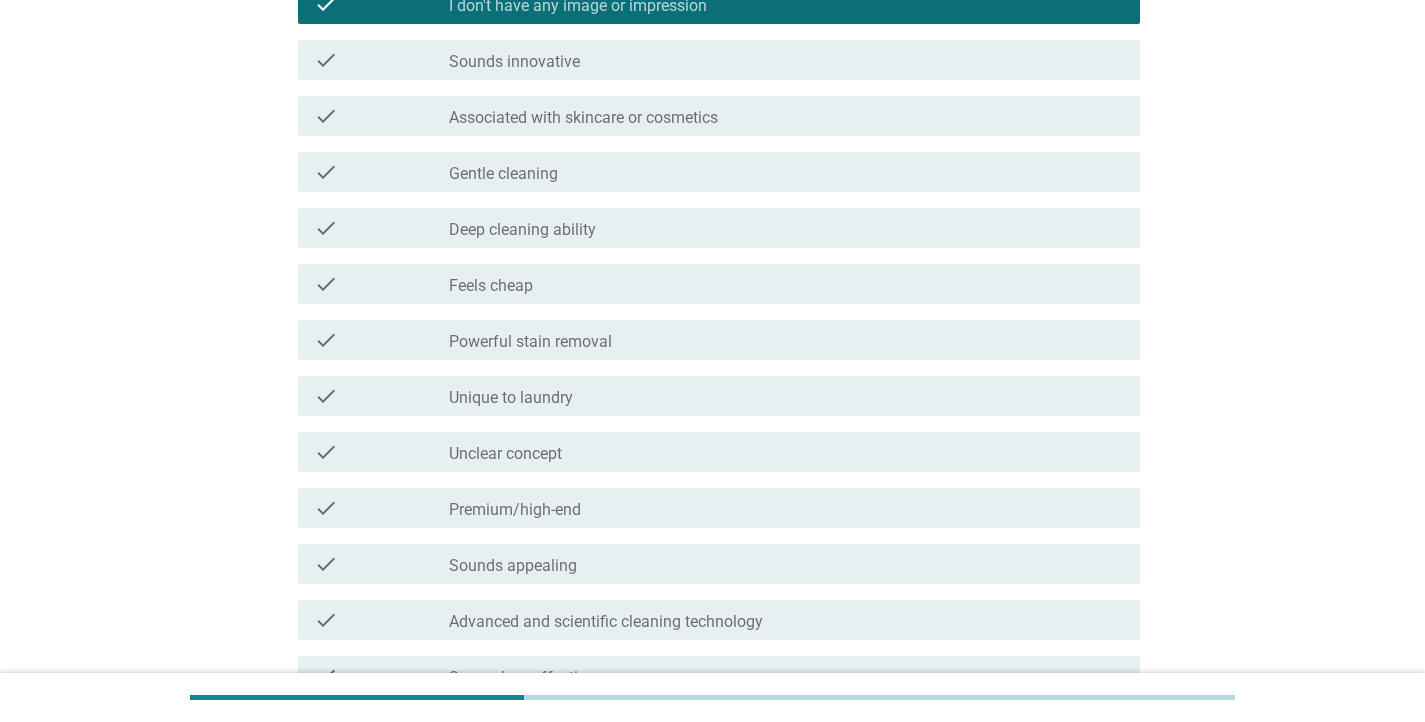 scroll, scrollTop: 70, scrollLeft: 0, axis: vertical 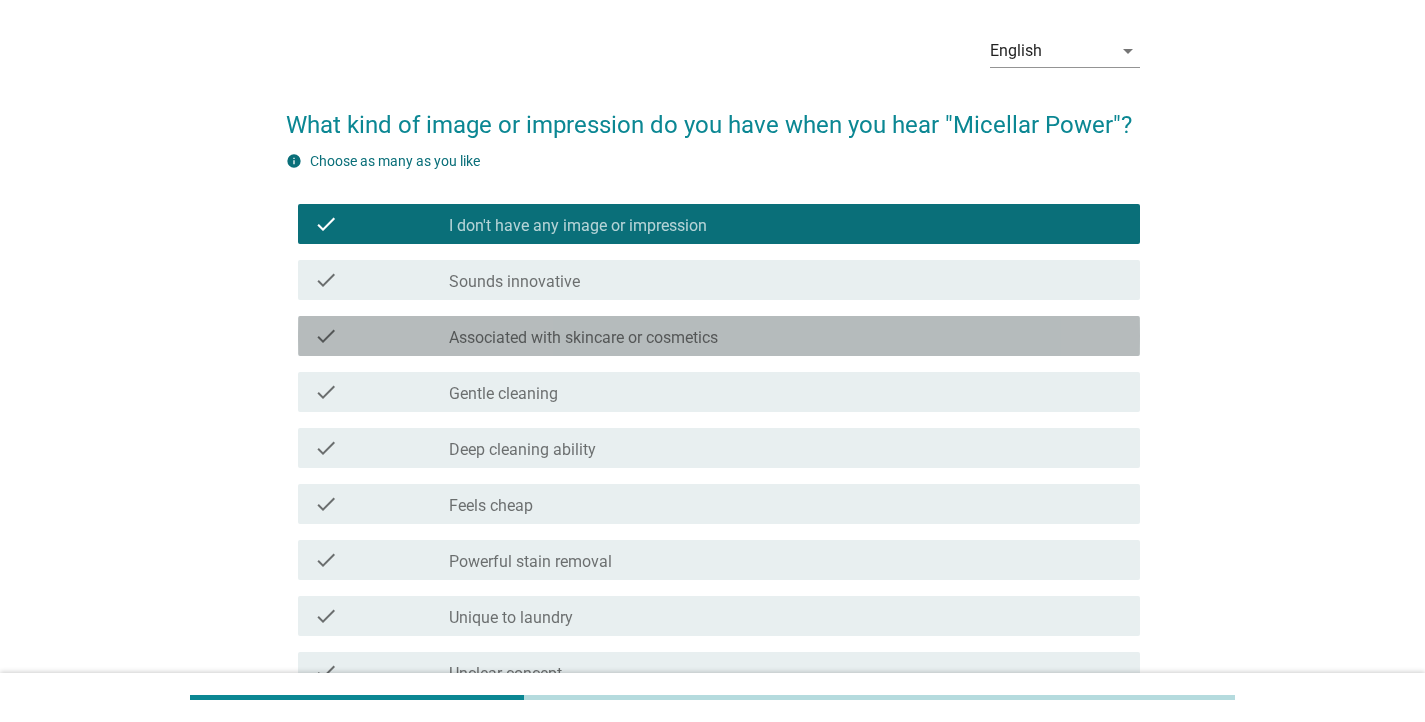 click on "Associated with skincare or cosmetics" at bounding box center (583, 338) 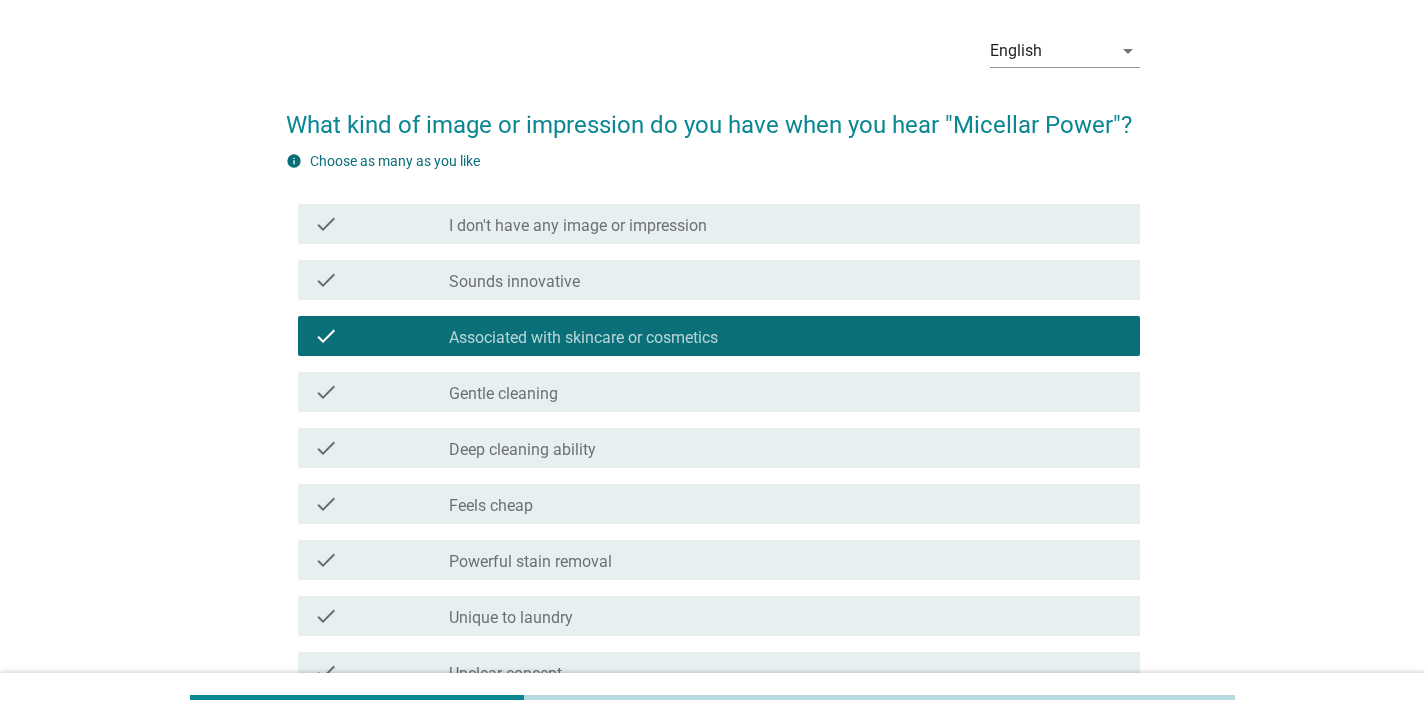 scroll, scrollTop: 609, scrollLeft: 0, axis: vertical 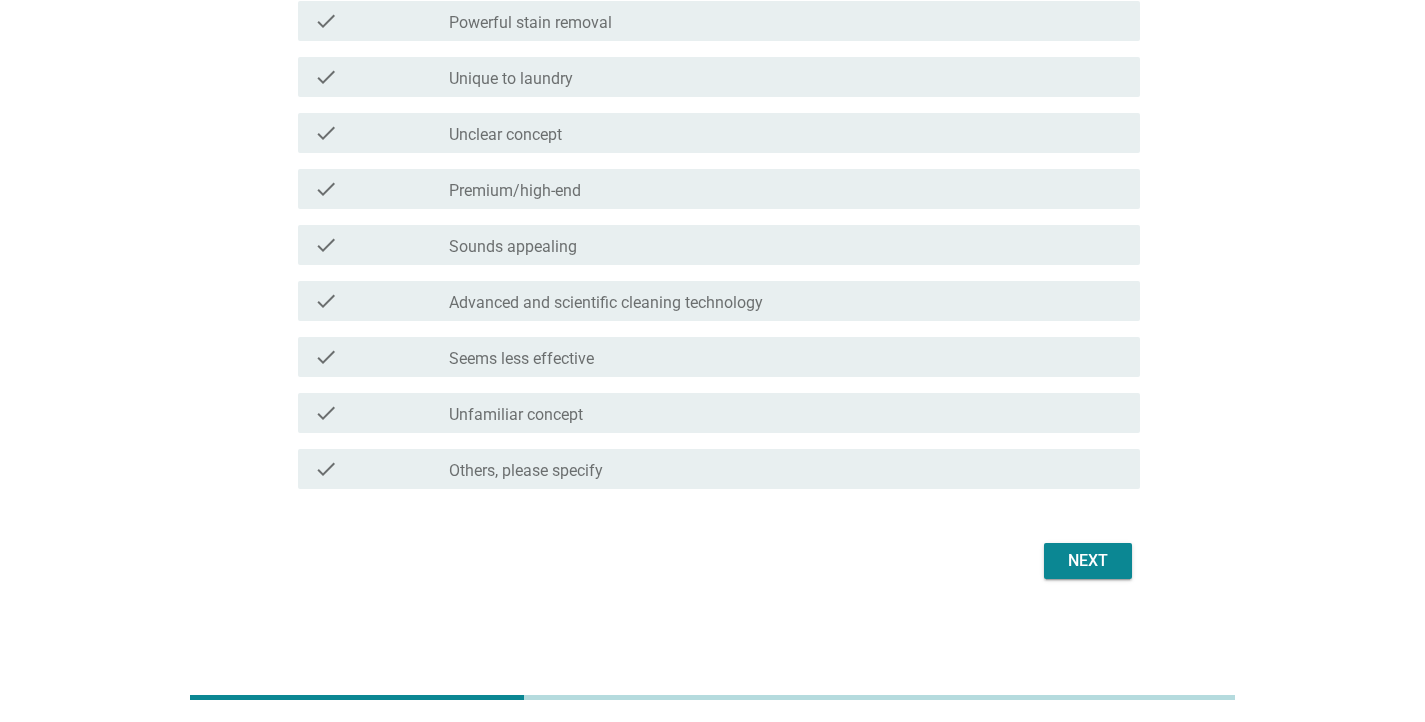 click on "Next" at bounding box center [1088, 561] 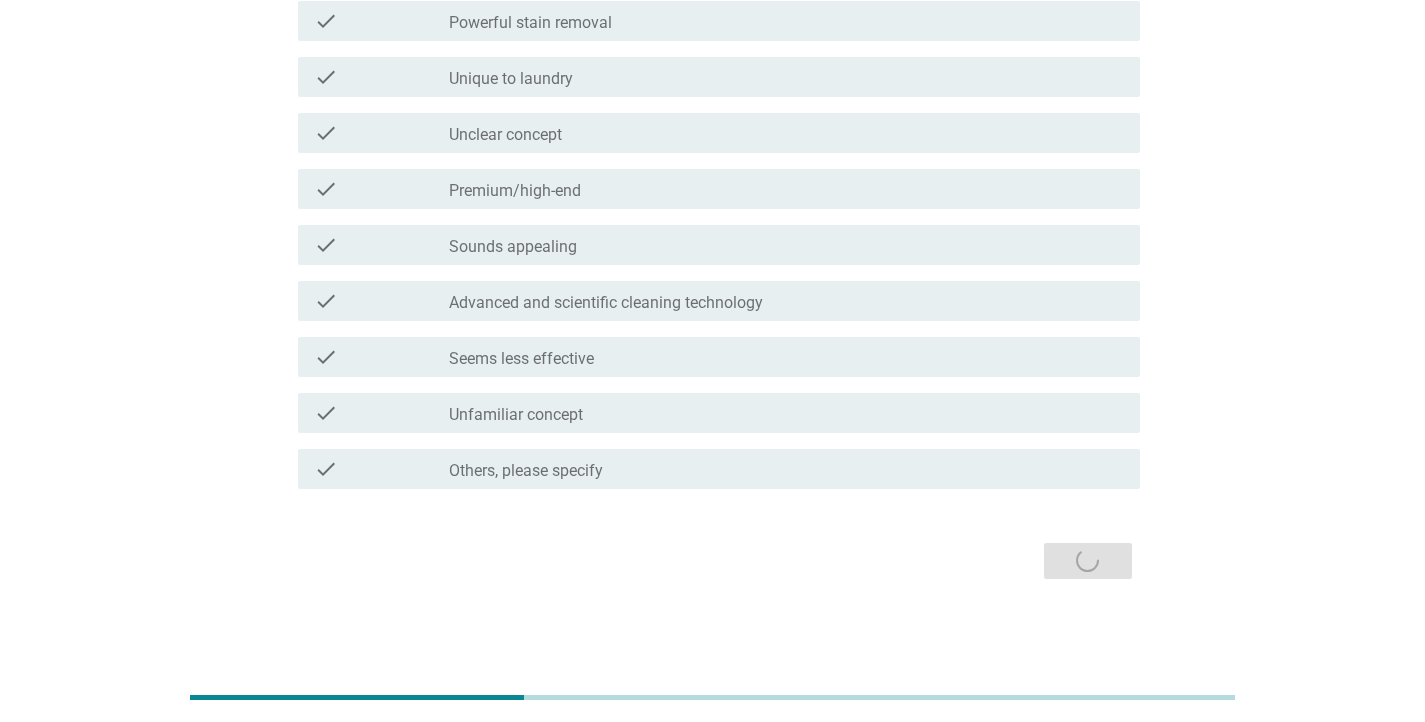 scroll, scrollTop: 0, scrollLeft: 0, axis: both 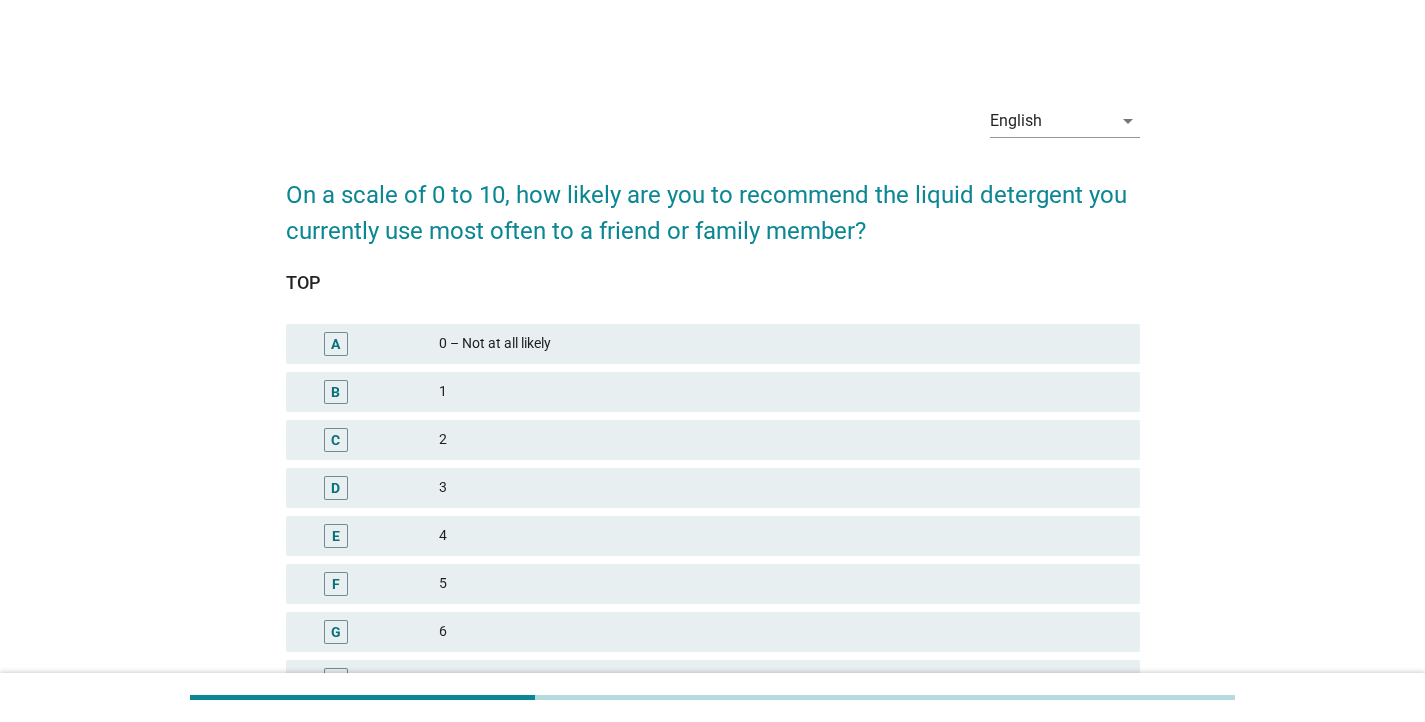 drag, startPoint x: 522, startPoint y: 539, endPoint x: 536, endPoint y: 540, distance: 14.035668 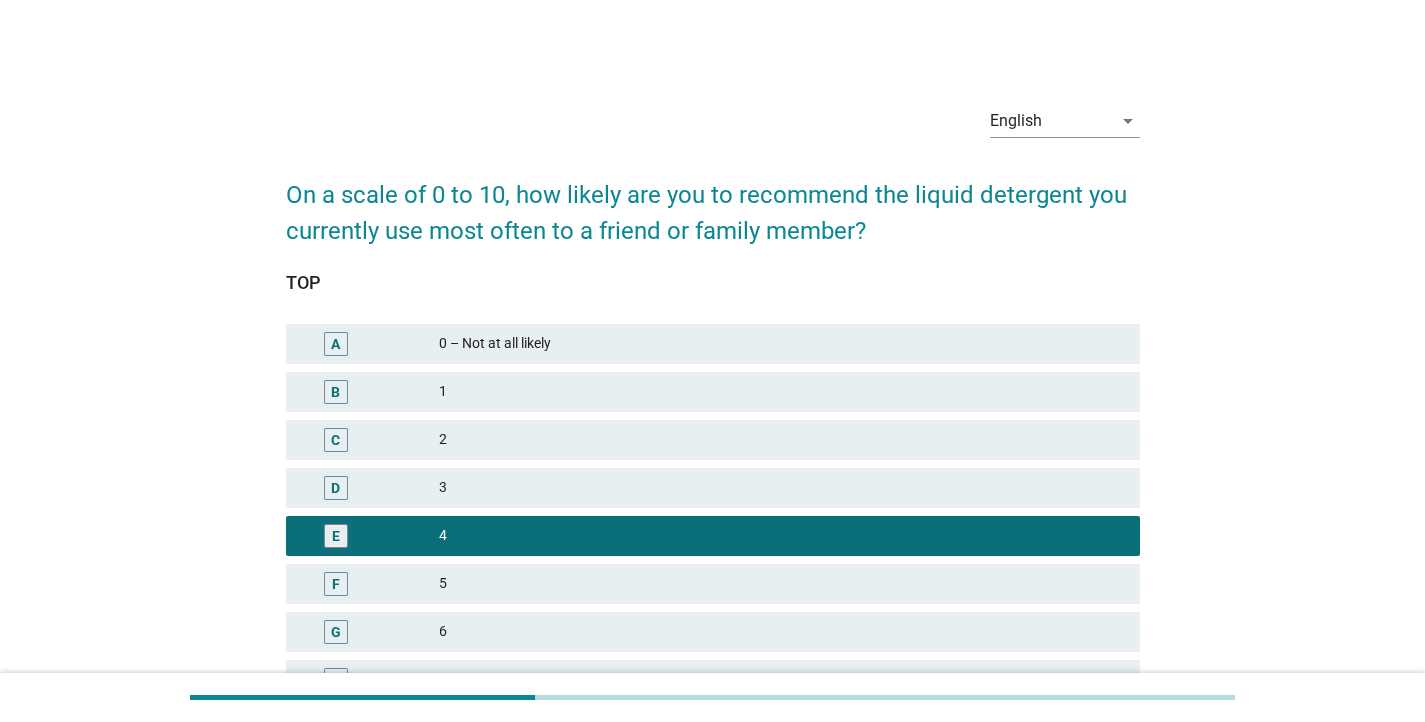 scroll, scrollTop: 339, scrollLeft: 0, axis: vertical 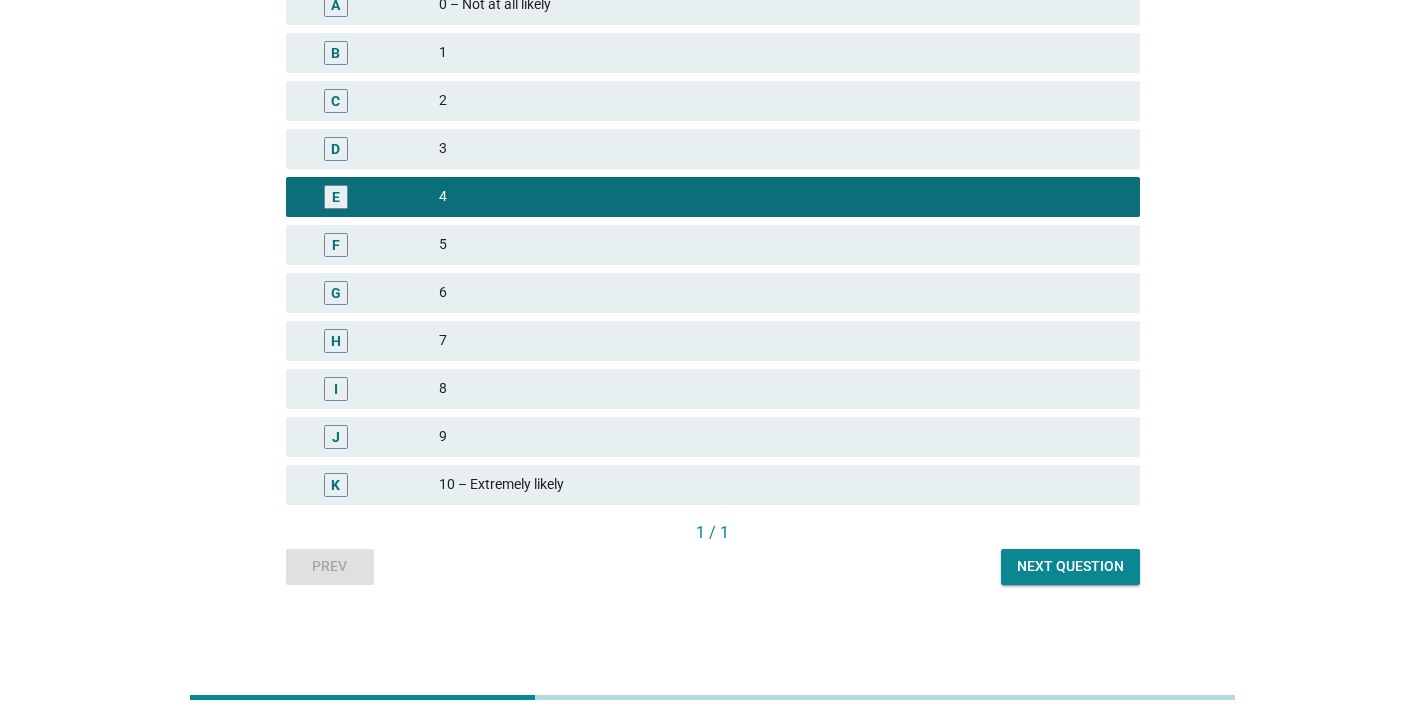 click on "Next question" at bounding box center [1070, 566] 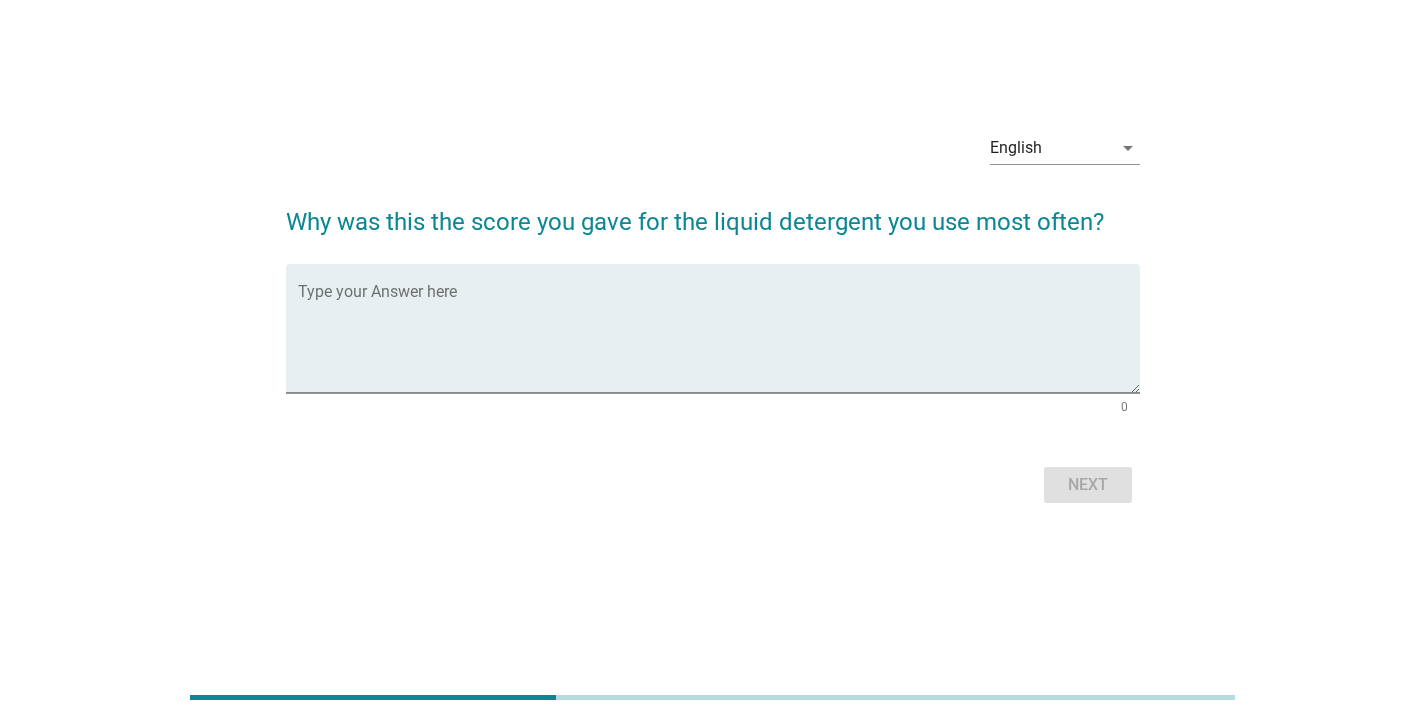 scroll, scrollTop: 0, scrollLeft: 0, axis: both 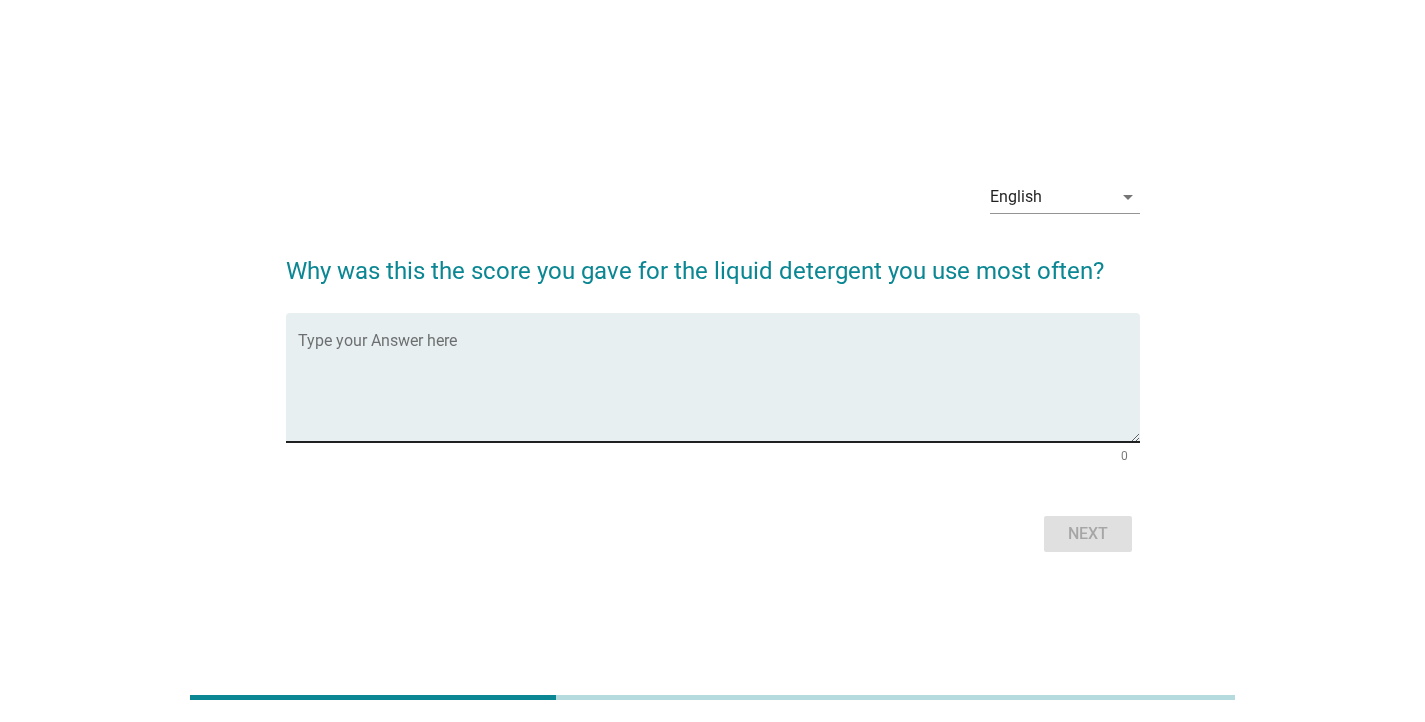 click at bounding box center [719, 389] 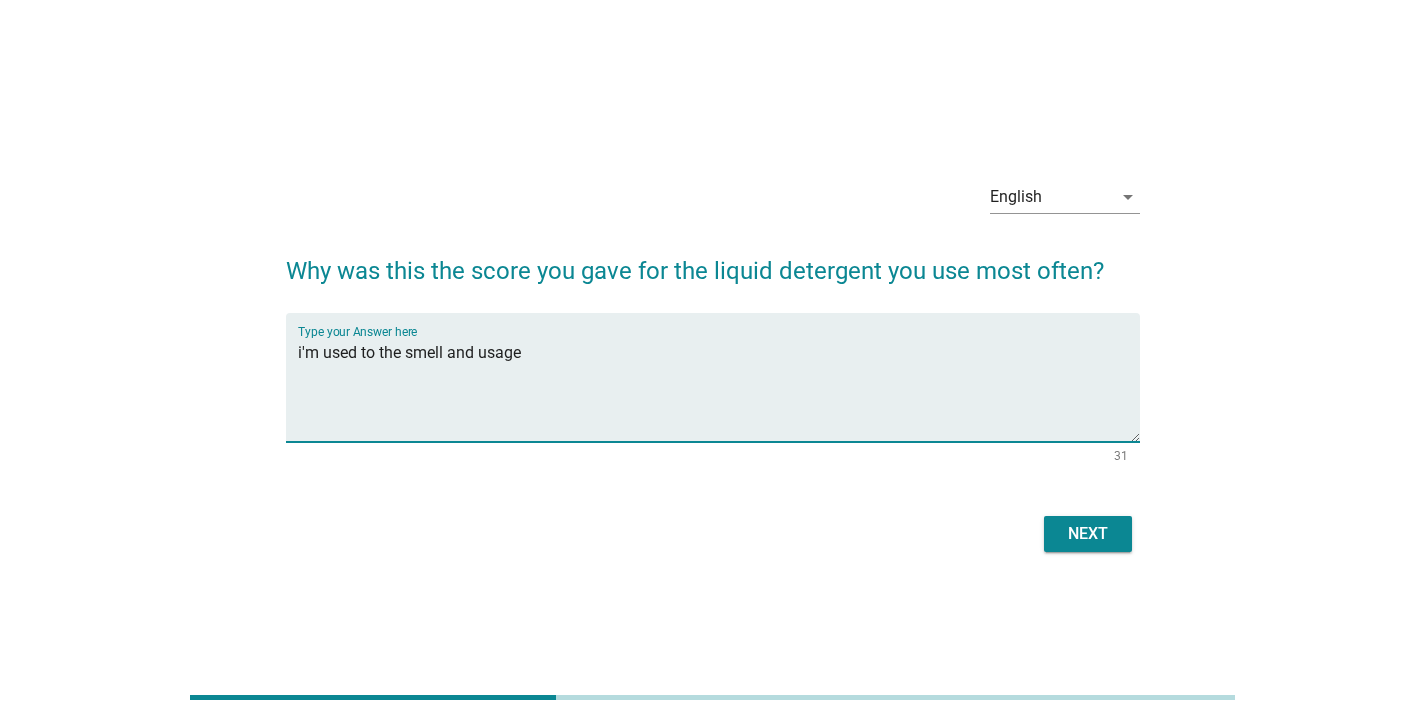 type on "i'm used to the smell and usage" 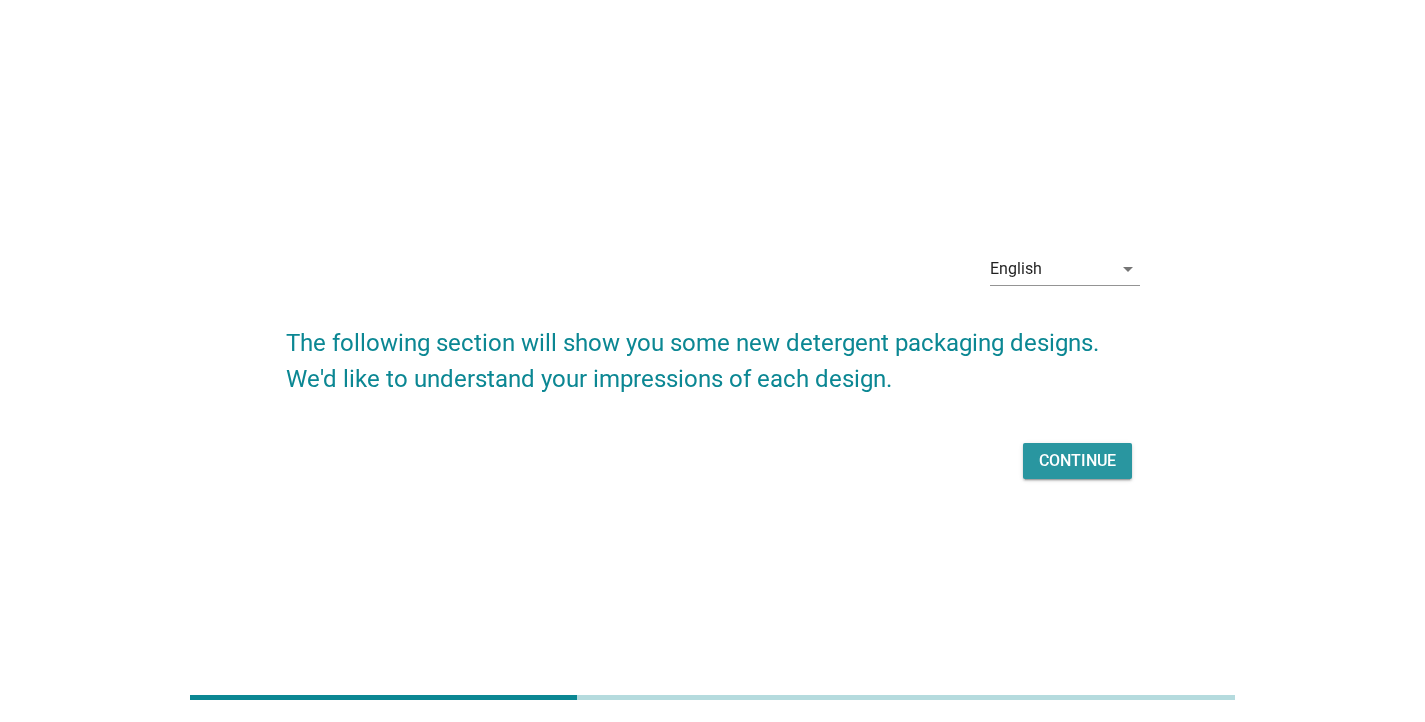 click on "Continue" at bounding box center (1077, 461) 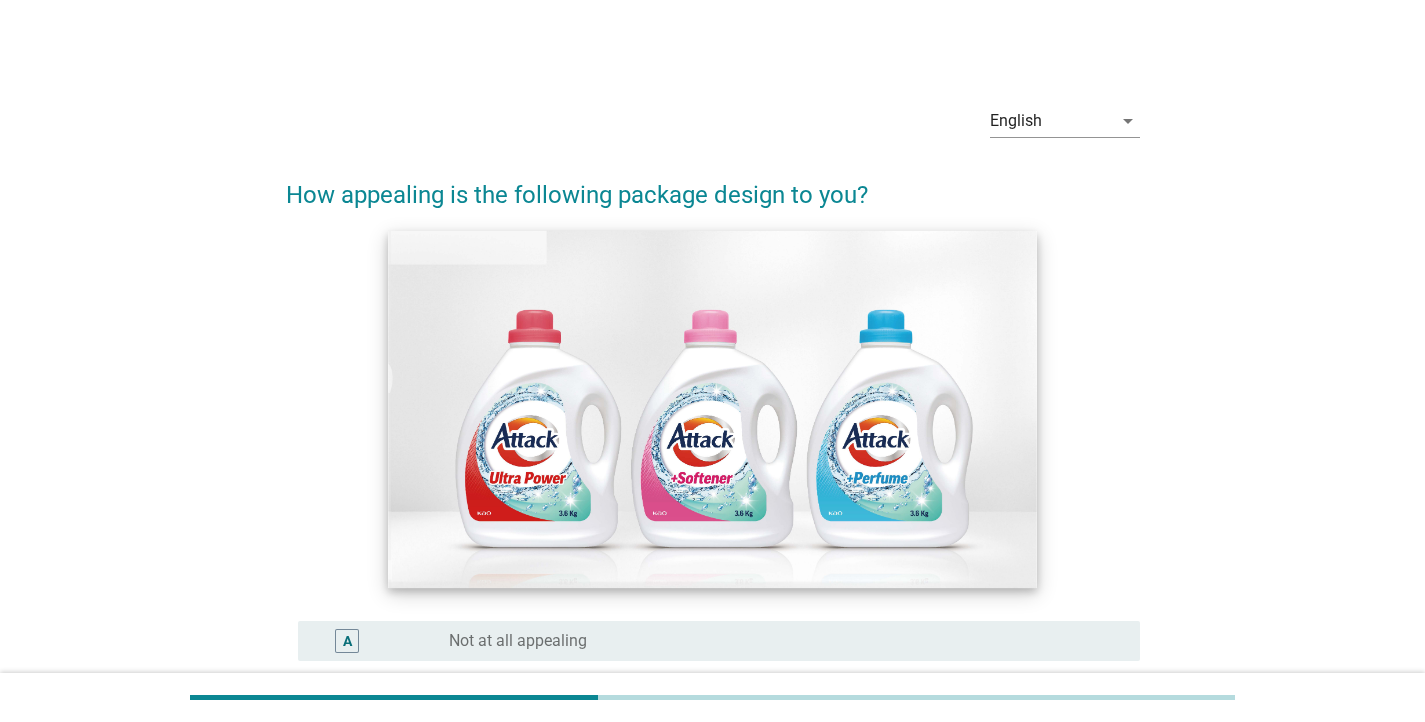 scroll, scrollTop: 165, scrollLeft: 0, axis: vertical 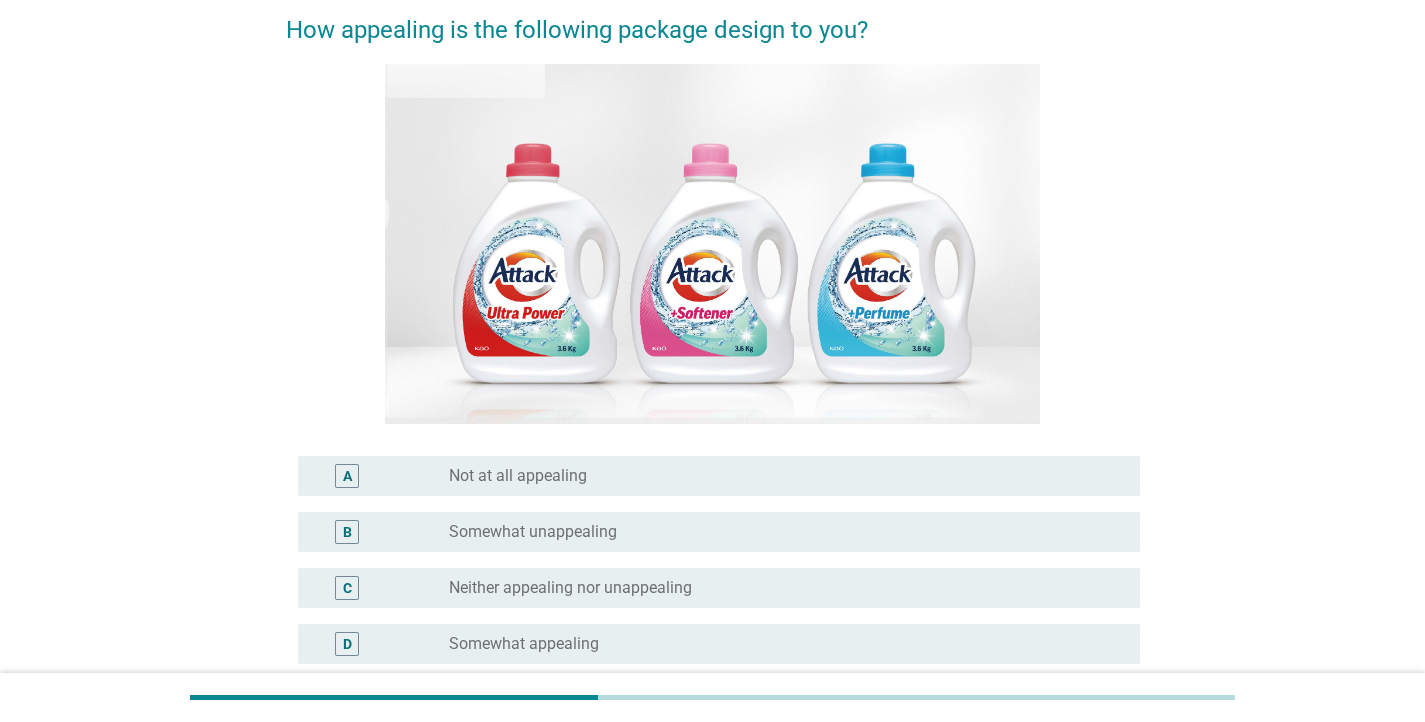 click on "radio_button_unchecked Neither appealing nor unappealing" at bounding box center [778, 588] 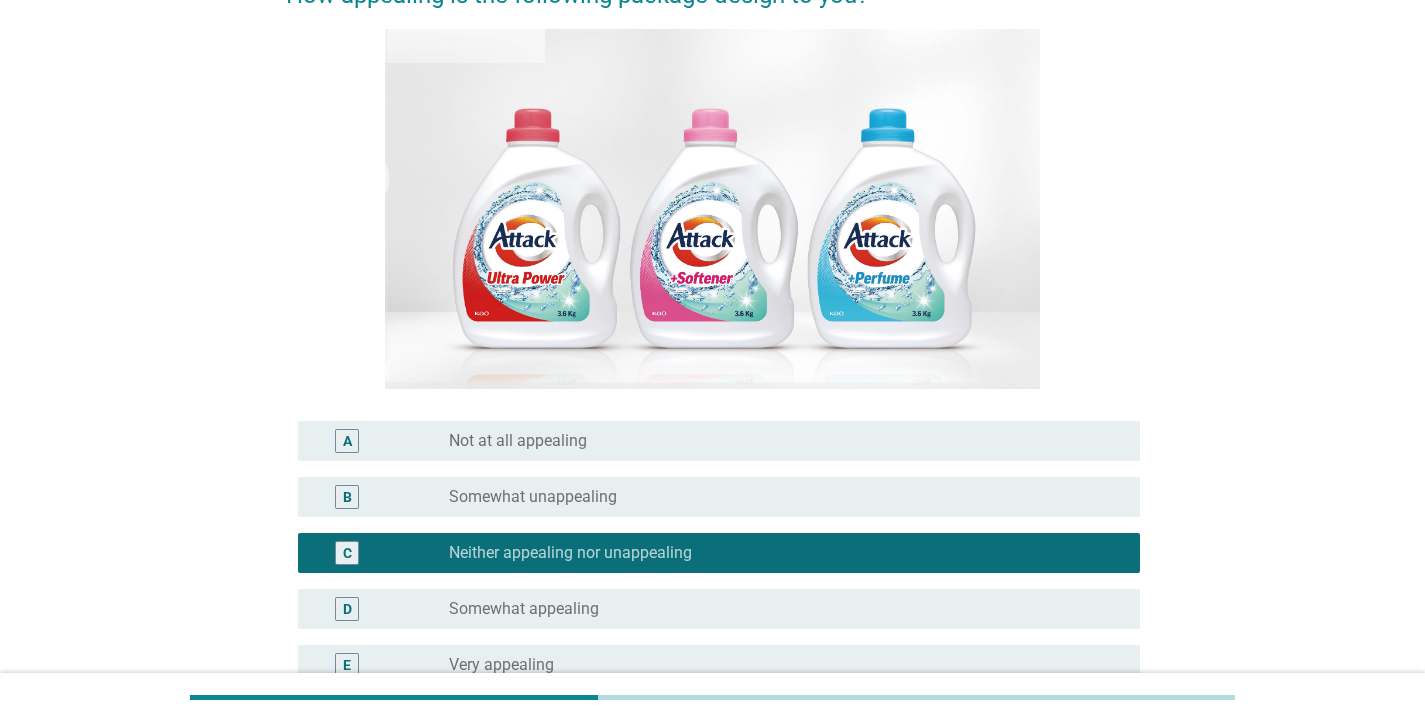 scroll, scrollTop: 355, scrollLeft: 0, axis: vertical 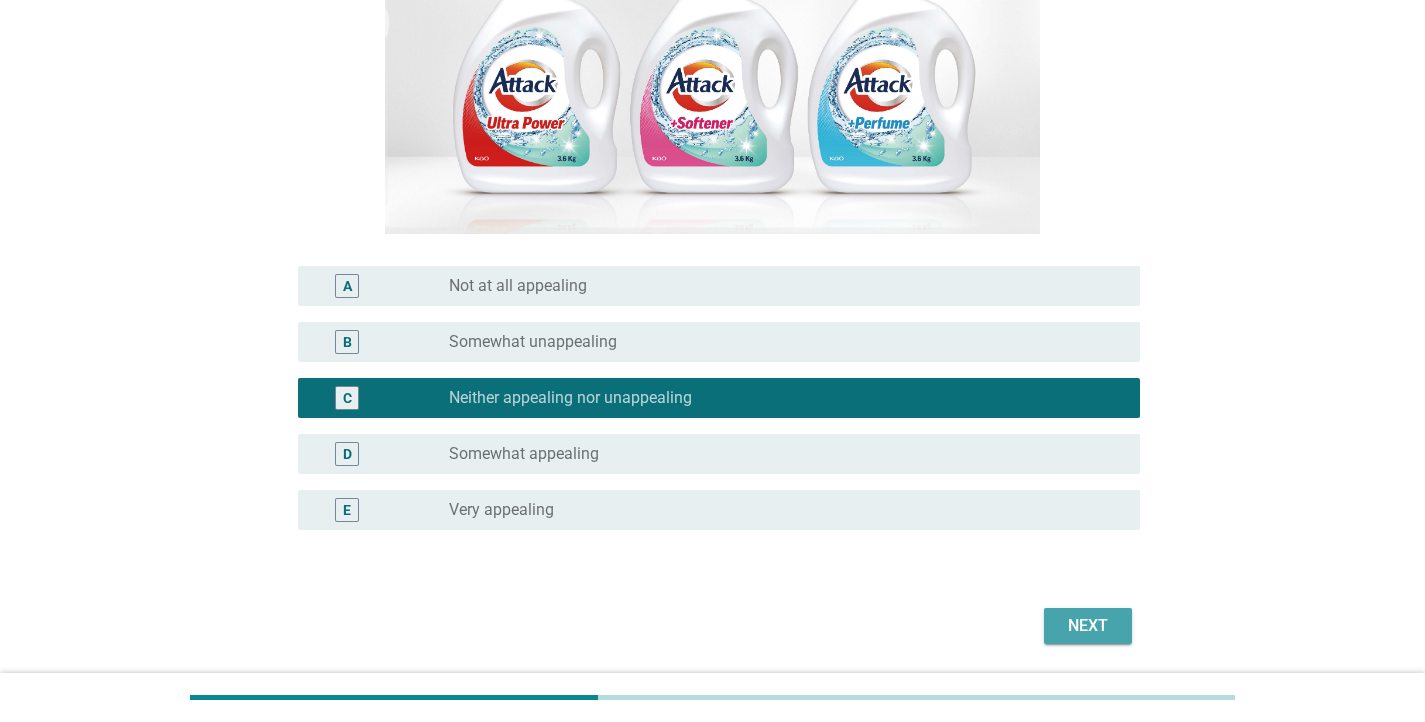 click on "Next" at bounding box center (1088, 626) 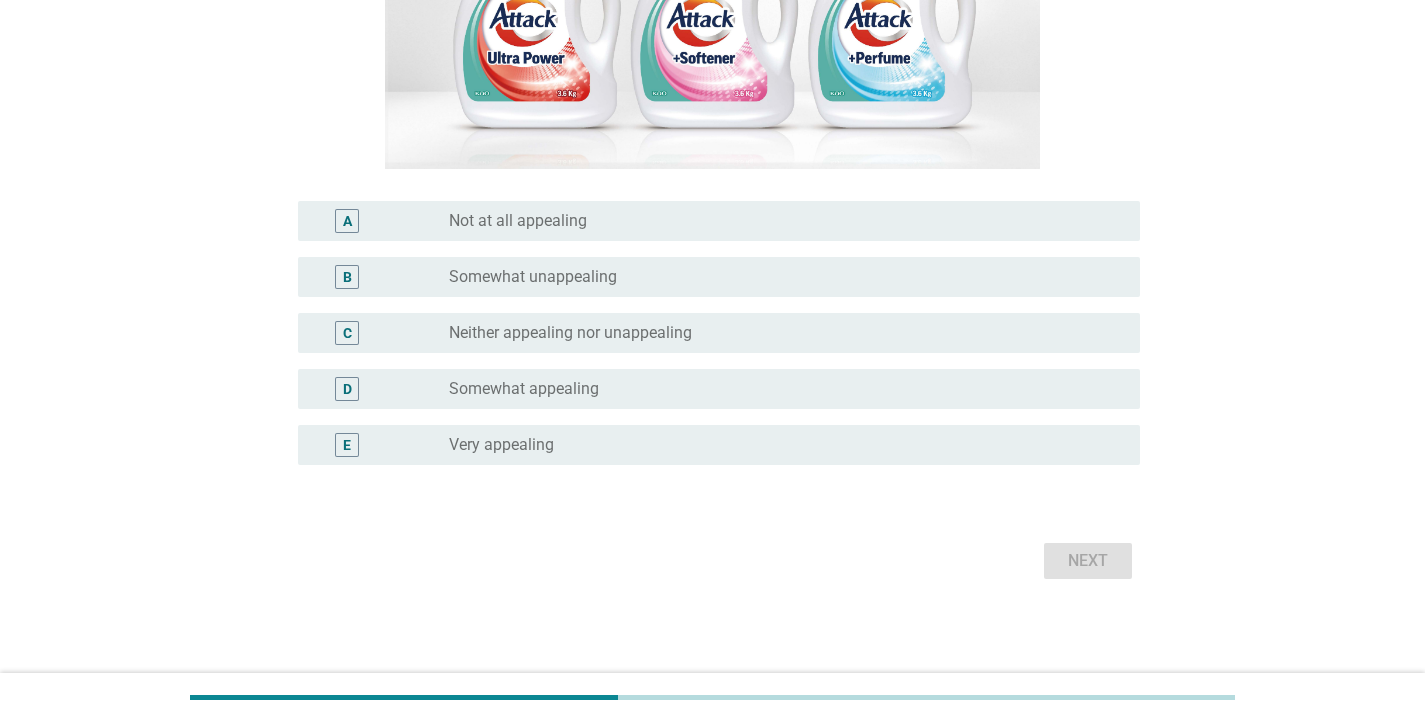 scroll, scrollTop: 421, scrollLeft: 0, axis: vertical 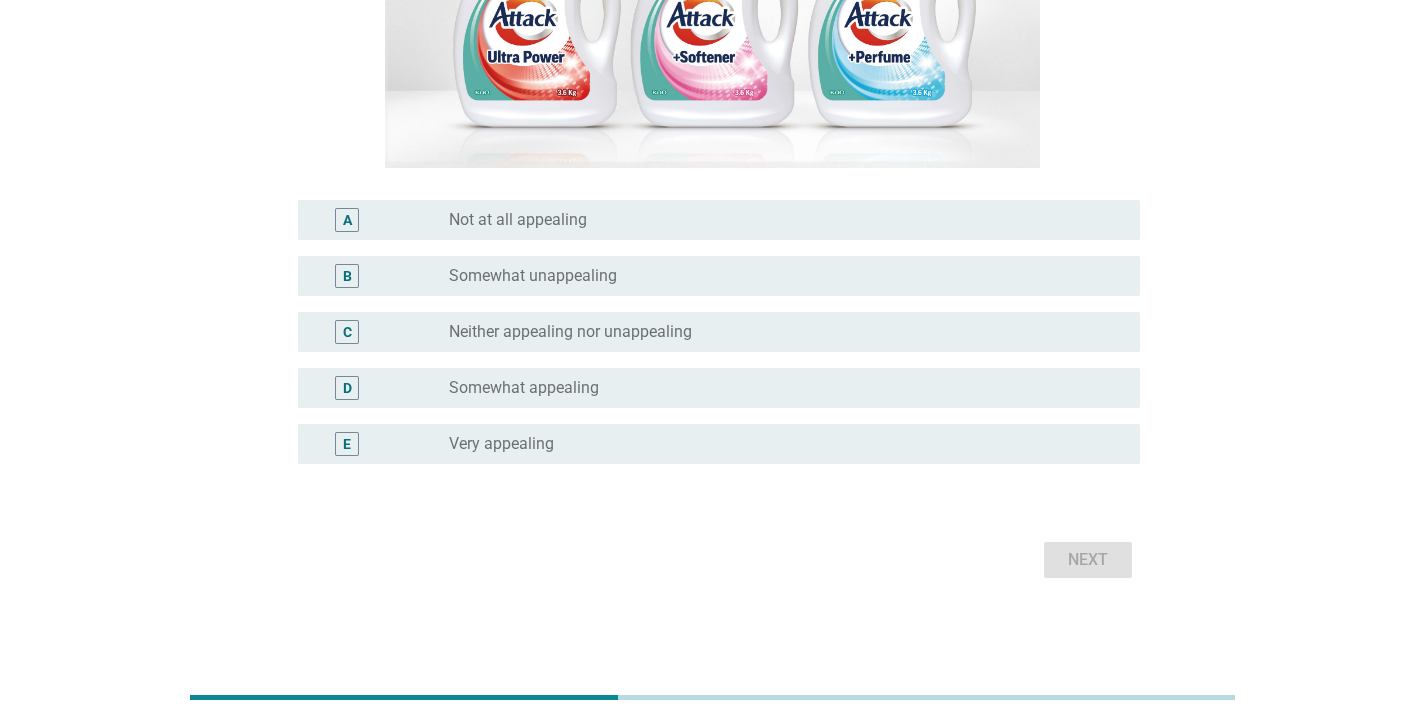 click on "Neither appealing nor unappealing" at bounding box center (570, 332) 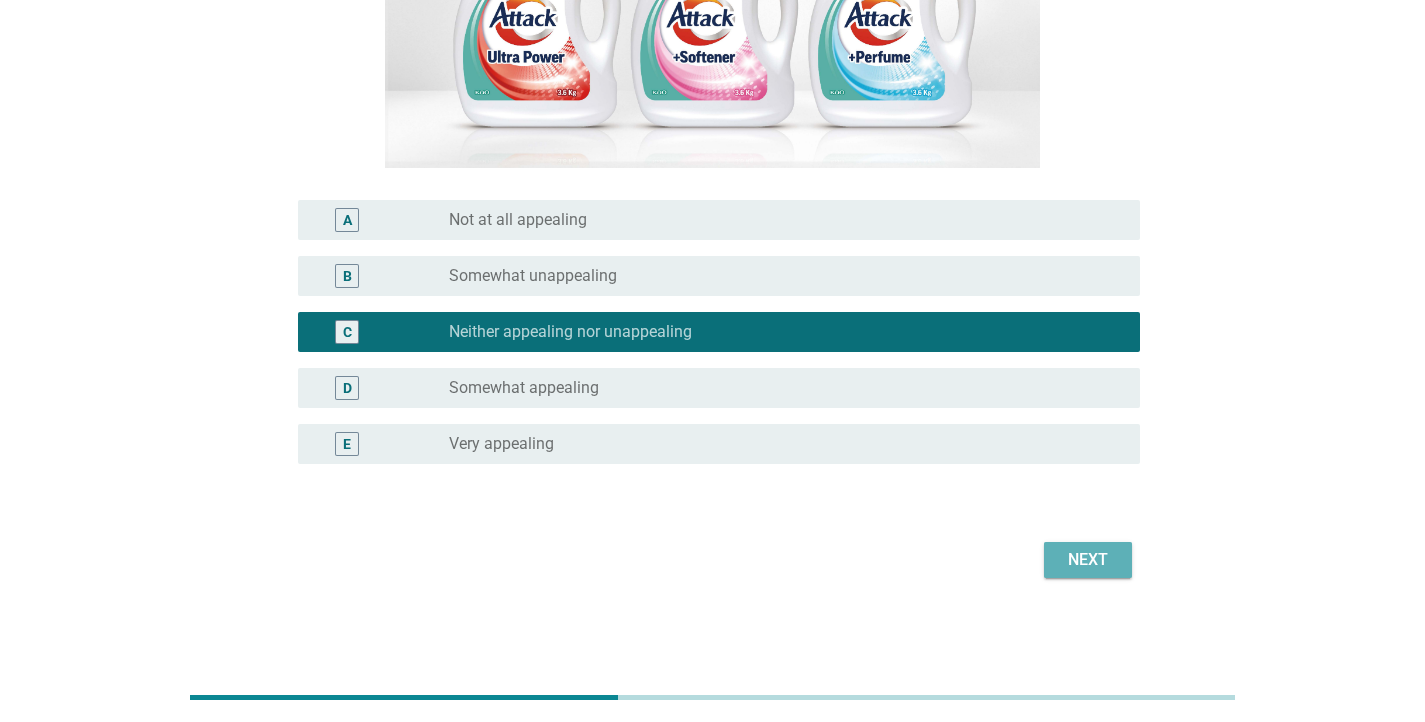 click on "Next" at bounding box center (1088, 560) 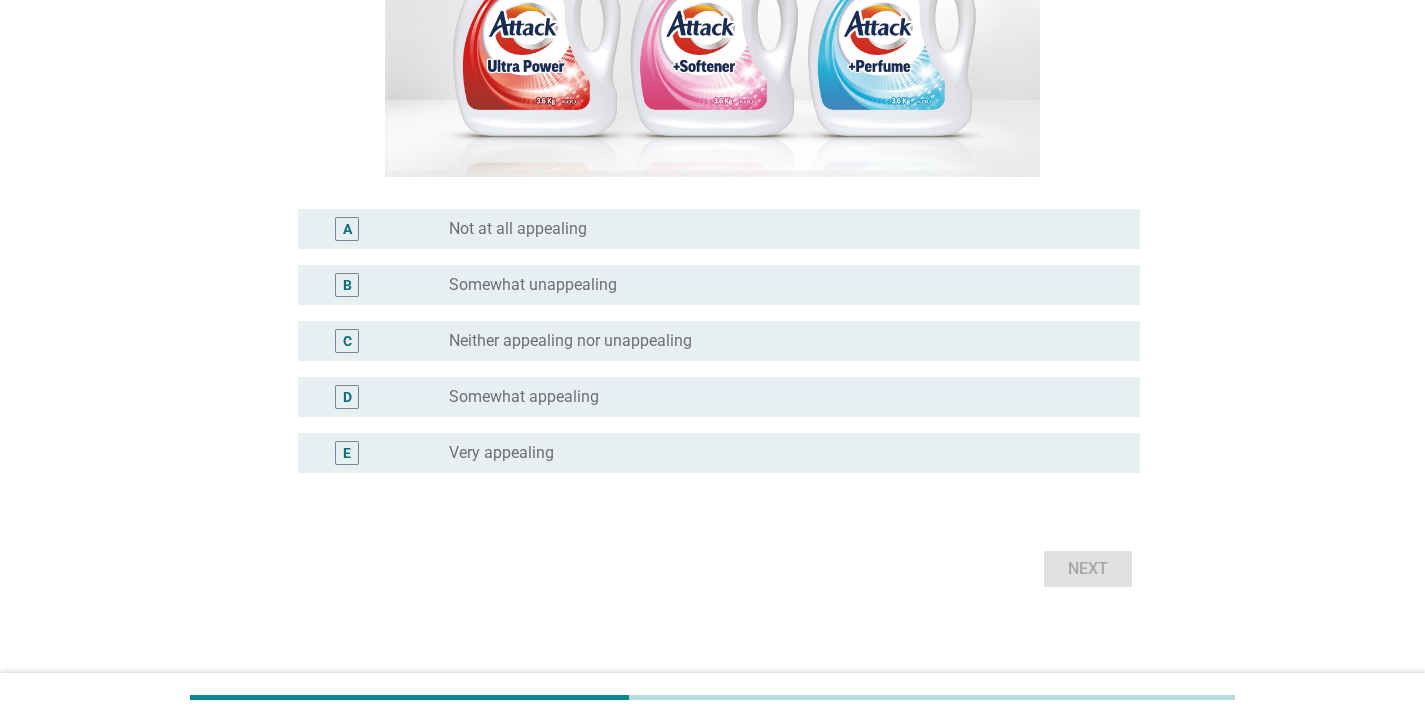 scroll, scrollTop: 421, scrollLeft: 0, axis: vertical 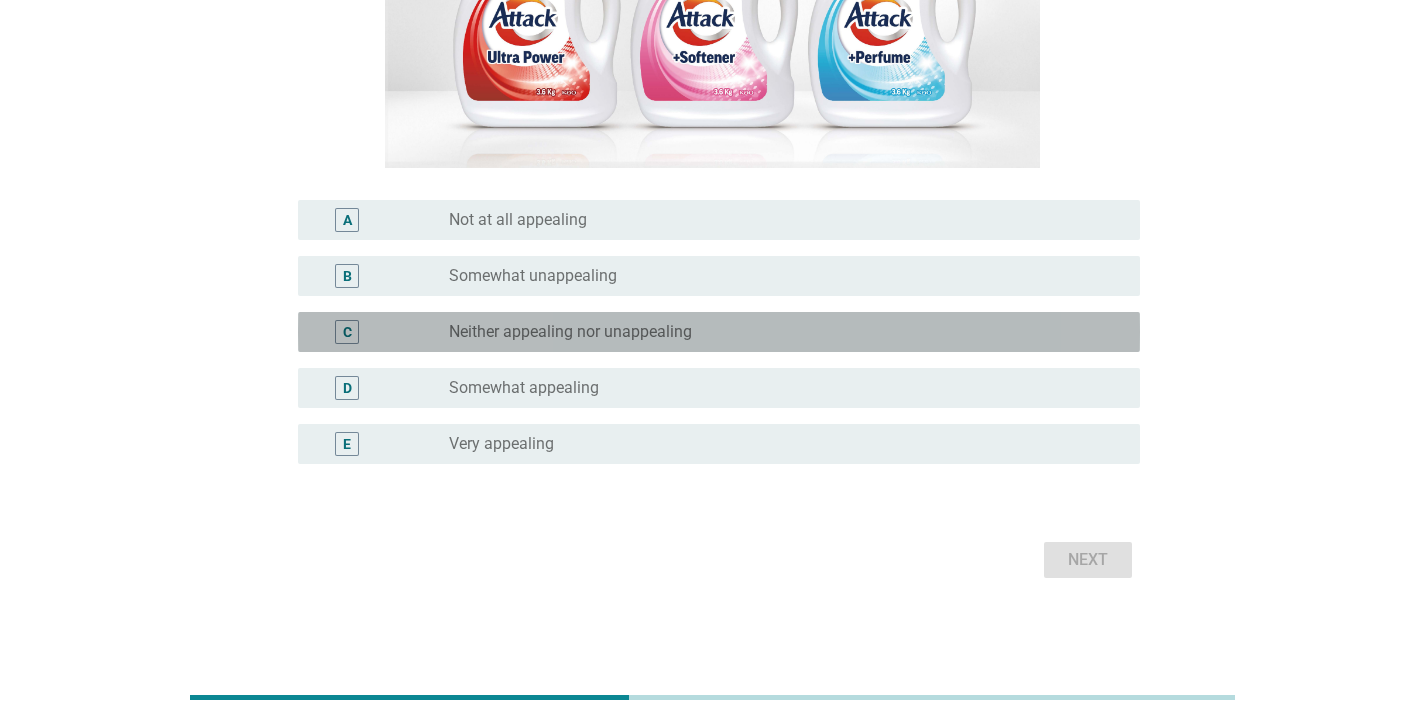 click on "Neither appealing nor unappealing" at bounding box center (570, 332) 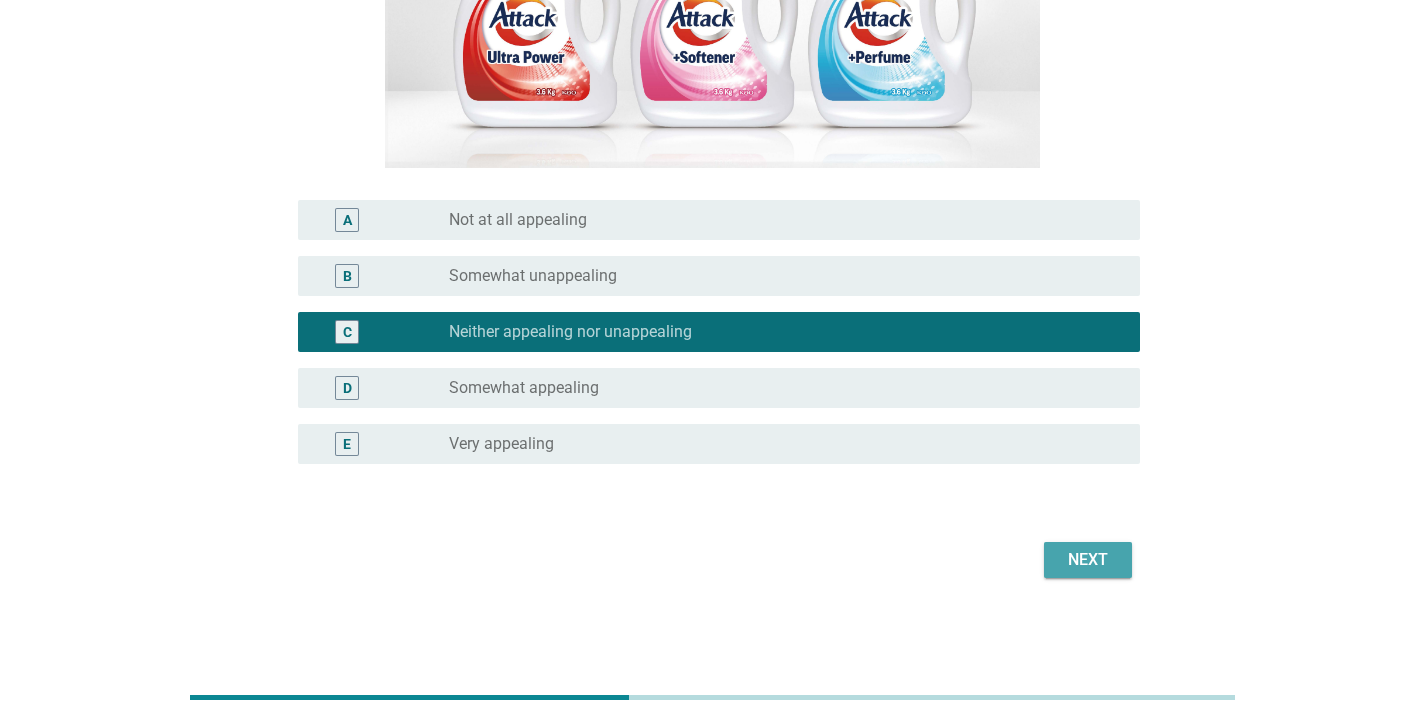 click on "Next" at bounding box center (1088, 560) 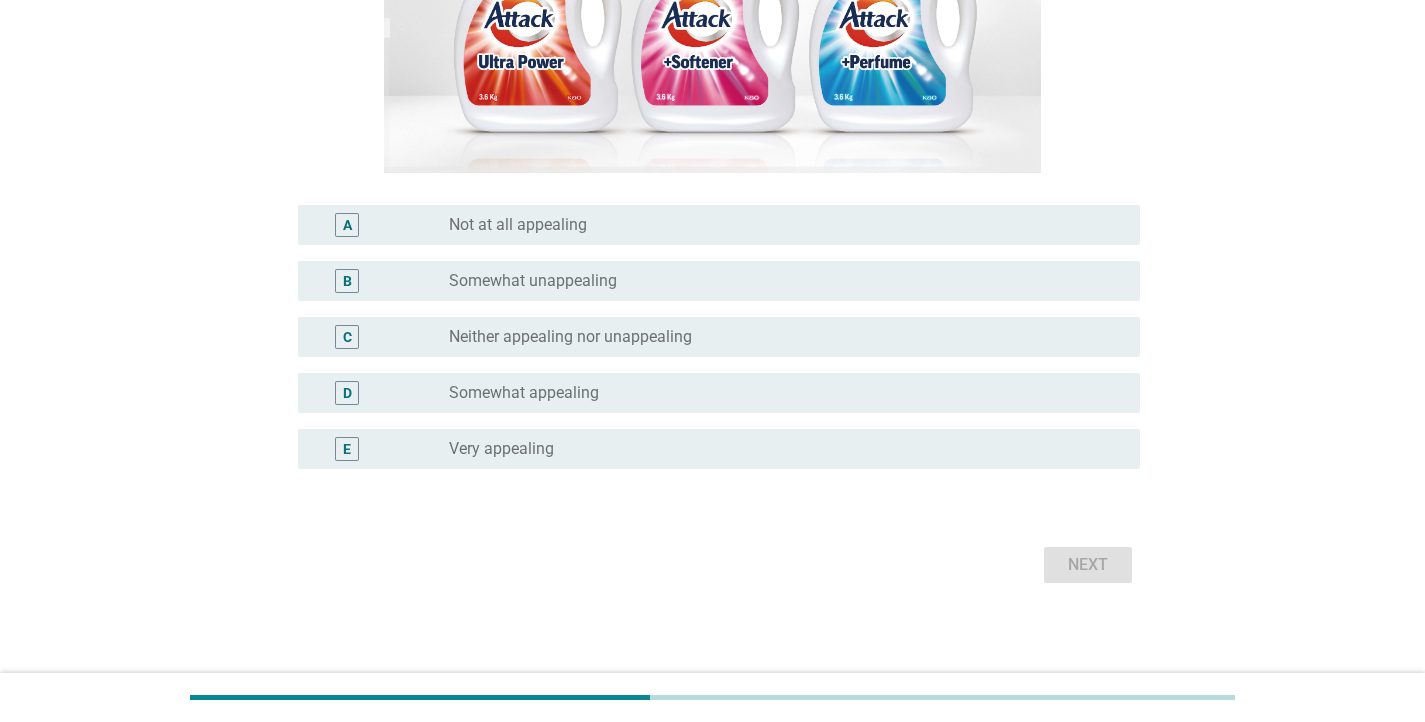 scroll, scrollTop: 418, scrollLeft: 0, axis: vertical 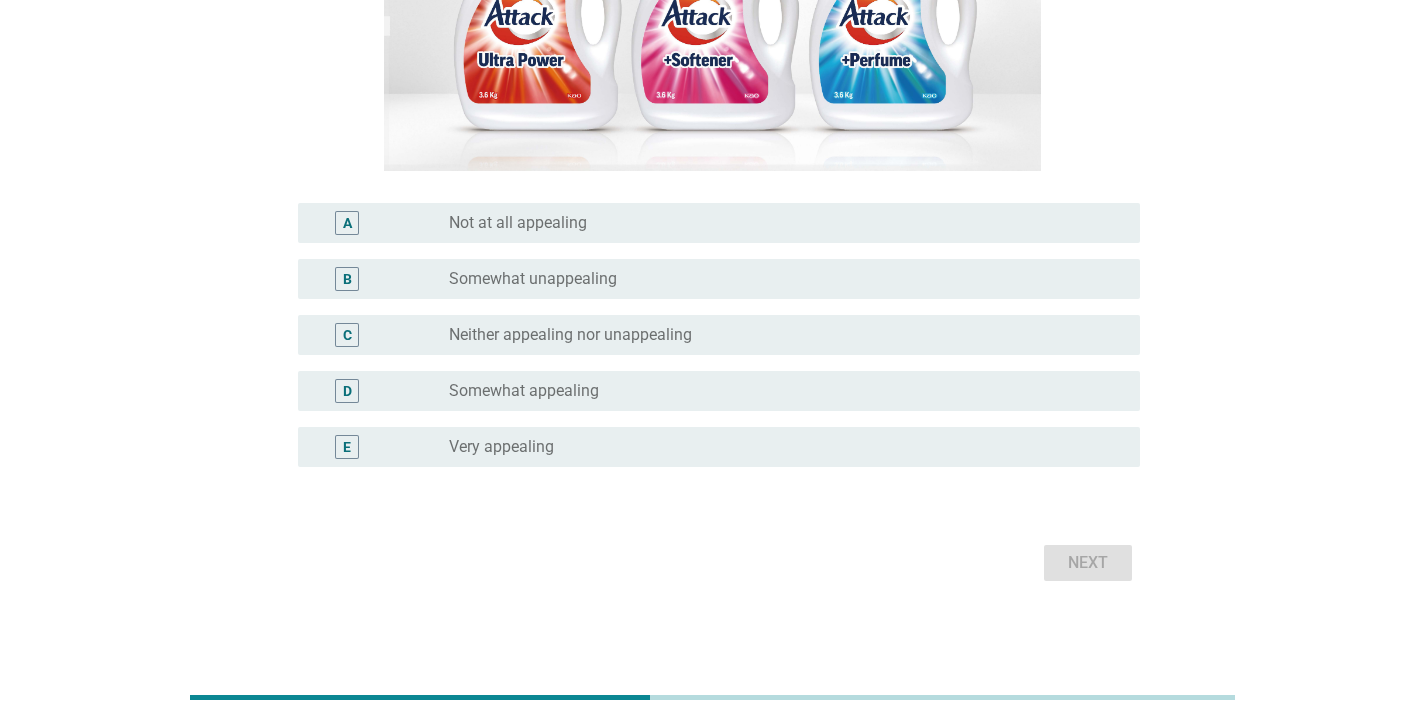 click on "Neither appealing nor unappealing" at bounding box center (570, 335) 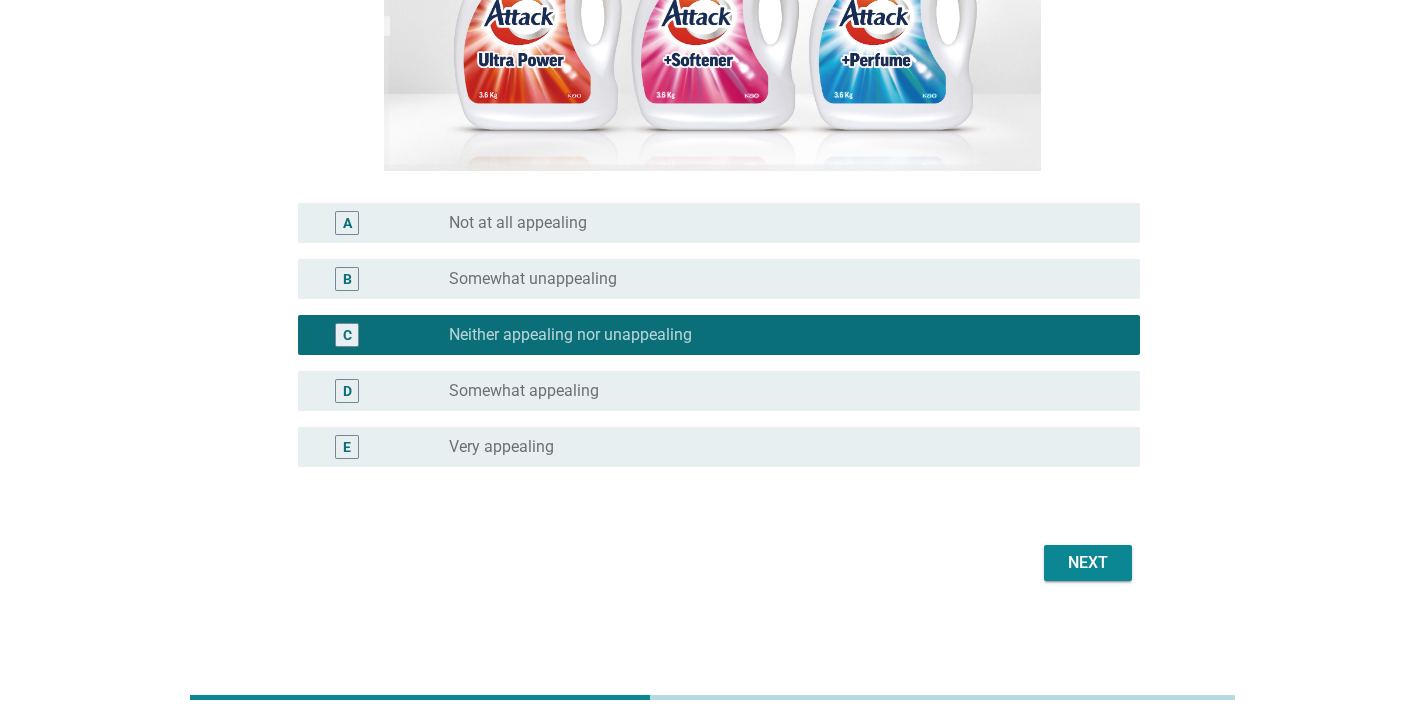 click on "Next" at bounding box center (1088, 563) 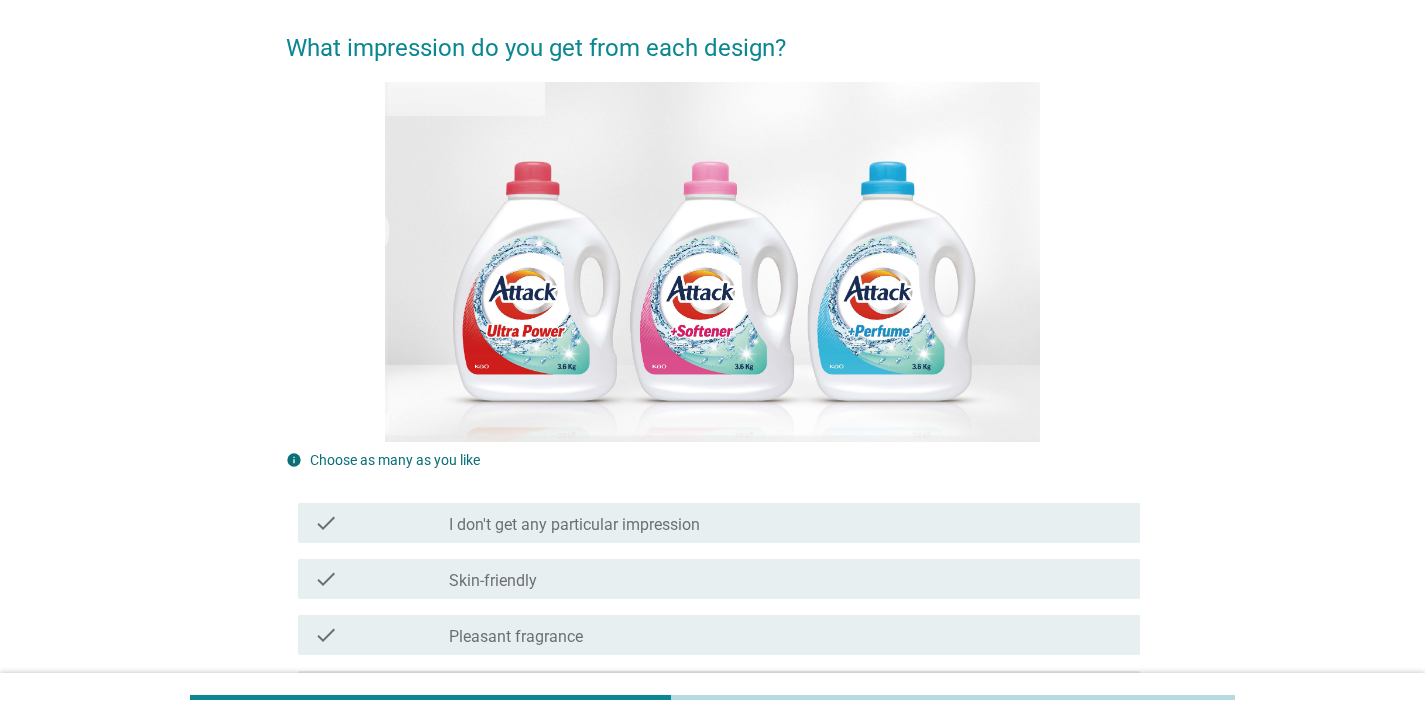 scroll, scrollTop: 351, scrollLeft: 0, axis: vertical 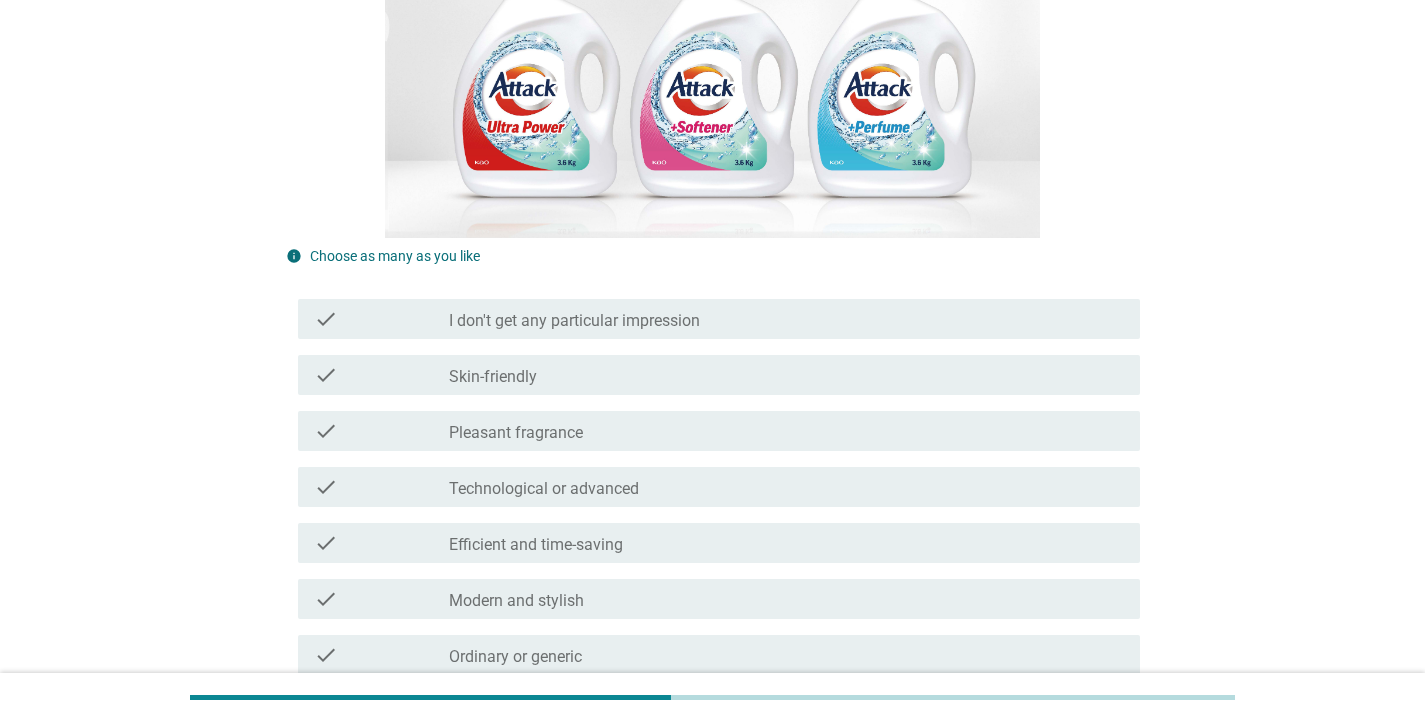 click on "check_box_outline_blank Skin-friendly" at bounding box center [786, 375] 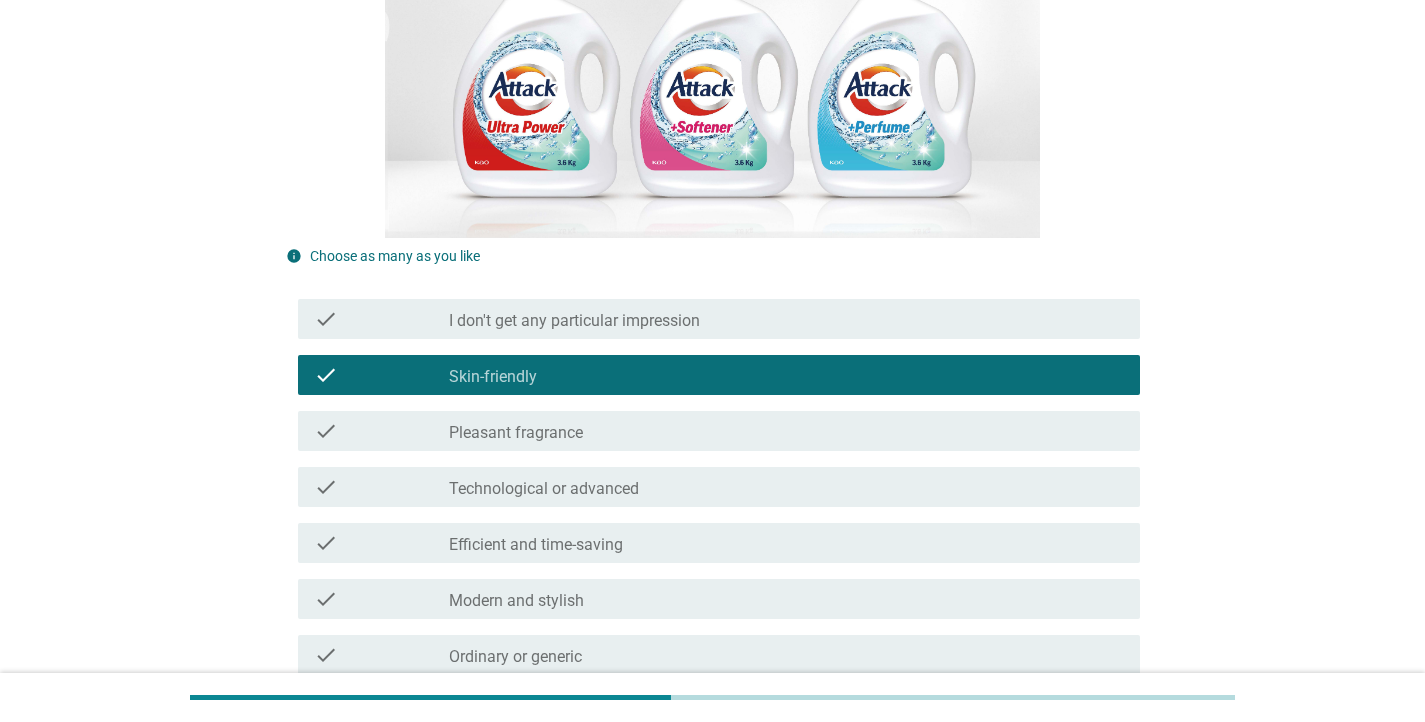 click on "check_box_outline_blank Skin-friendly" at bounding box center [786, 375] 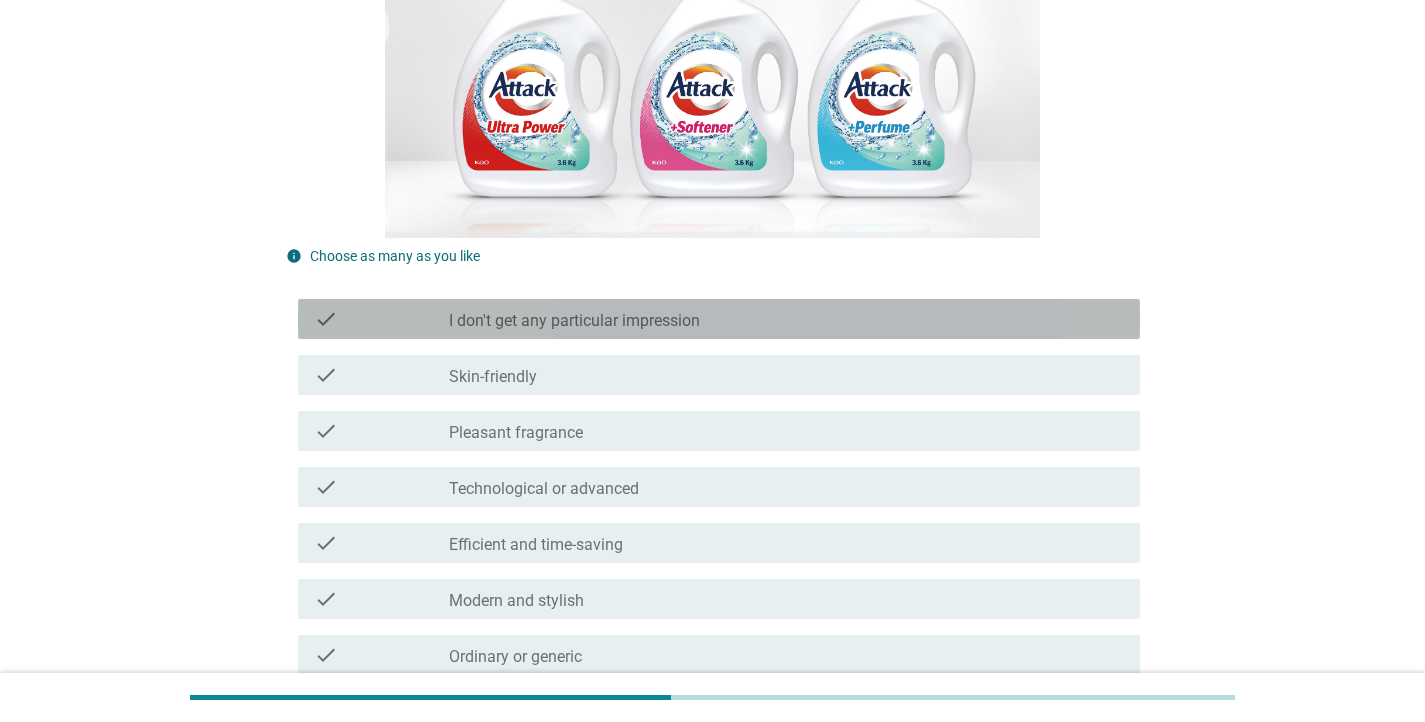 click on "I don't get any particular impression" at bounding box center (574, 321) 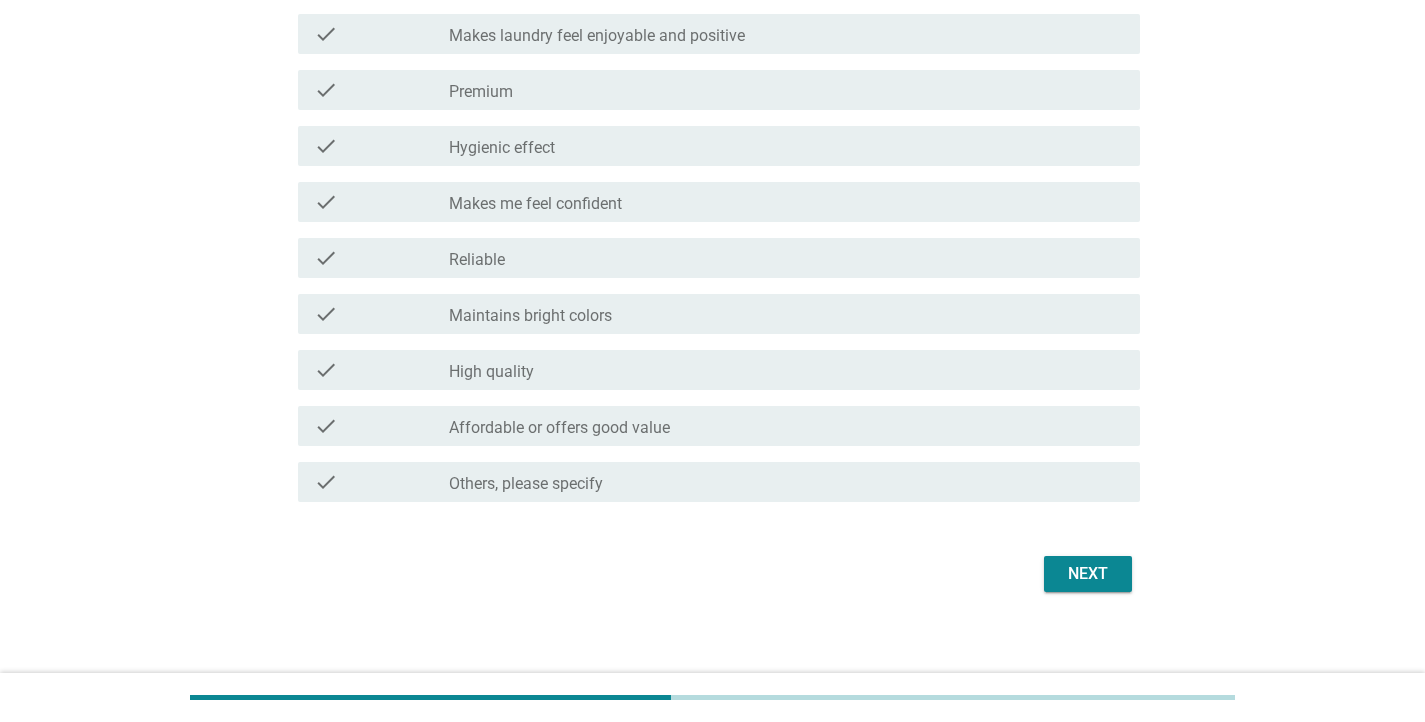 scroll, scrollTop: 1490, scrollLeft: 0, axis: vertical 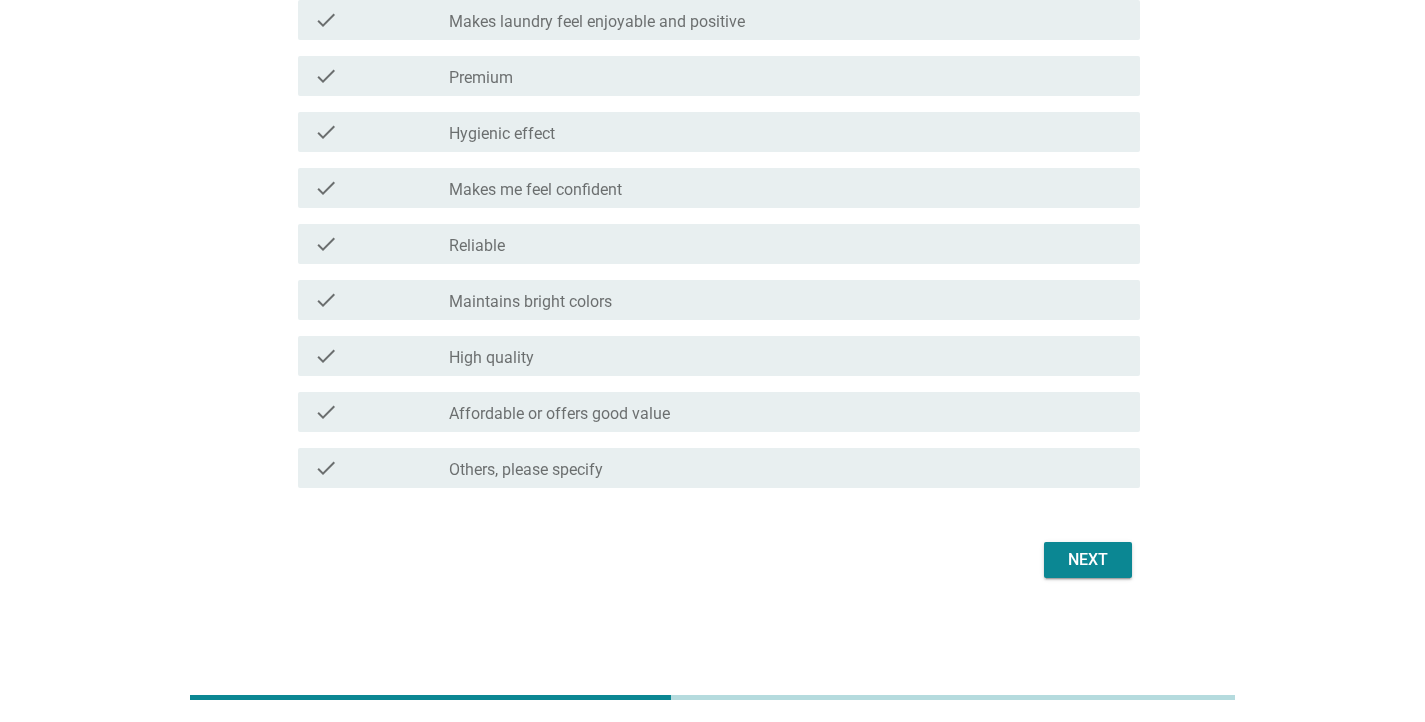 click on "Next" at bounding box center (1088, 560) 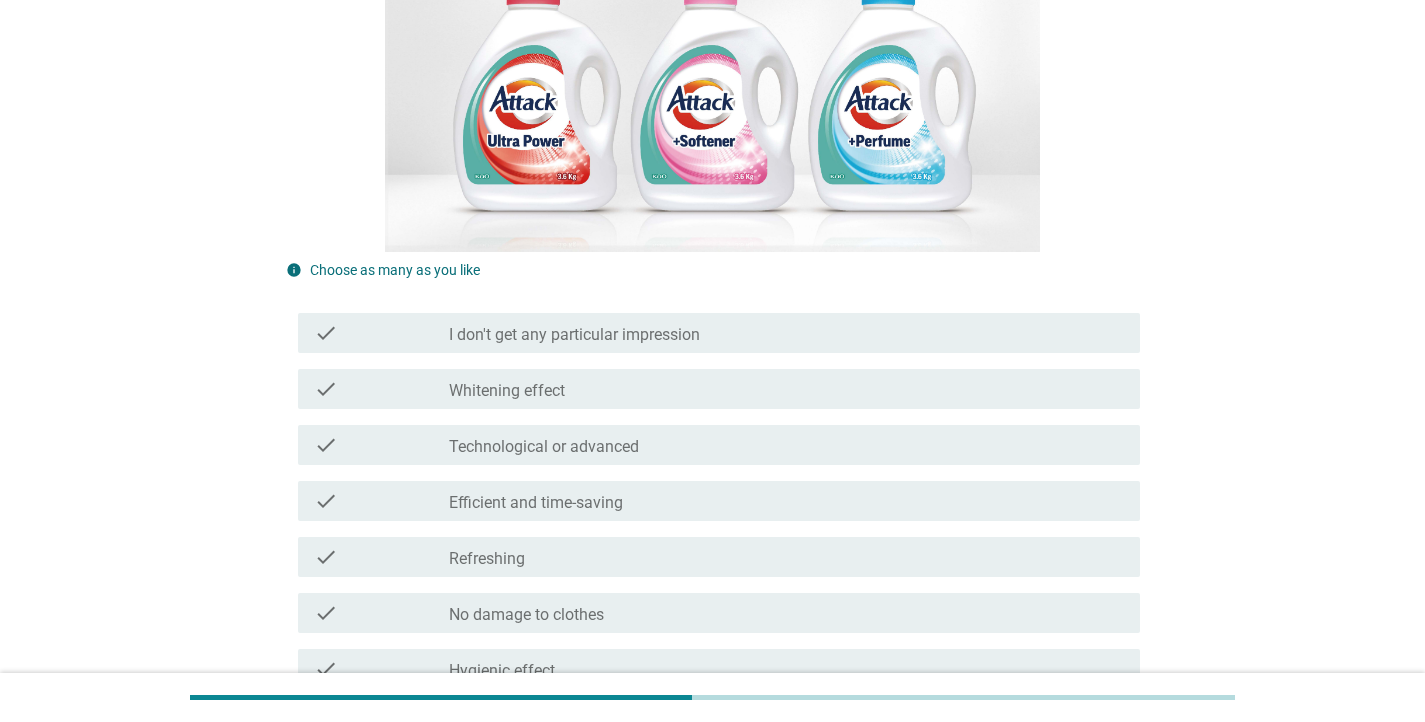 scroll, scrollTop: 399, scrollLeft: 0, axis: vertical 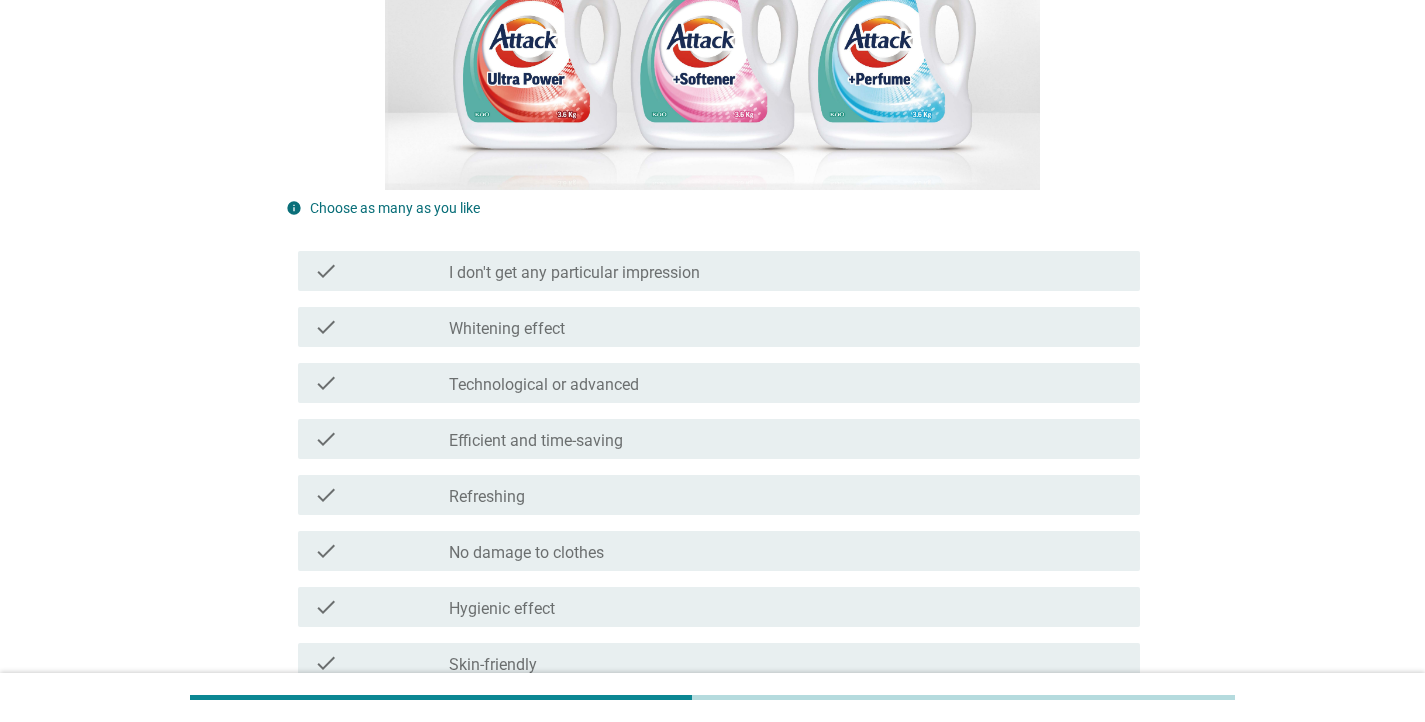 click on "I don't get any particular impression" at bounding box center (574, 273) 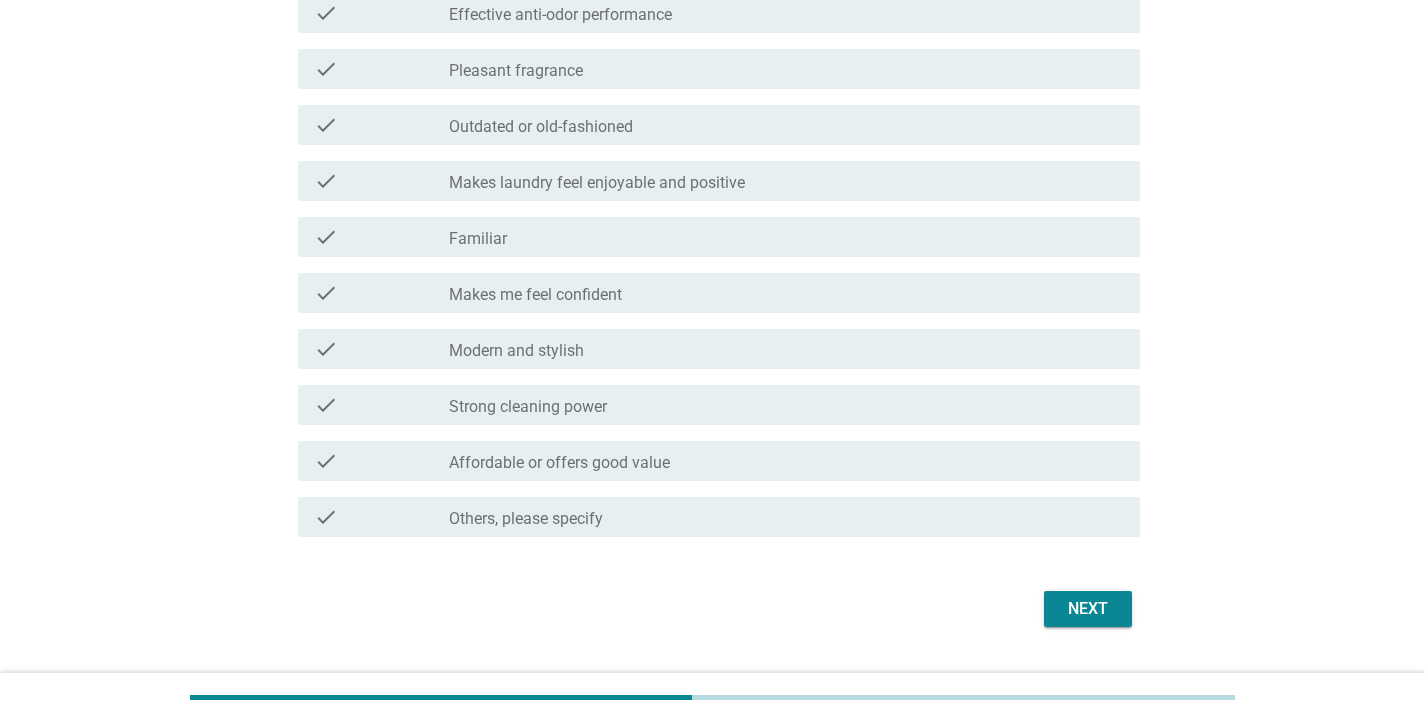 scroll, scrollTop: 1490, scrollLeft: 0, axis: vertical 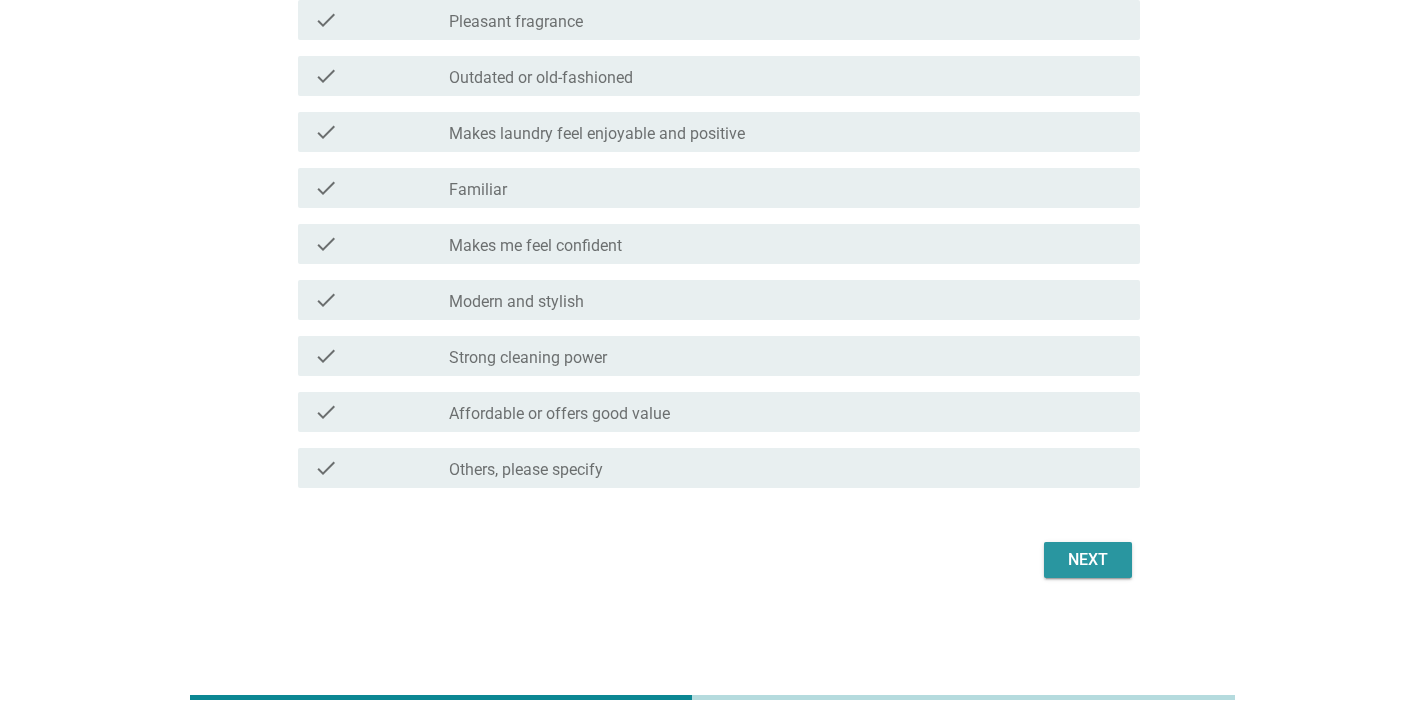 click on "Next" at bounding box center [1088, 560] 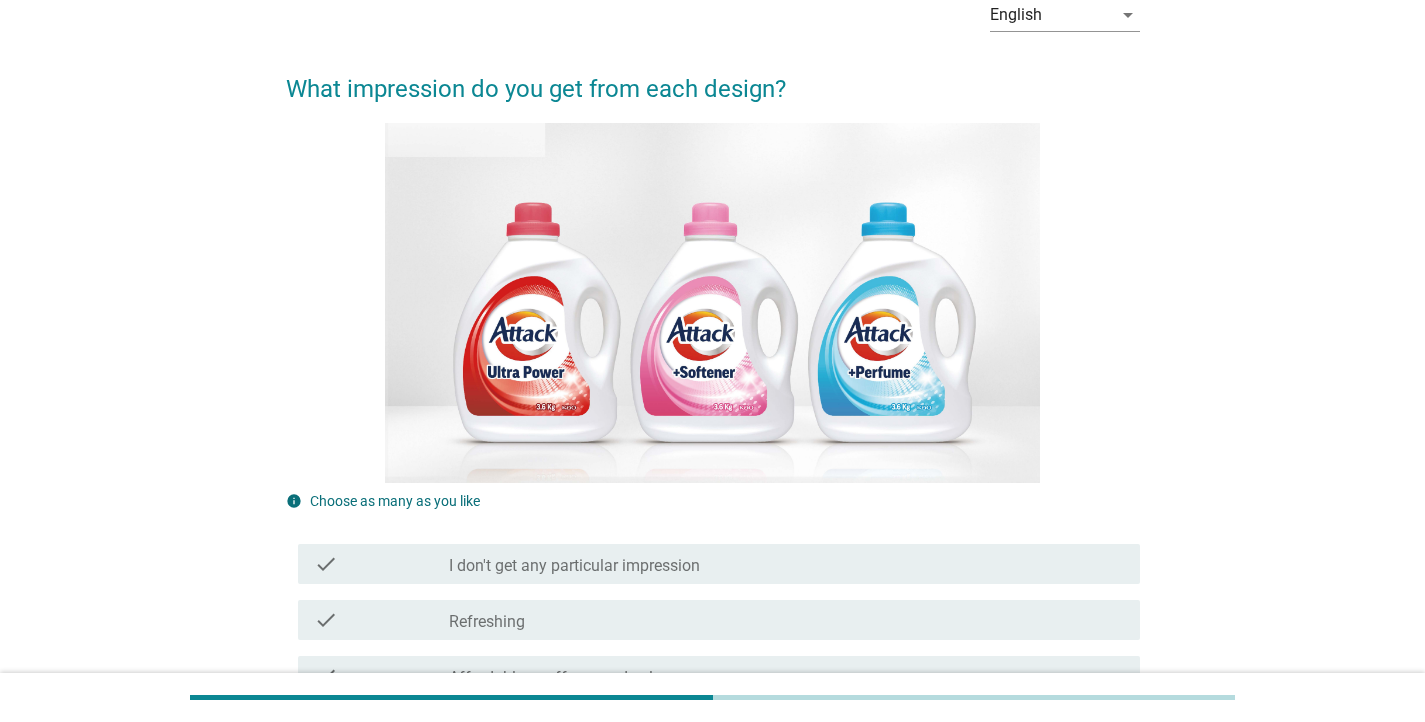 scroll, scrollTop: 426, scrollLeft: 0, axis: vertical 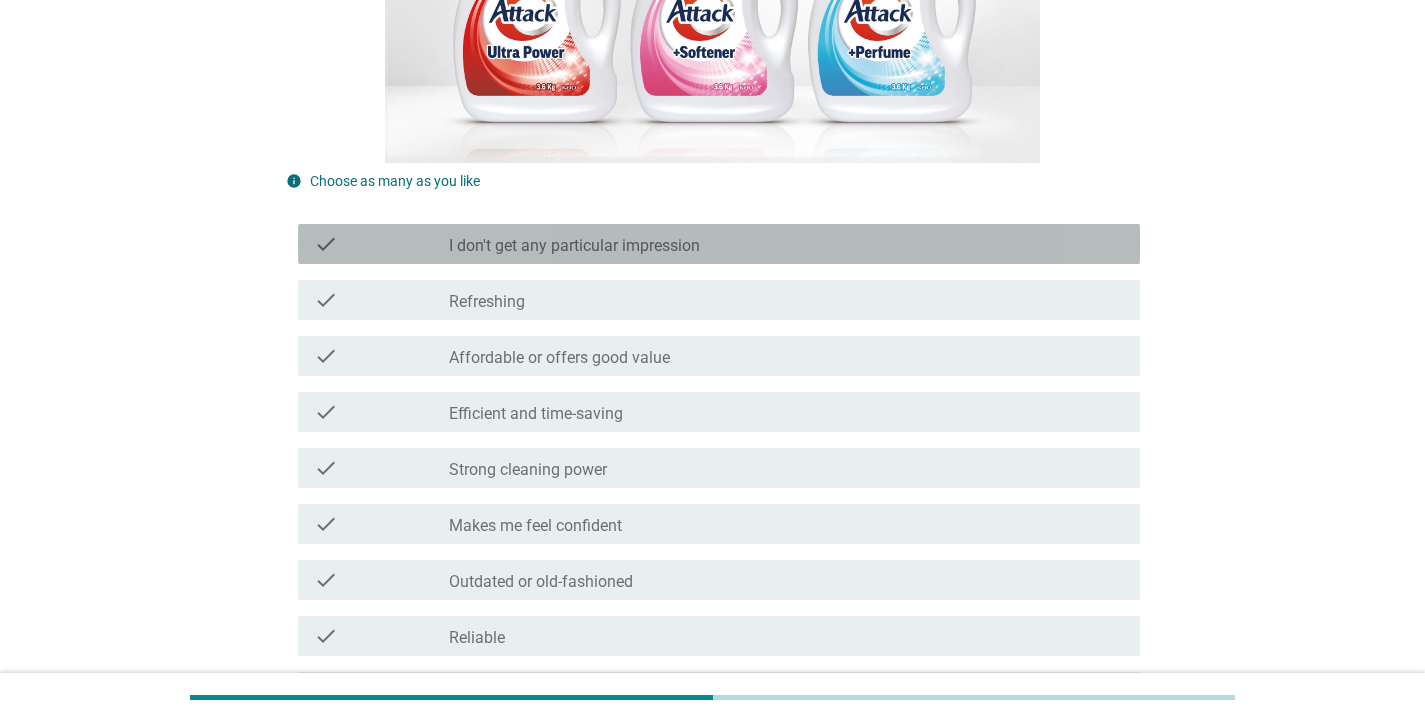 click on "I don't get any particular impression" at bounding box center (574, 246) 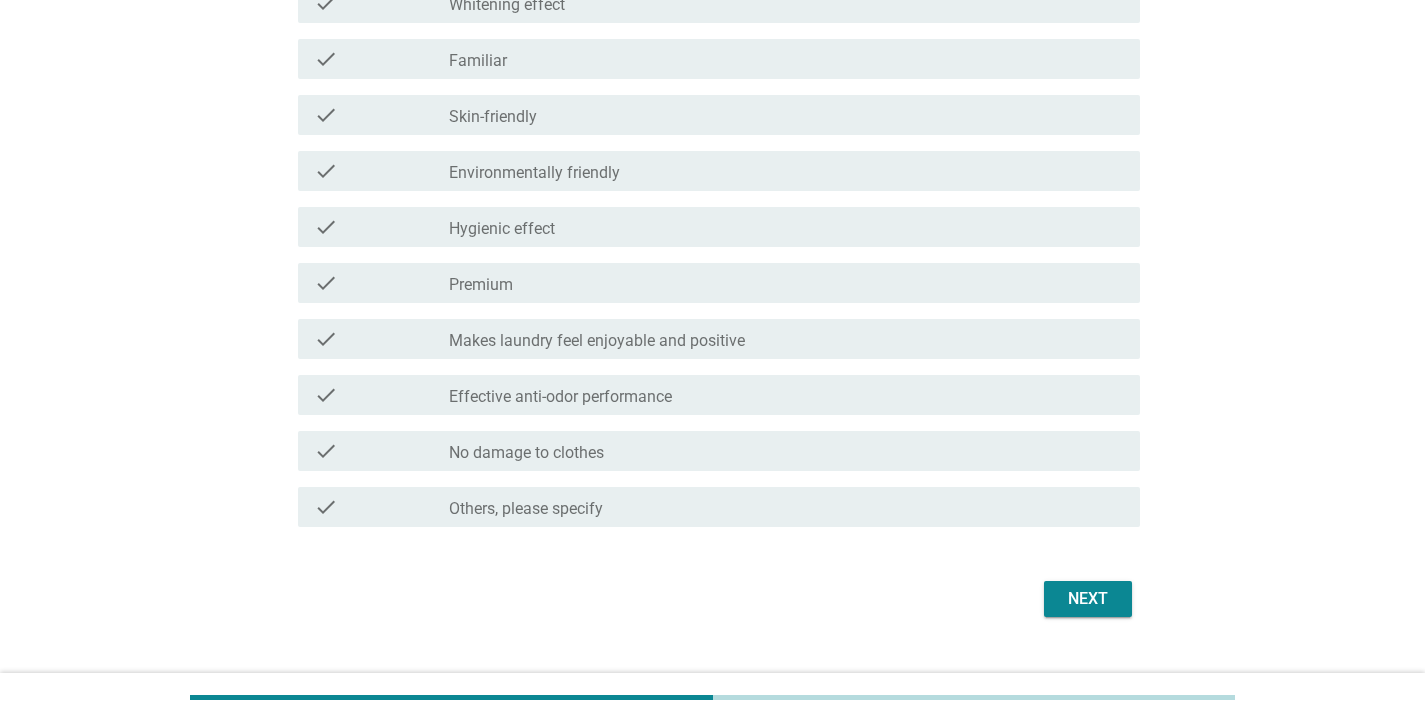 scroll, scrollTop: 1490, scrollLeft: 0, axis: vertical 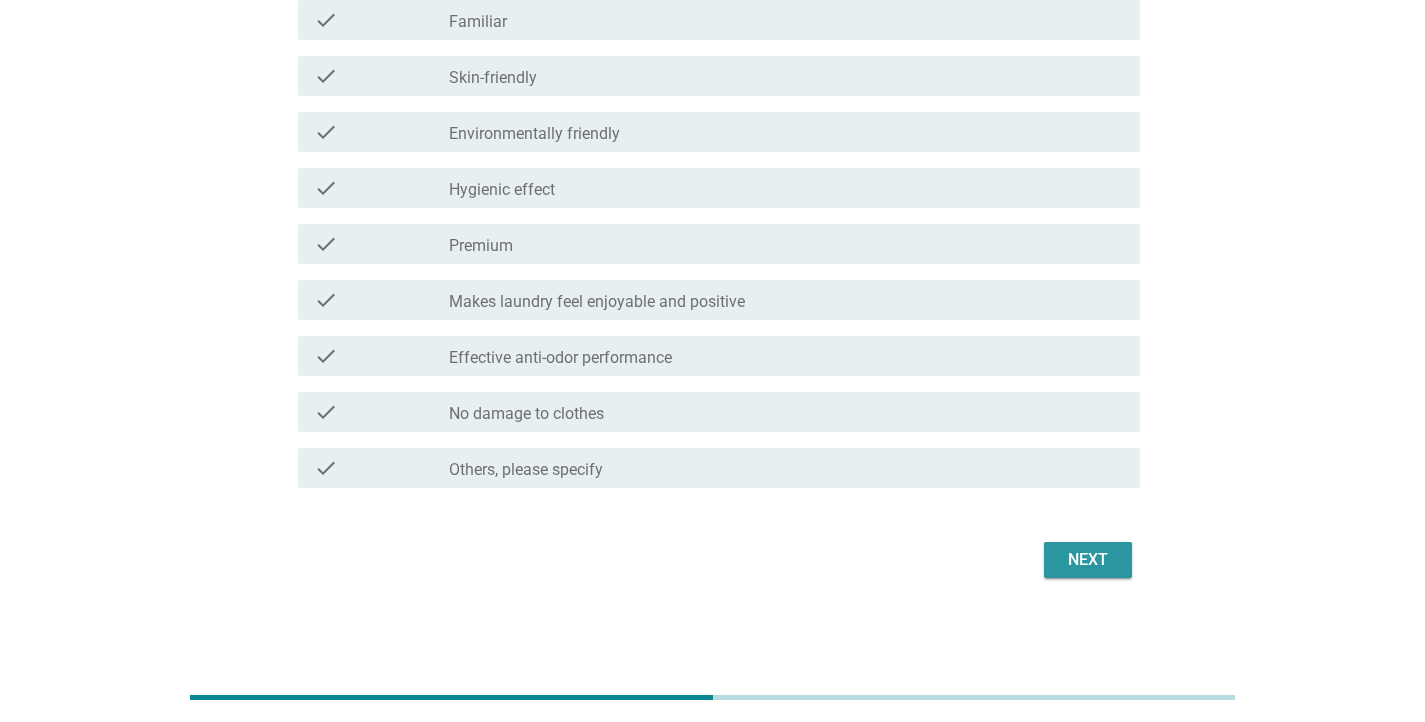 click on "Next" at bounding box center (1088, 560) 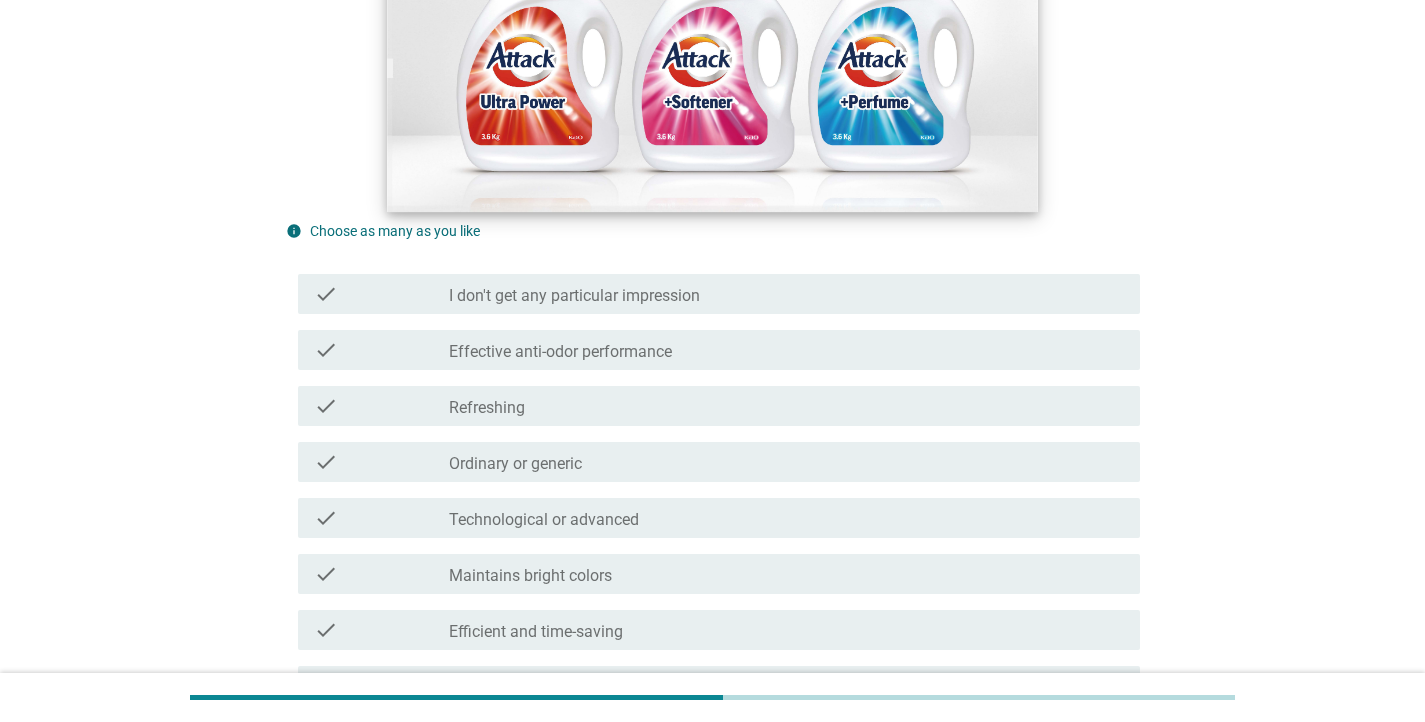 scroll, scrollTop: 188, scrollLeft: 0, axis: vertical 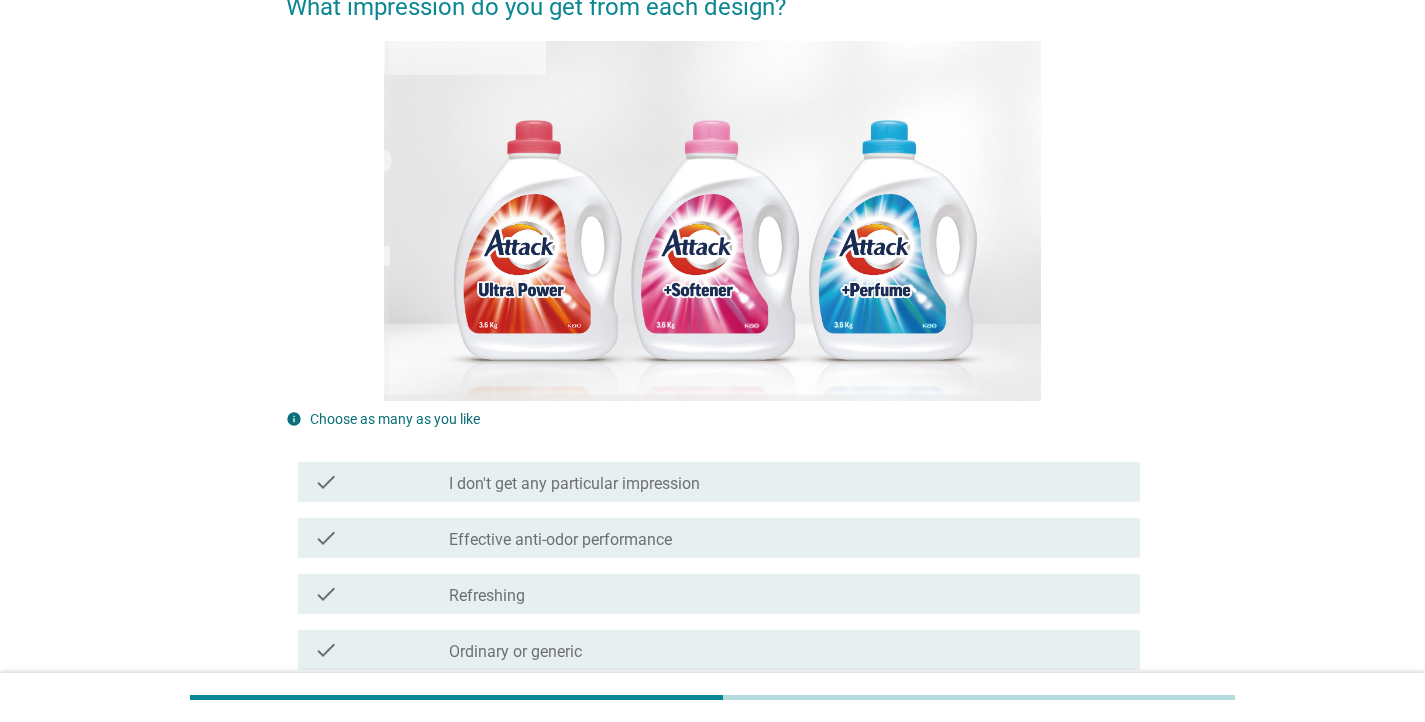 click on "I don't get any particular impression" at bounding box center [574, 484] 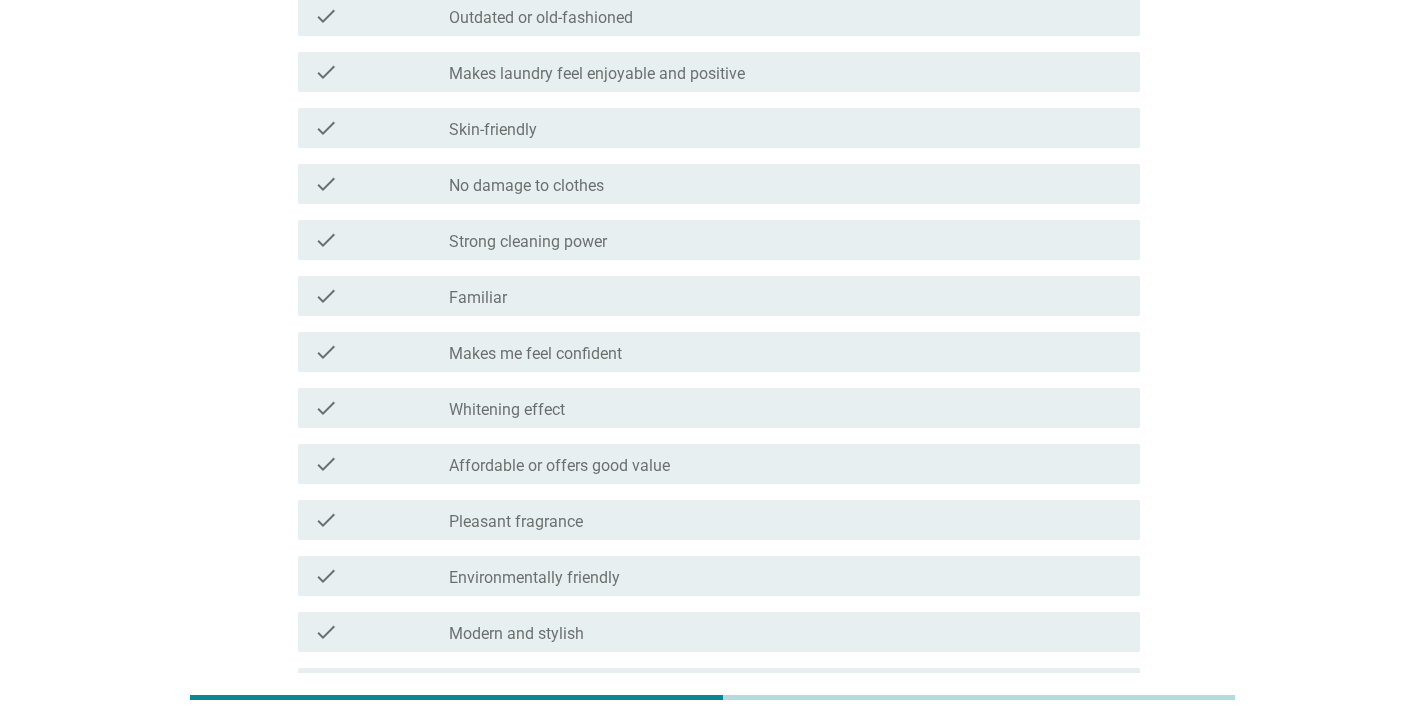 scroll, scrollTop: 1490, scrollLeft: 0, axis: vertical 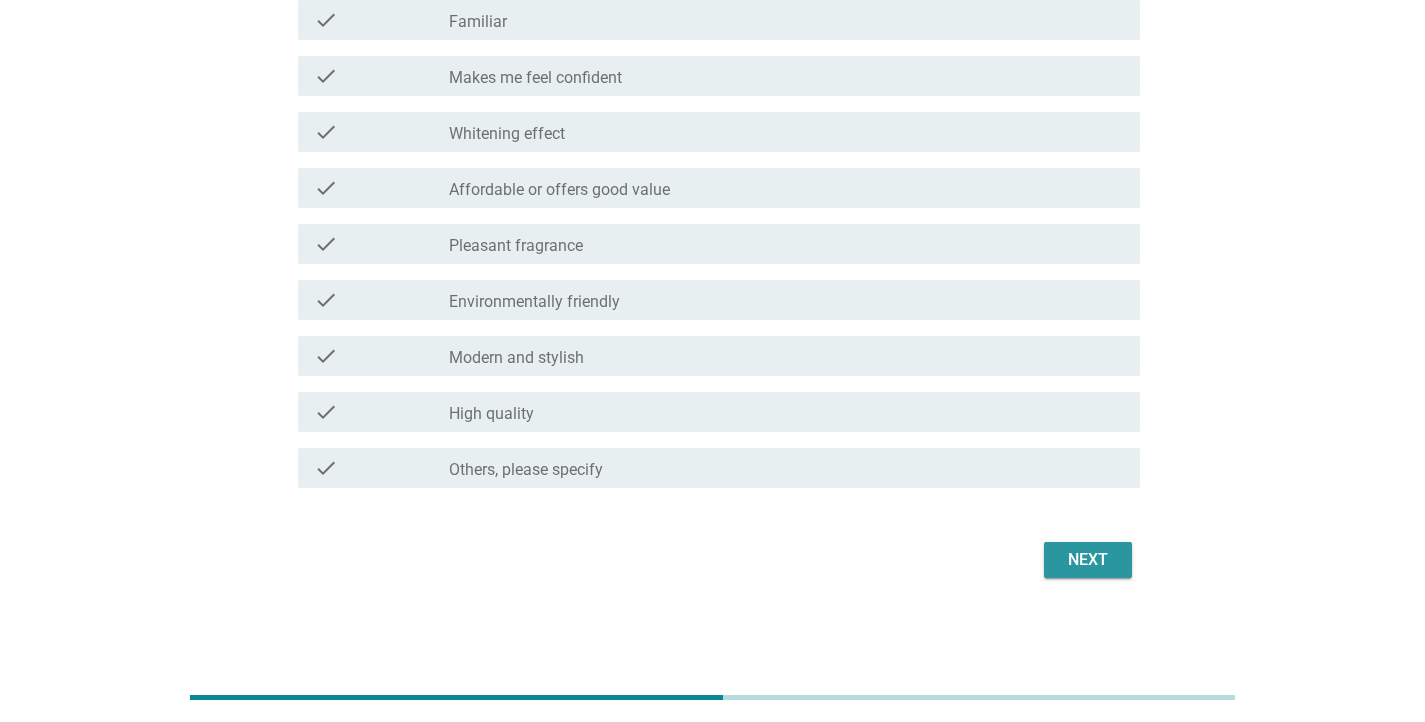 click on "Next" at bounding box center (1088, 560) 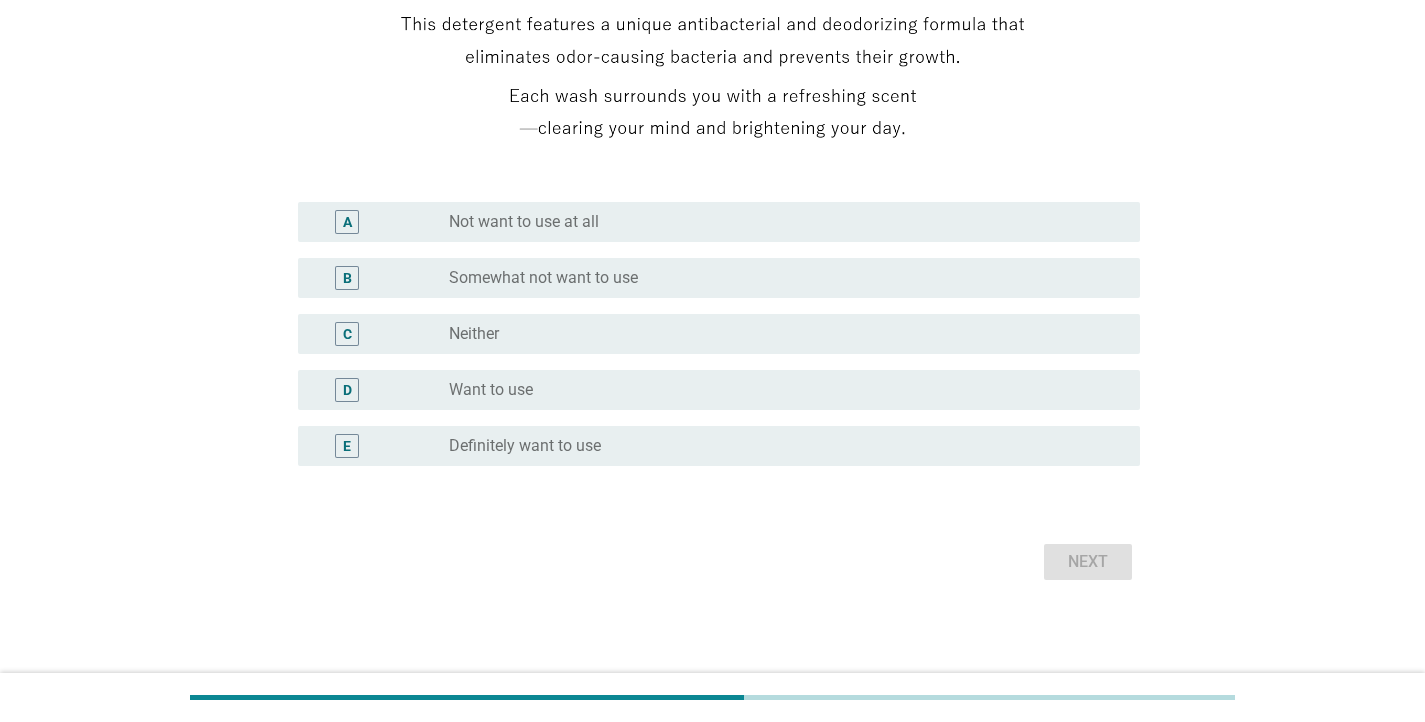 scroll, scrollTop: 457, scrollLeft: 0, axis: vertical 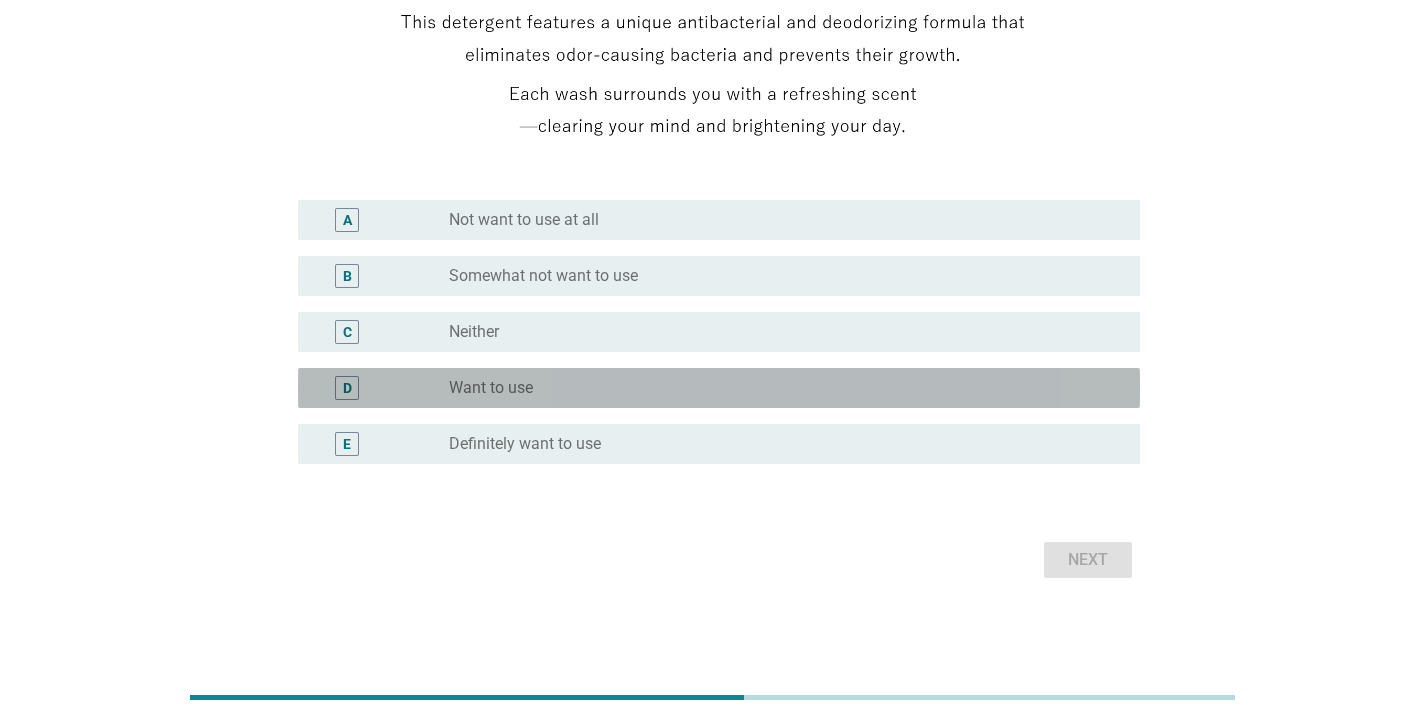 click on "radio_button_unchecked Want to use" at bounding box center [778, 388] 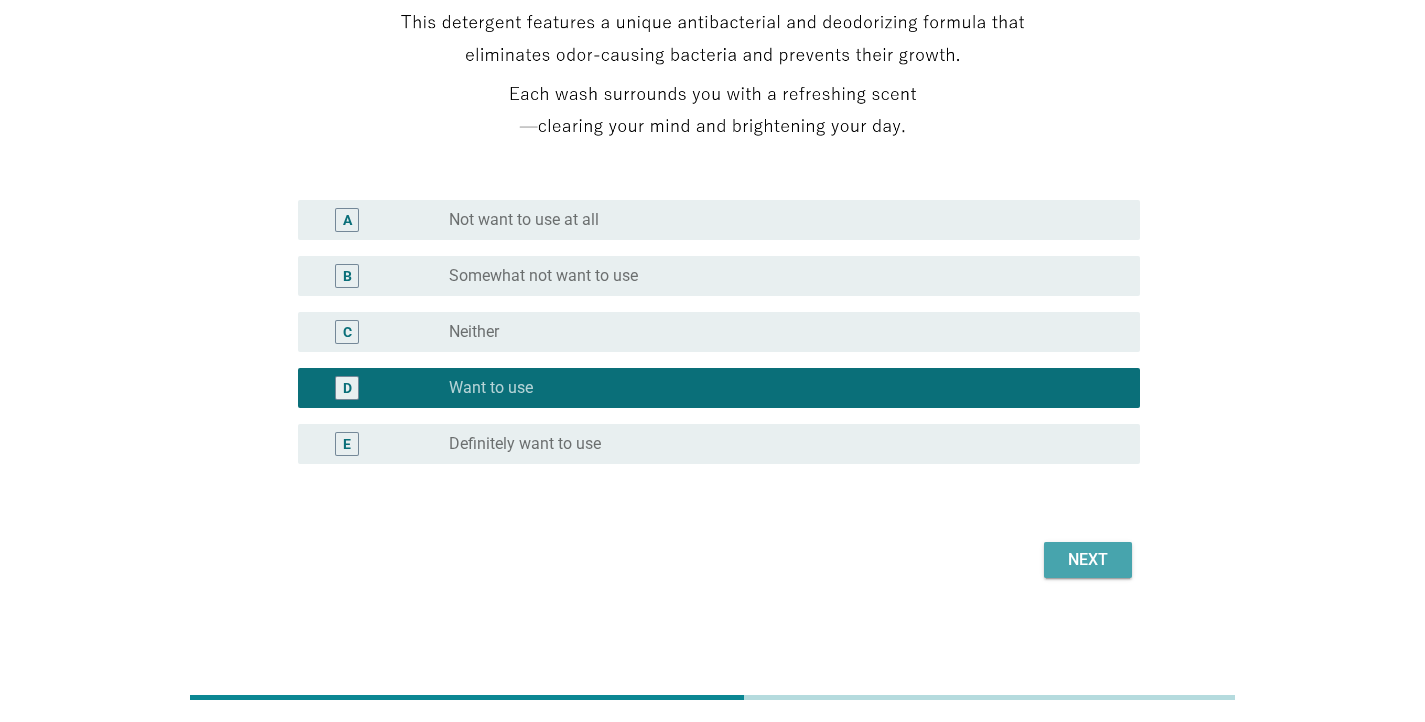 click on "Next" at bounding box center (1088, 560) 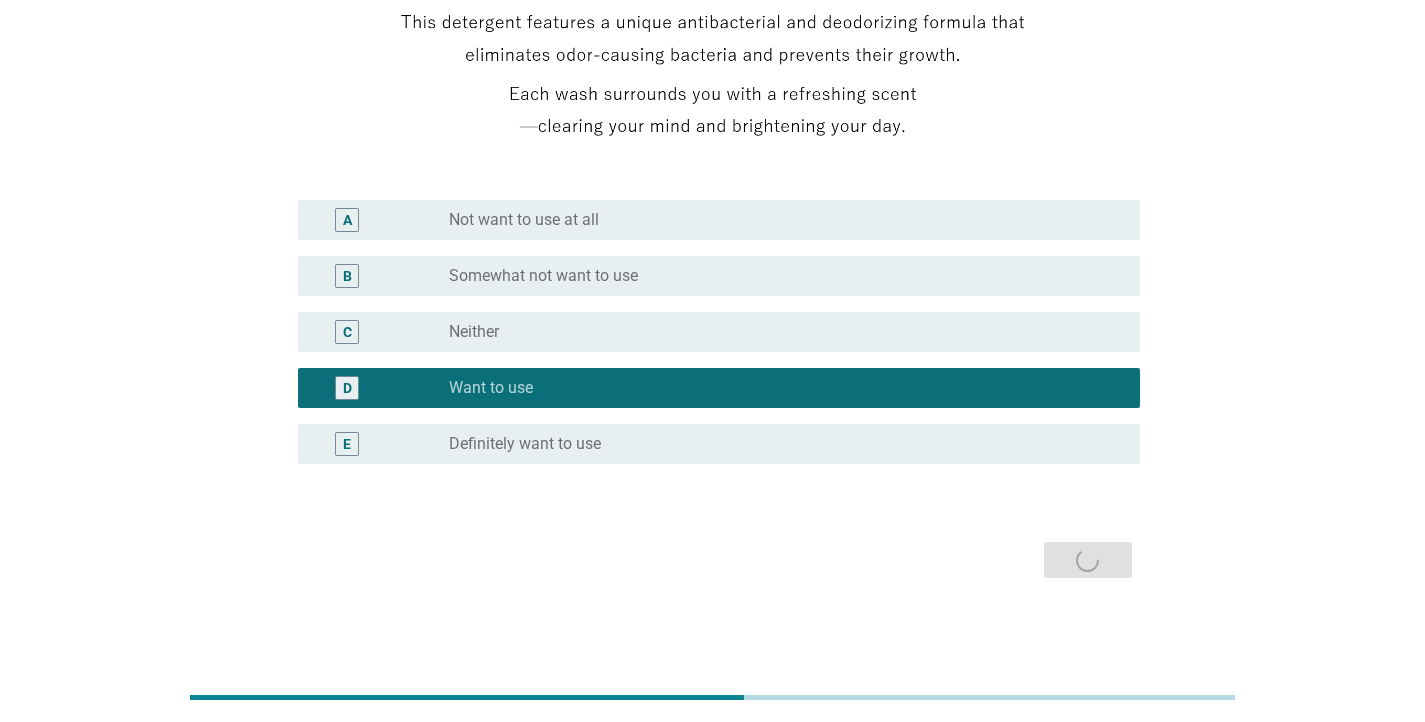 scroll, scrollTop: 0, scrollLeft: 0, axis: both 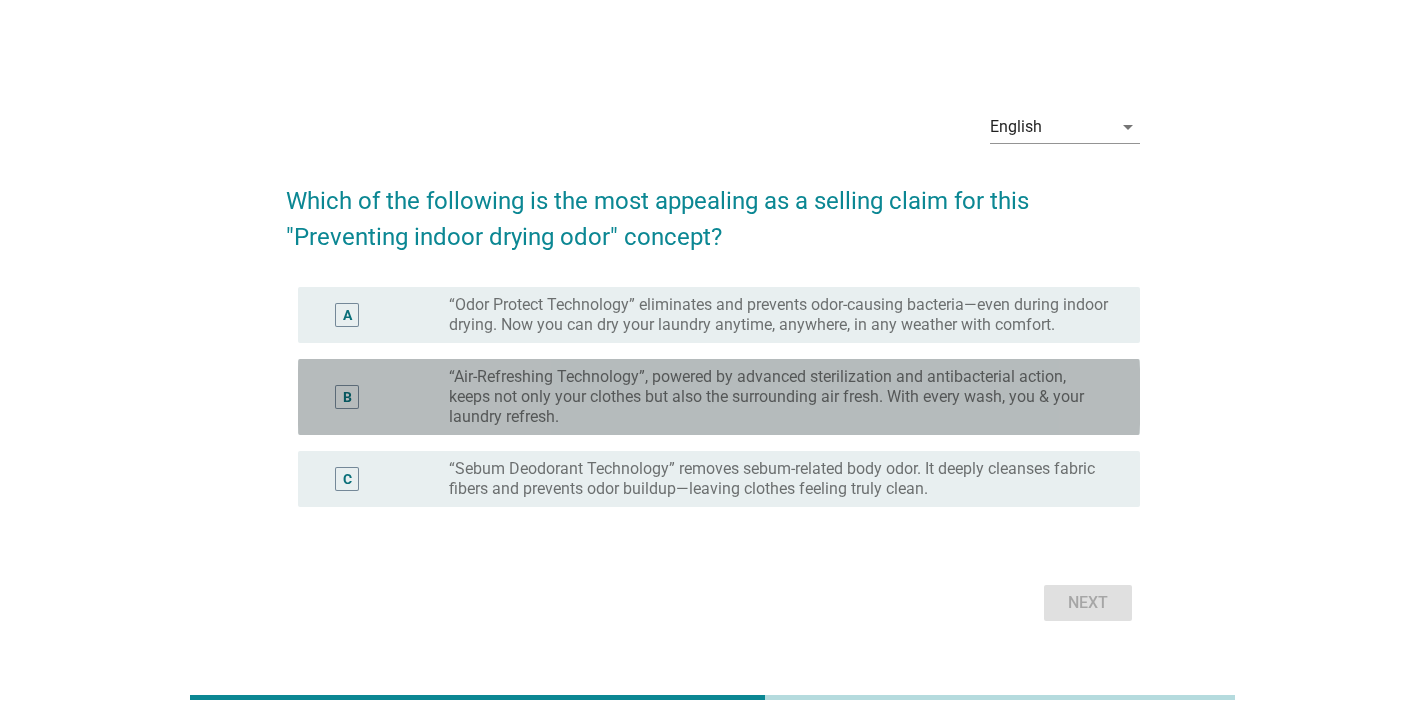 click on "“Air-Refreshing Technology”, powered by advanced sterilization and antibacterial action, keeps not only your clothes but also the surrounding air fresh. With every wash, you & your laundry refresh." at bounding box center (778, 397) 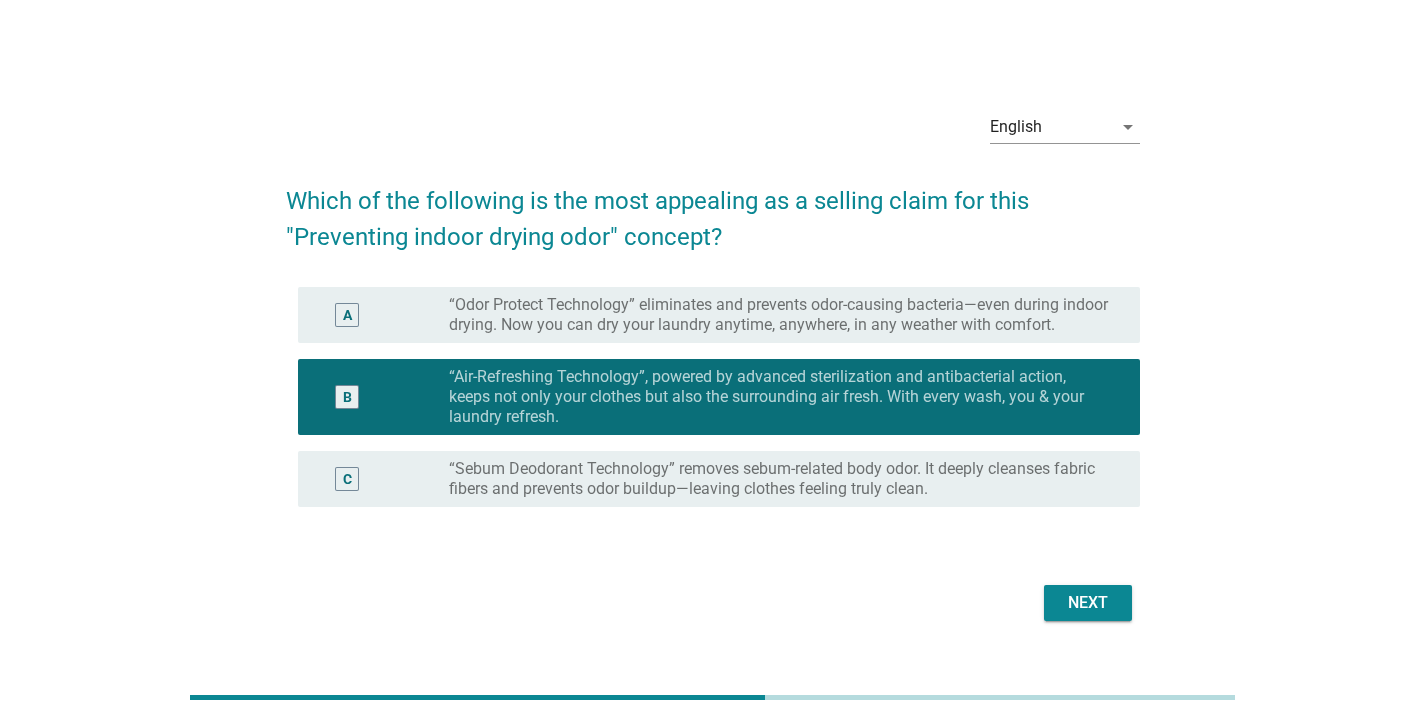 click on "Next" at bounding box center [1088, 603] 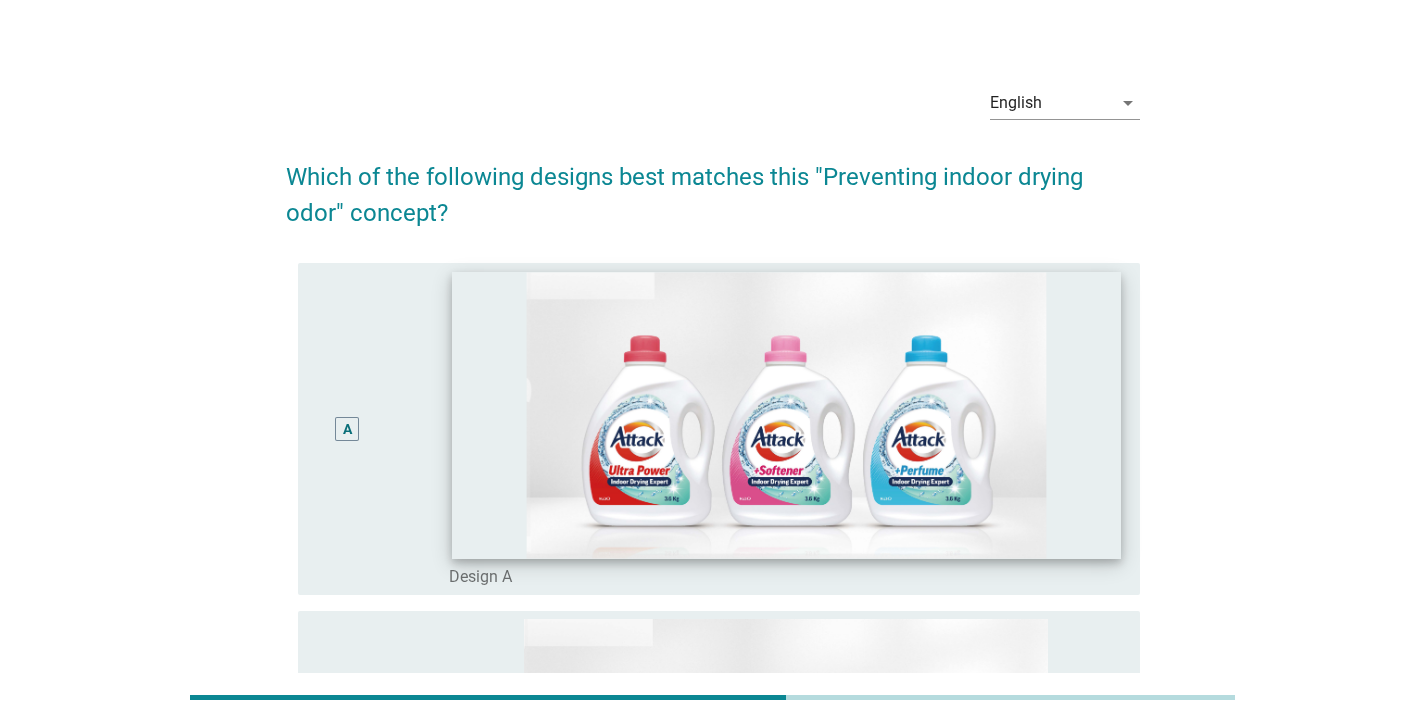 scroll, scrollTop: 0, scrollLeft: 0, axis: both 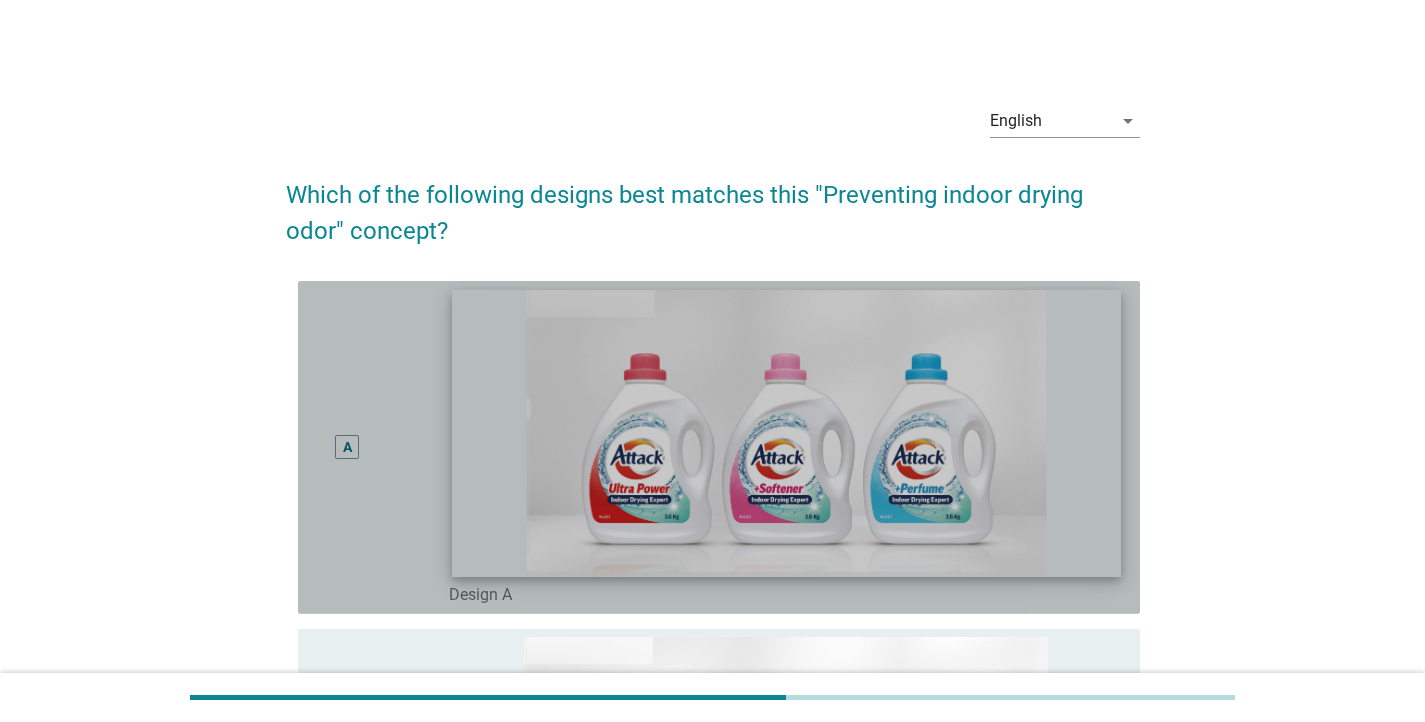 click at bounding box center [786, 433] 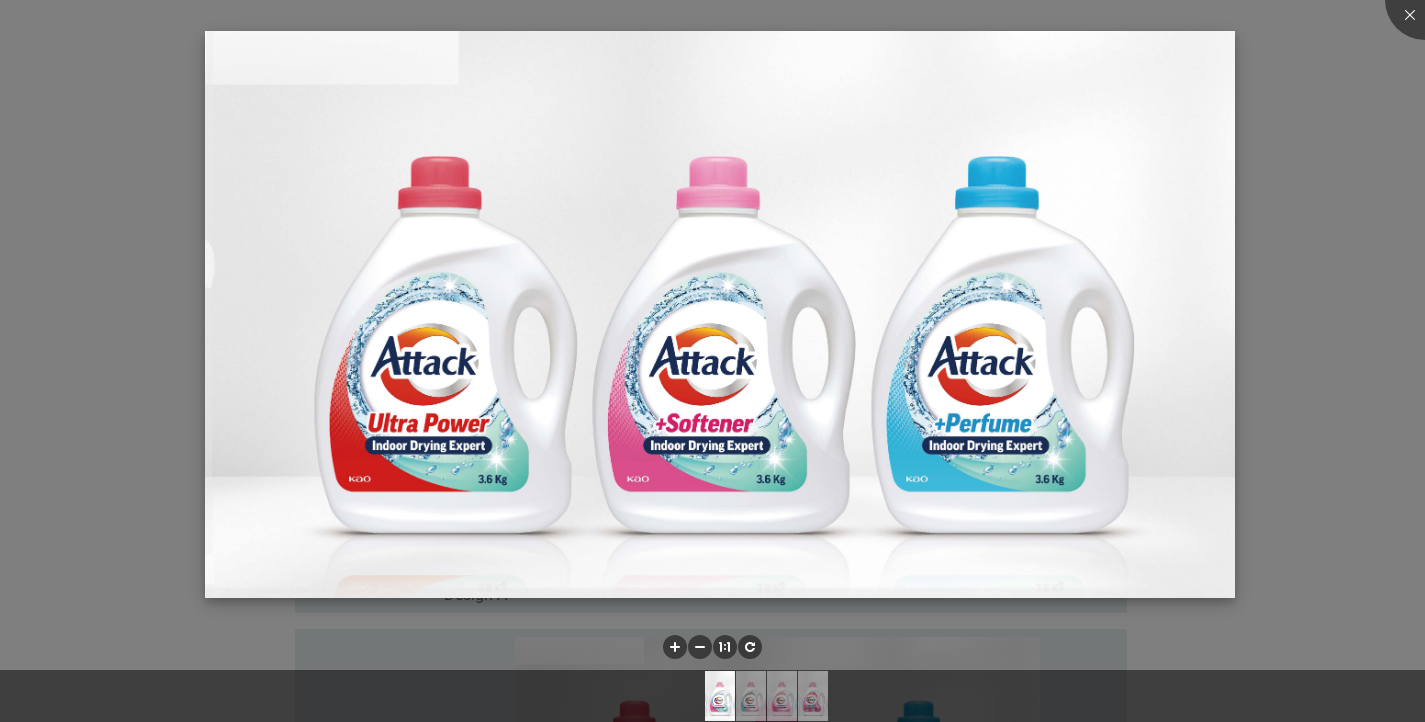 scroll, scrollTop: 975, scrollLeft: 0, axis: vertical 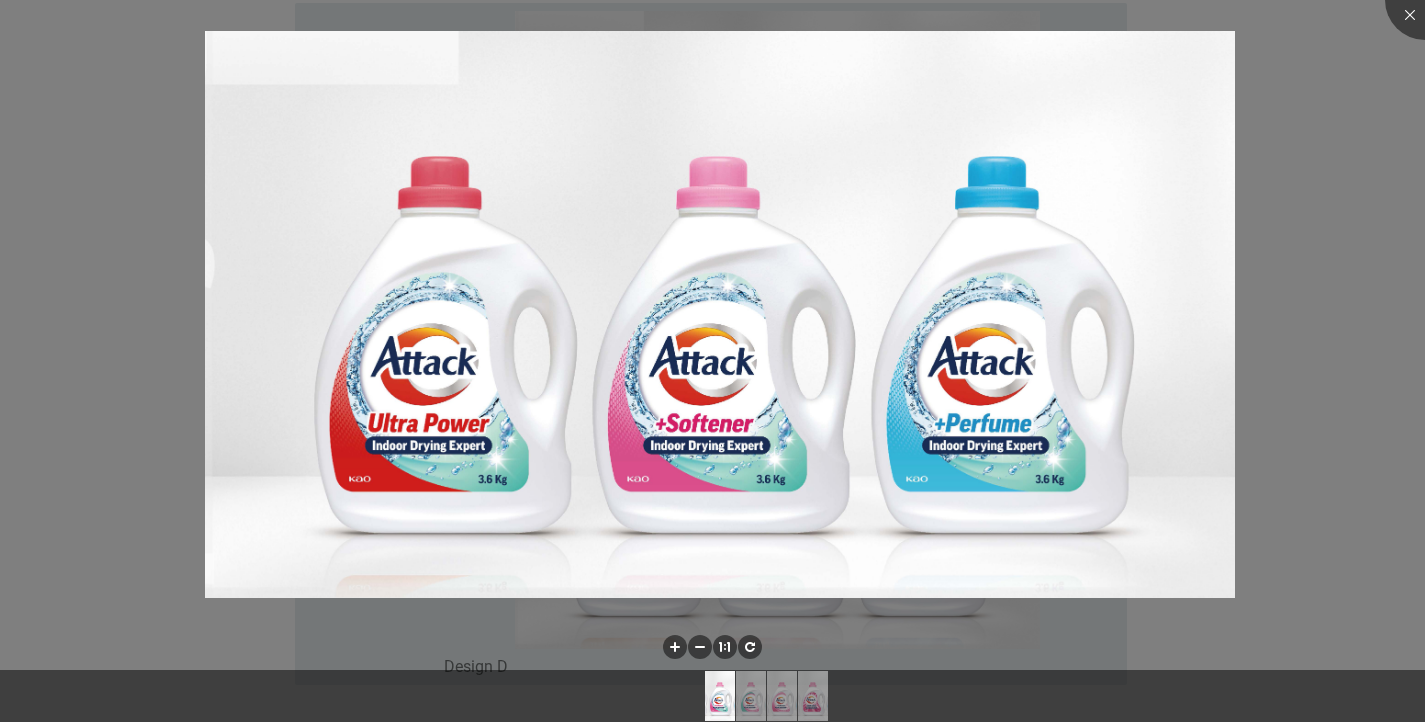 click at bounding box center (712, 649) 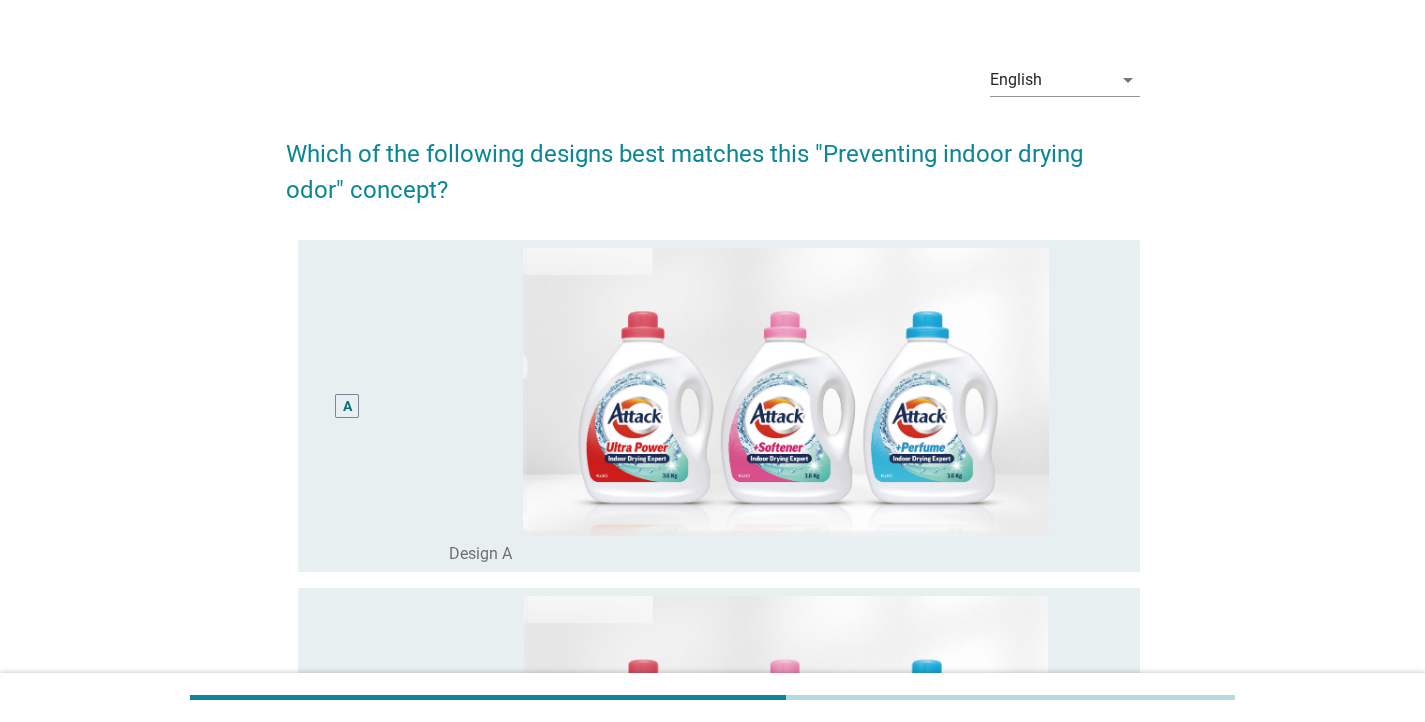 scroll, scrollTop: 0, scrollLeft: 0, axis: both 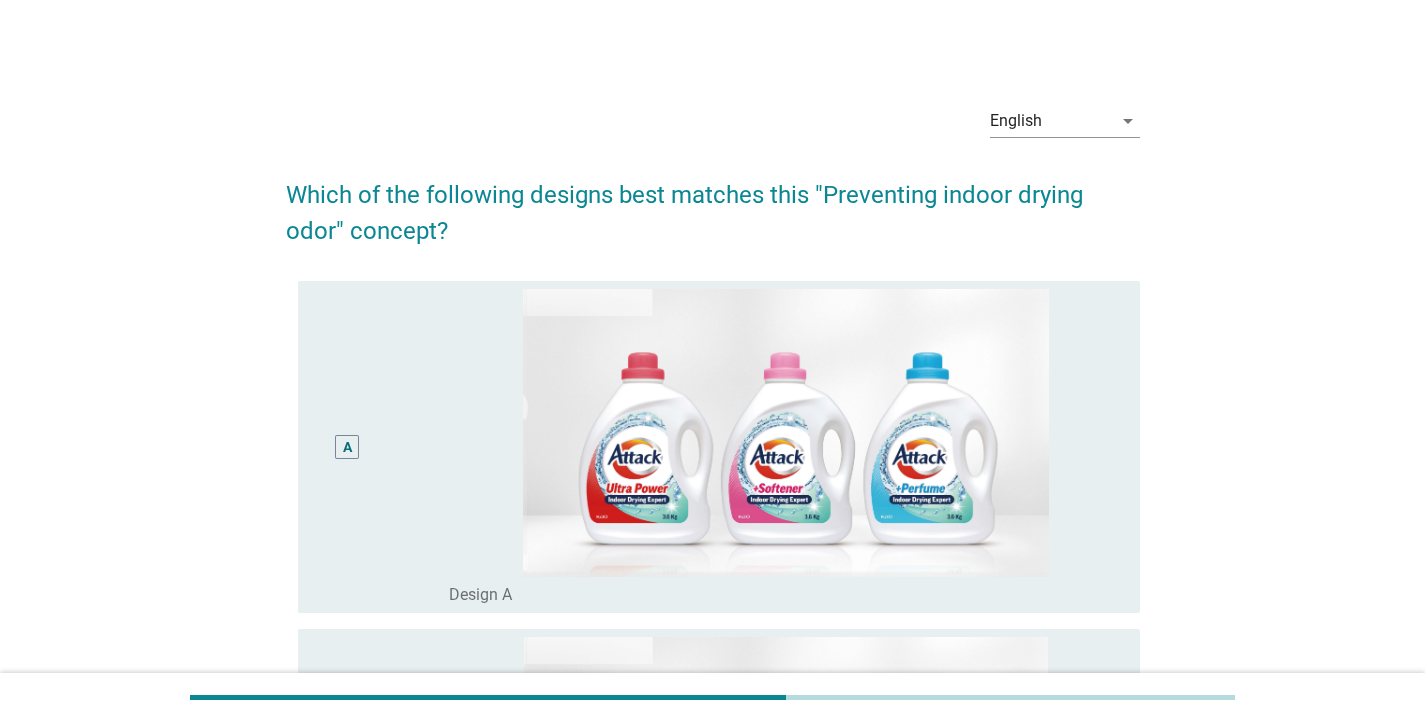 click on "A" at bounding box center (347, 446) 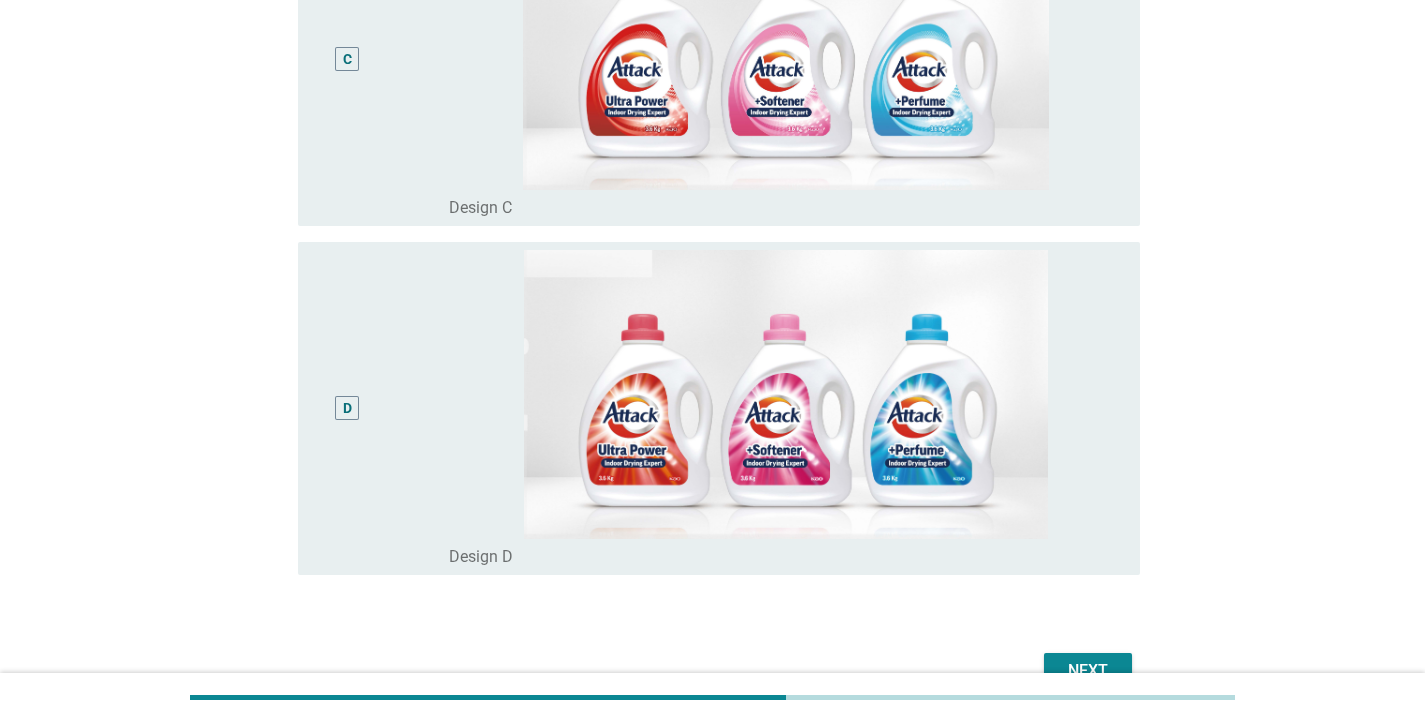 scroll, scrollTop: 1195, scrollLeft: 0, axis: vertical 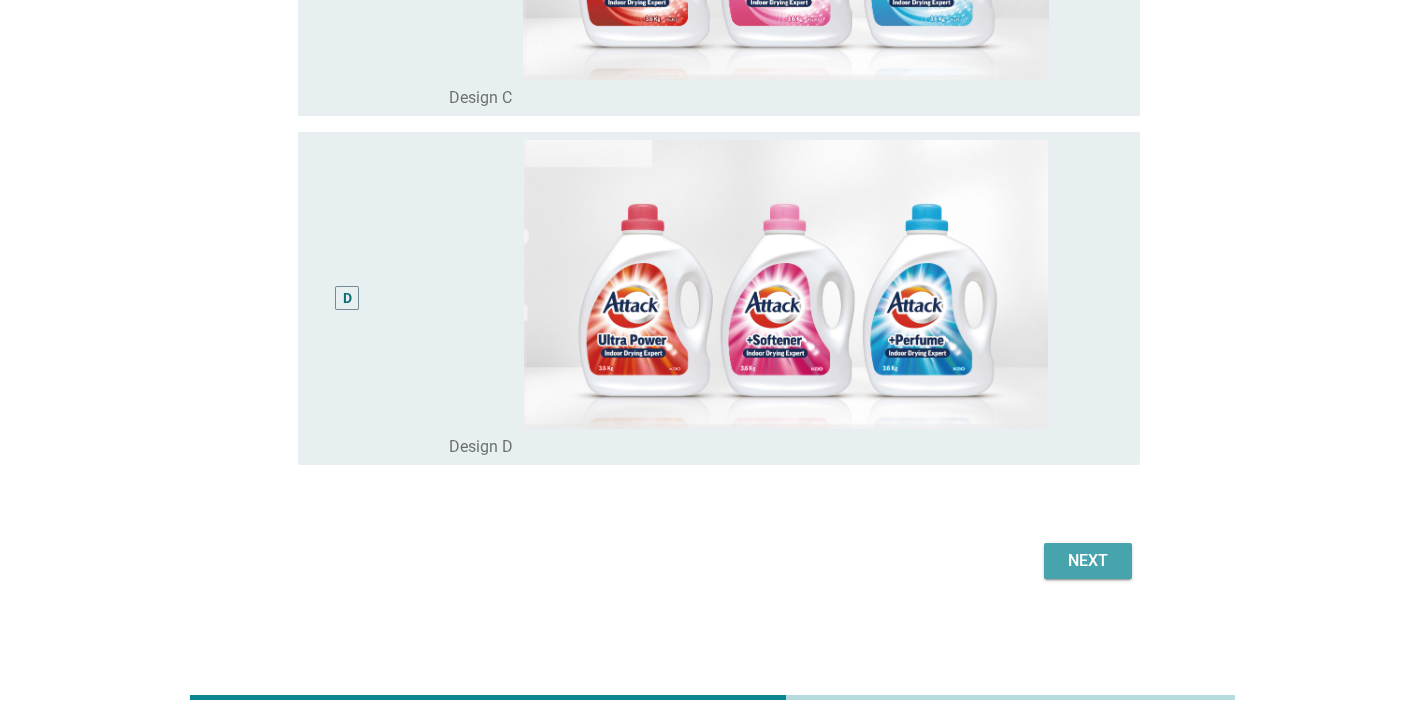 click on "Next" at bounding box center (1088, 561) 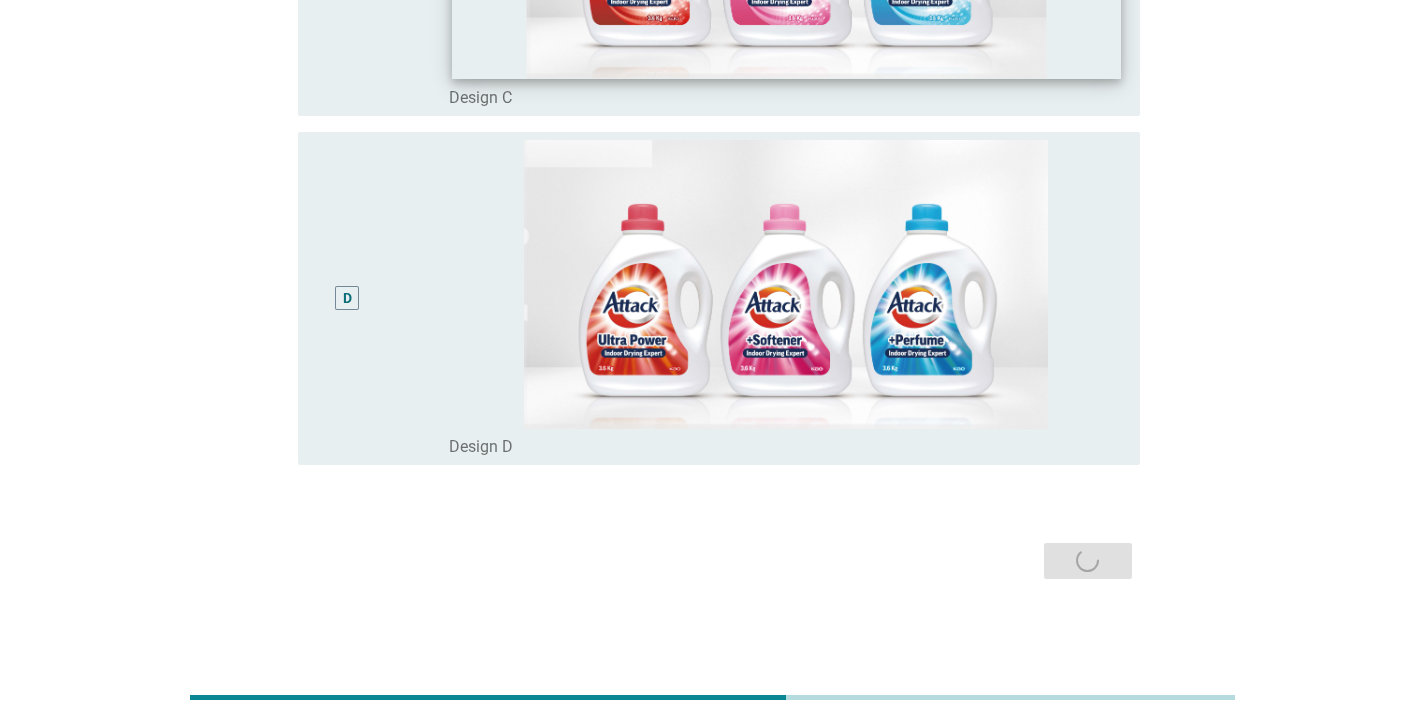 scroll, scrollTop: 0, scrollLeft: 0, axis: both 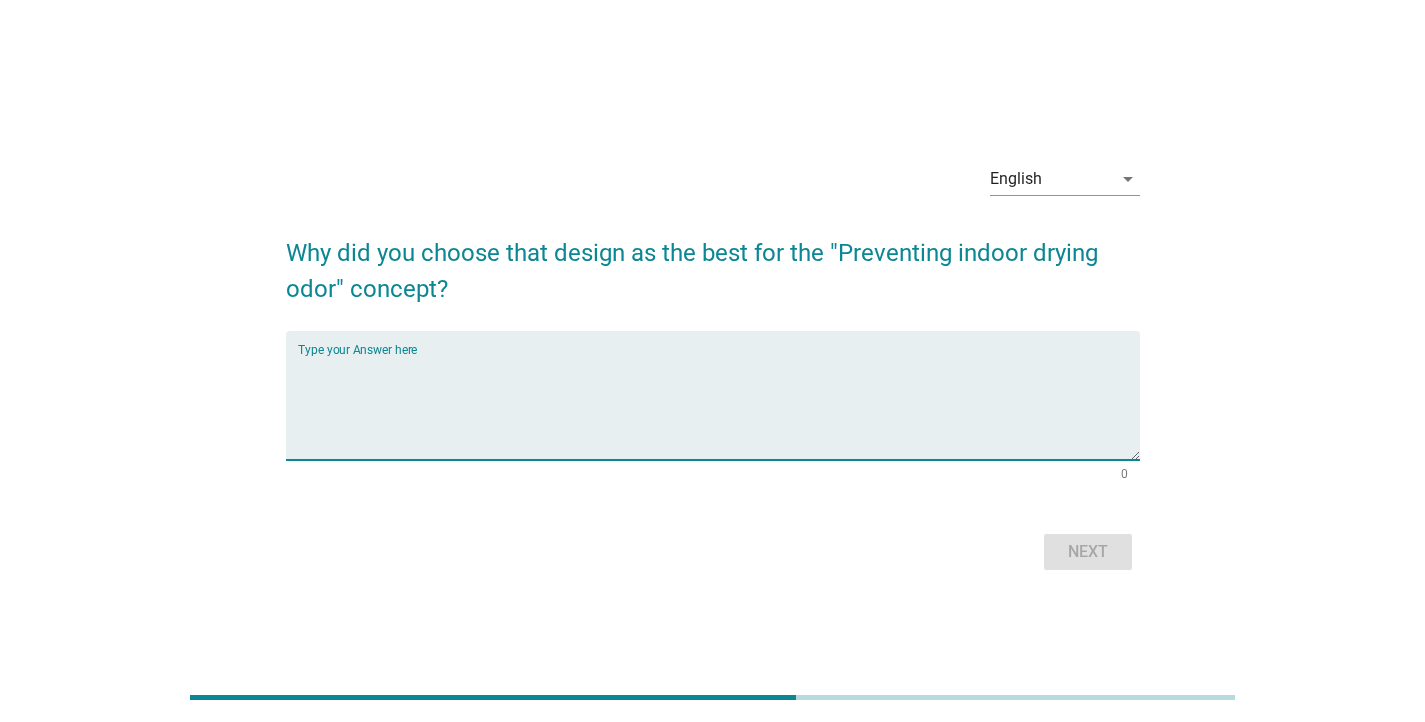 click at bounding box center [719, 407] 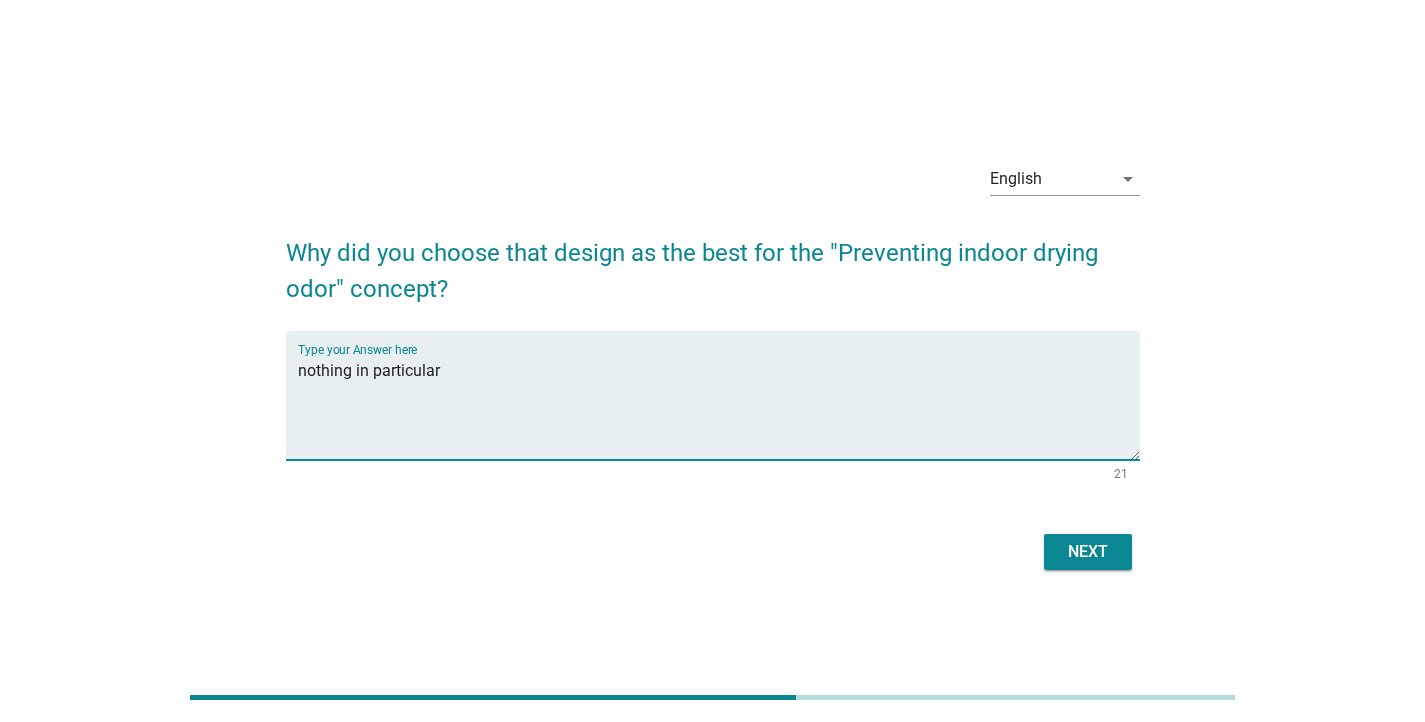 type on "nothing in particular" 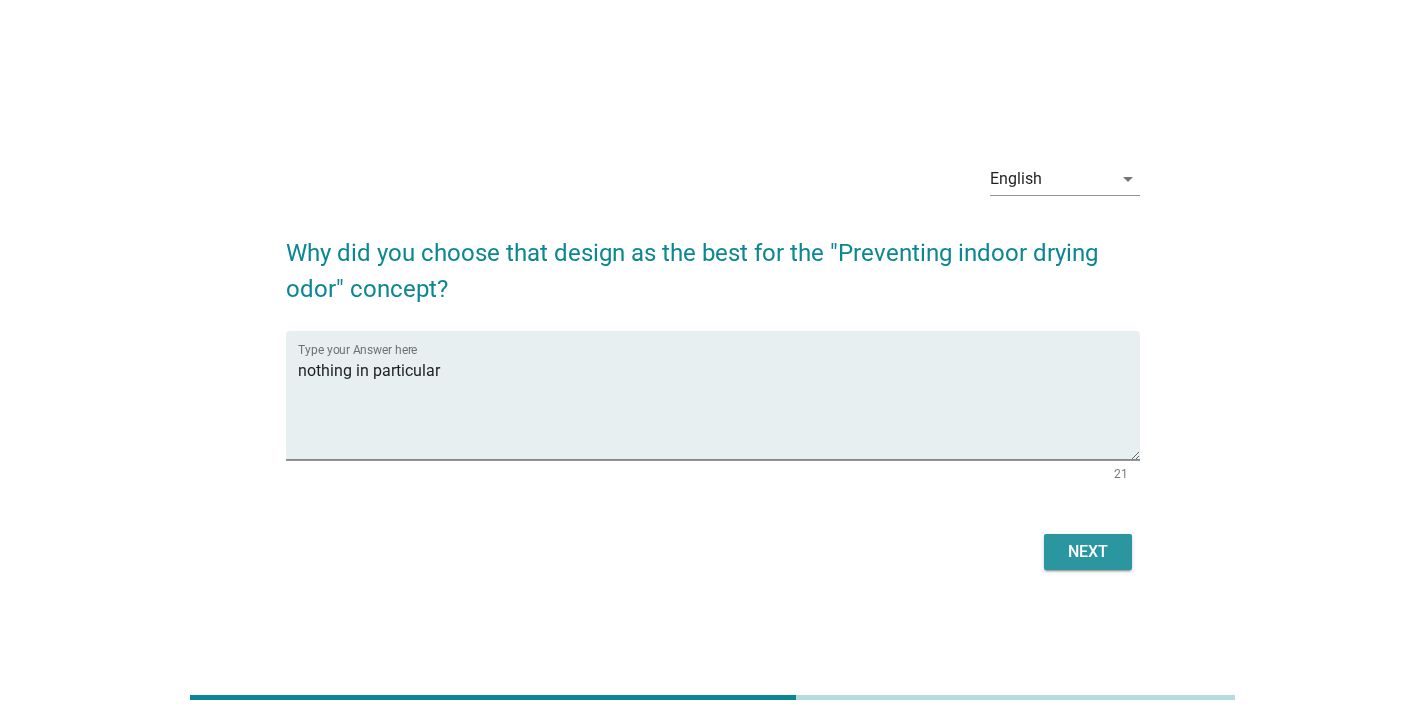click on "Next" at bounding box center [1088, 552] 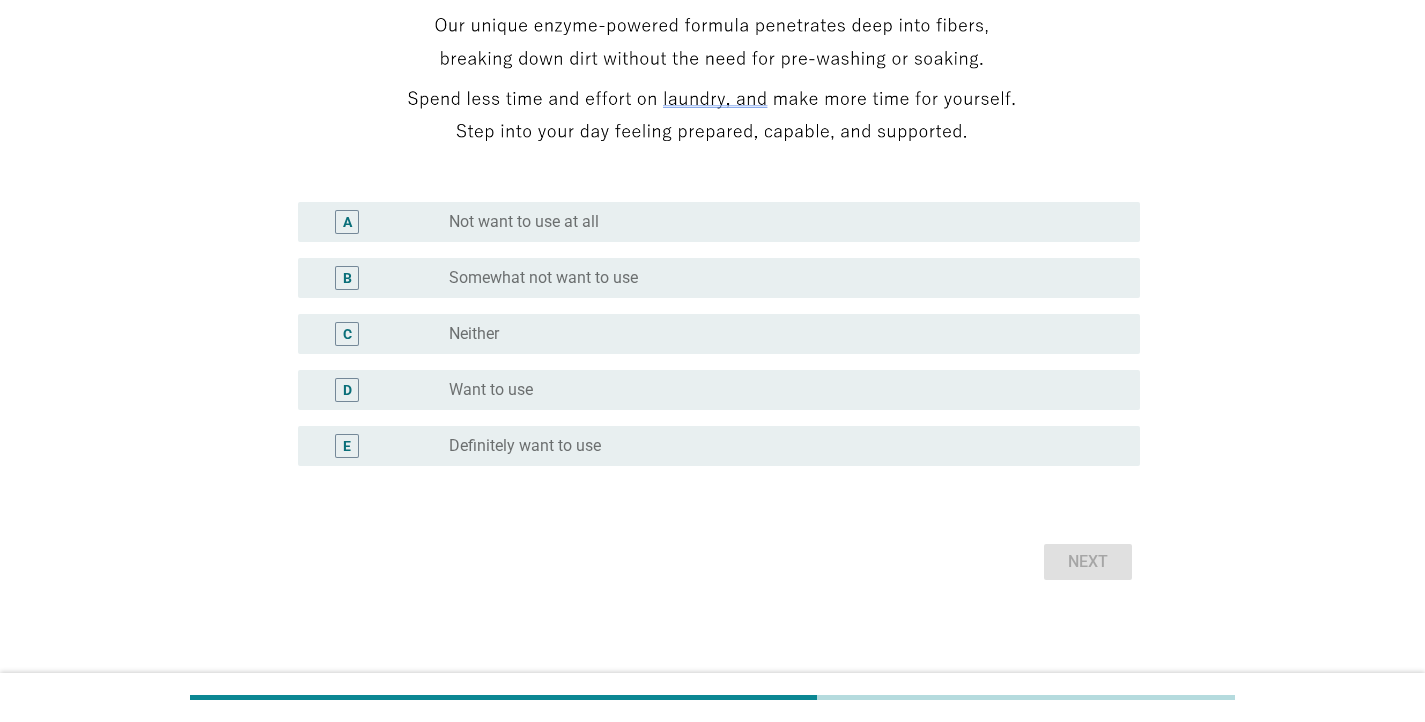 scroll, scrollTop: 457, scrollLeft: 0, axis: vertical 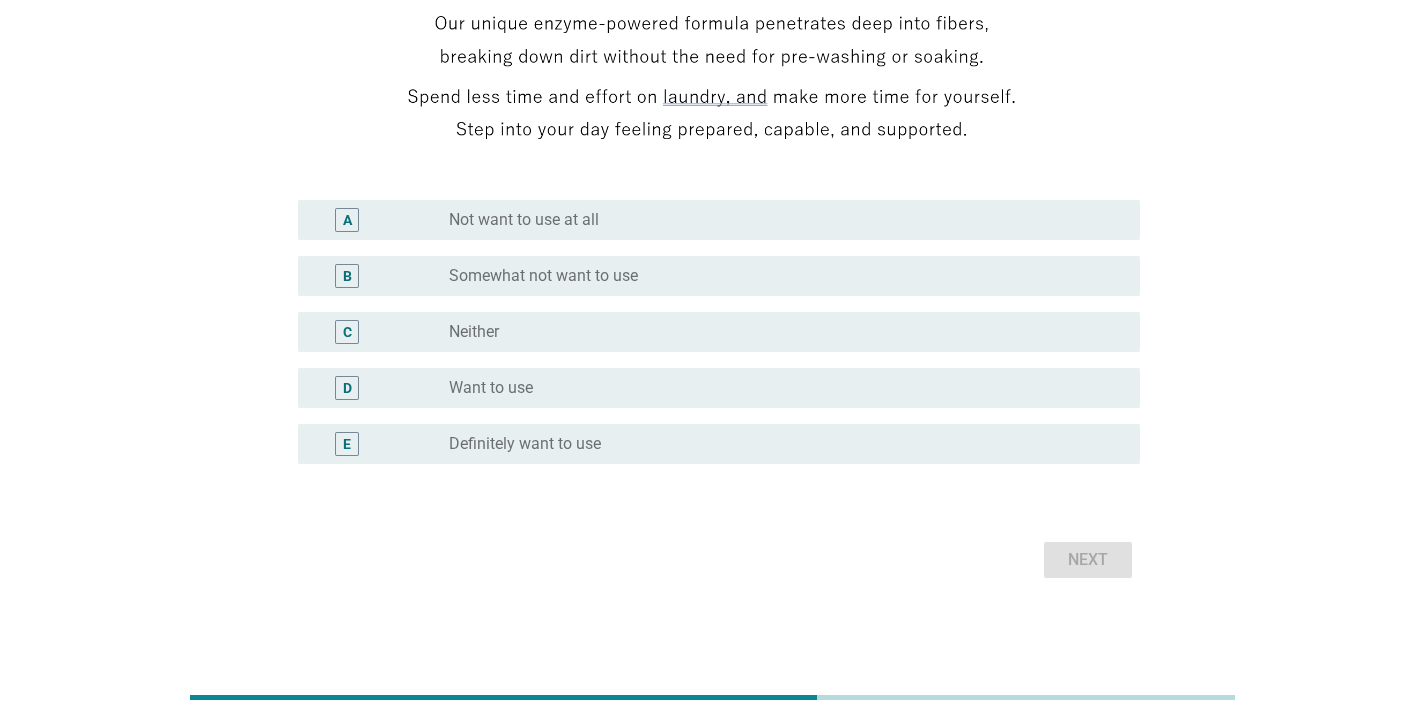 click on "radio_button_unchecked Neither" at bounding box center (778, 332) 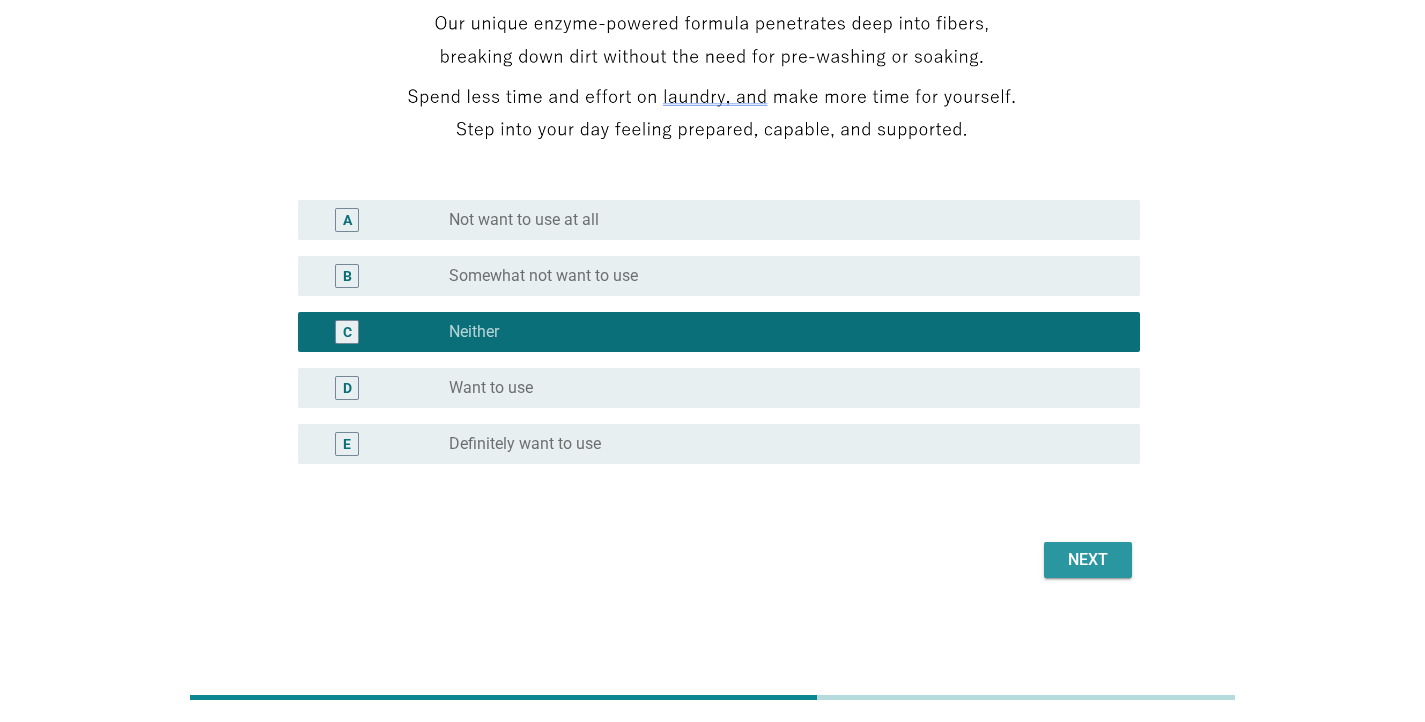 click on "Next" at bounding box center (1088, 560) 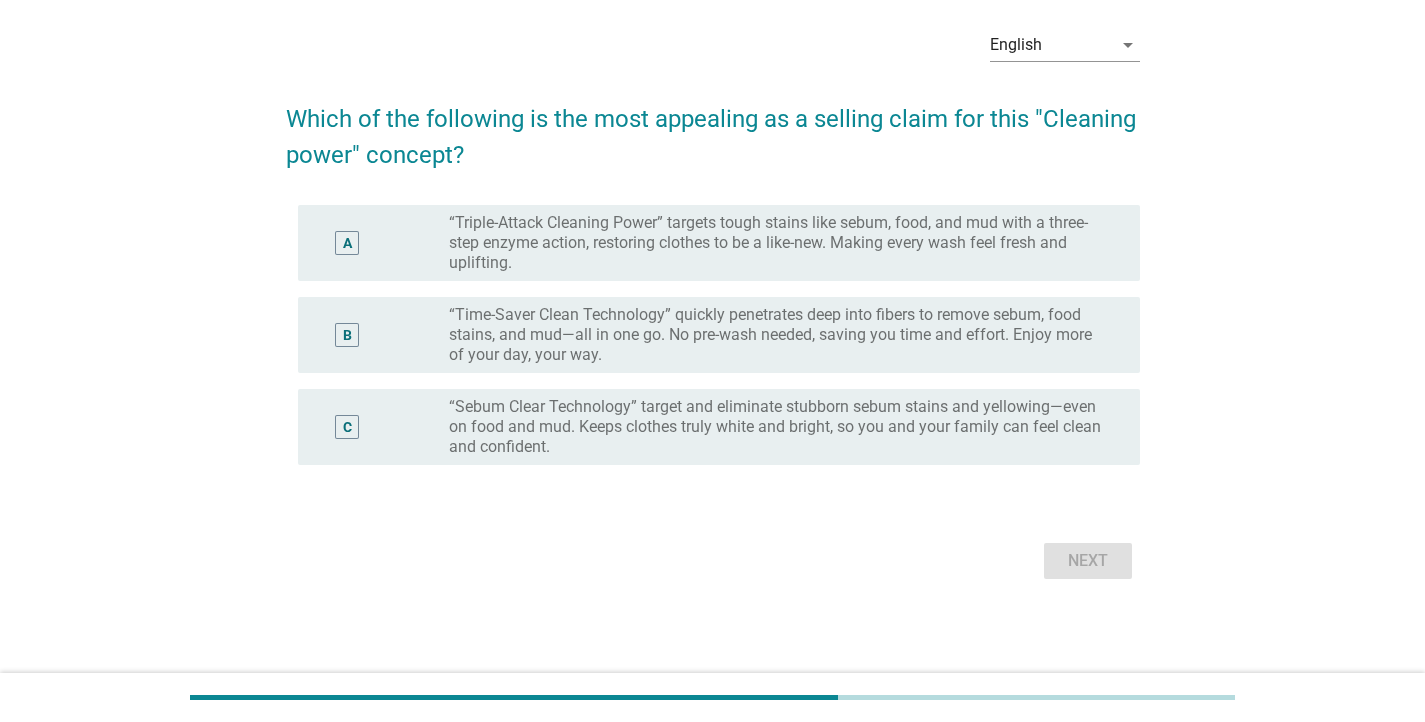 scroll, scrollTop: 0, scrollLeft: 0, axis: both 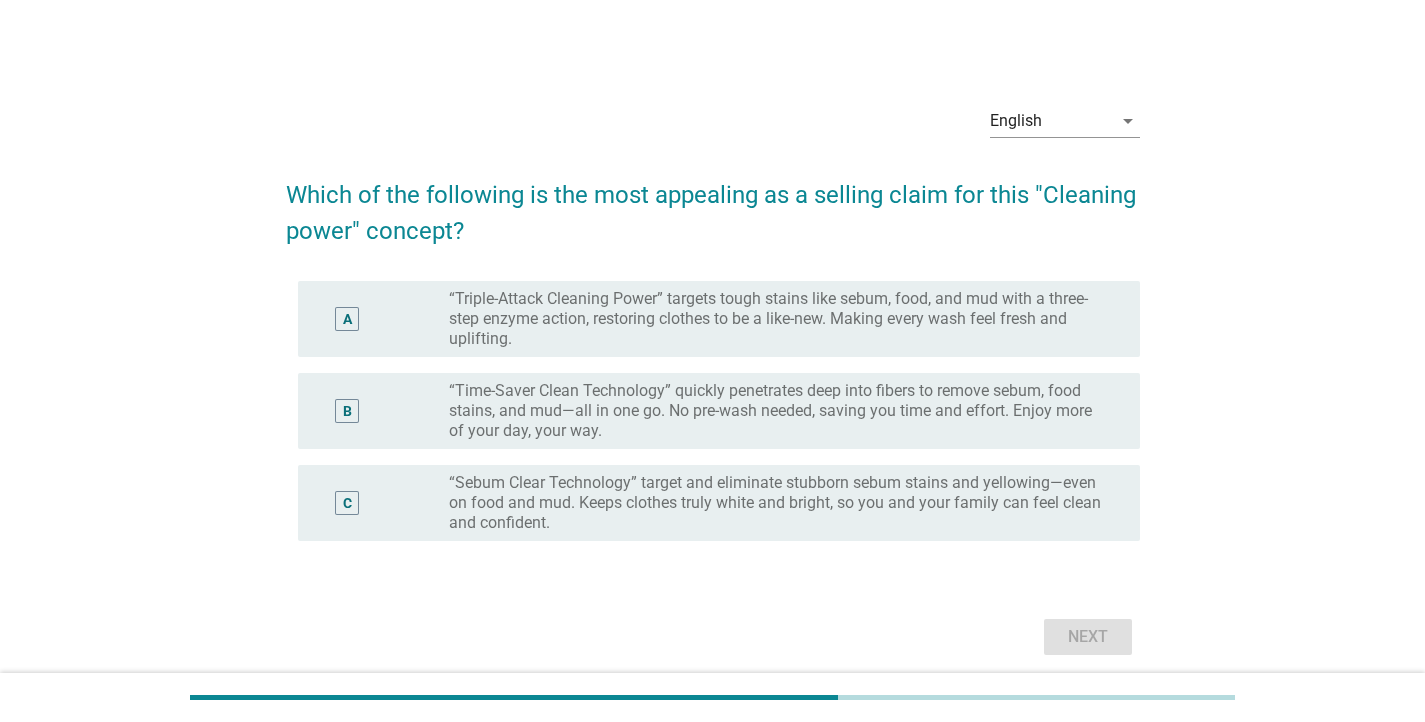 click on "A     radio_button_unchecked “Triple-Attack Cleaning Power” targets tough stains like sebum, food, and mud with a three-step enzyme action, restoring clothes to be a like-new. Making every wash feel fresh and uplifting." at bounding box center (719, 319) 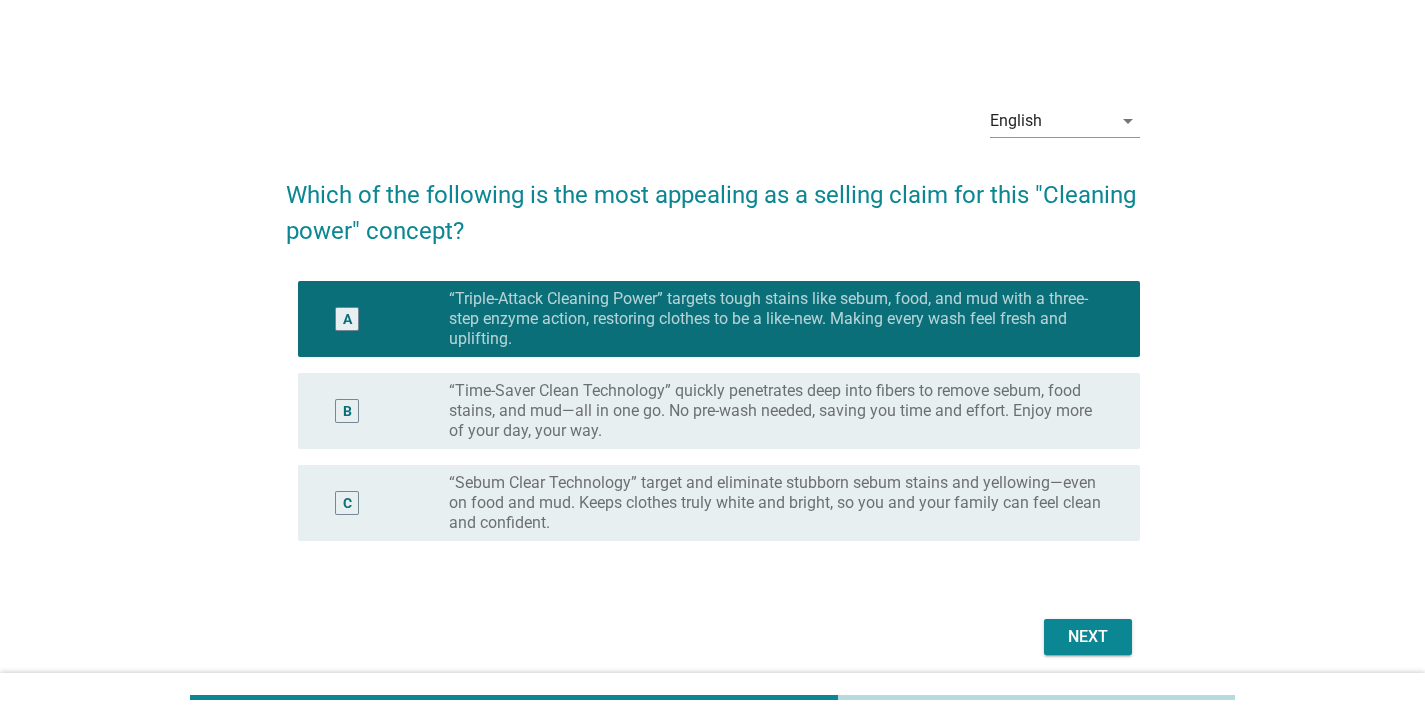 click on "Next" at bounding box center [713, 637] 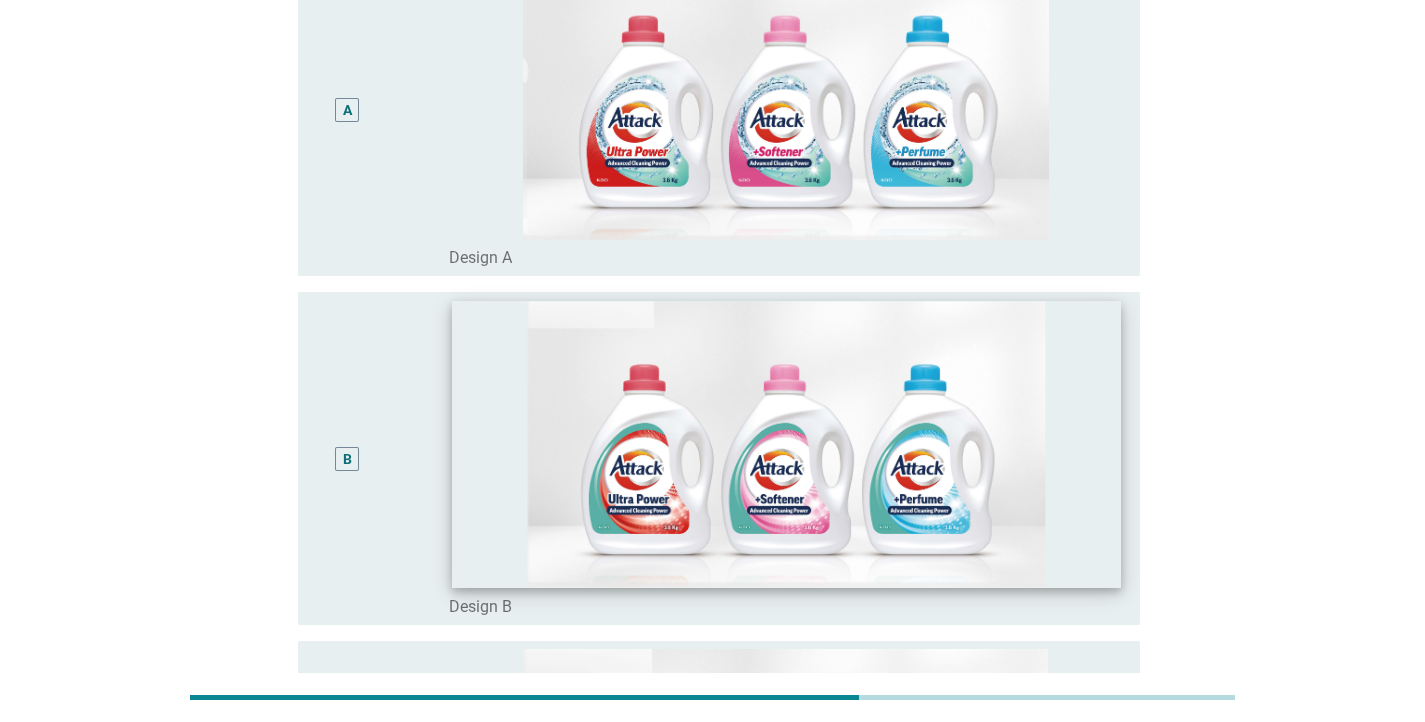 scroll, scrollTop: 395, scrollLeft: 0, axis: vertical 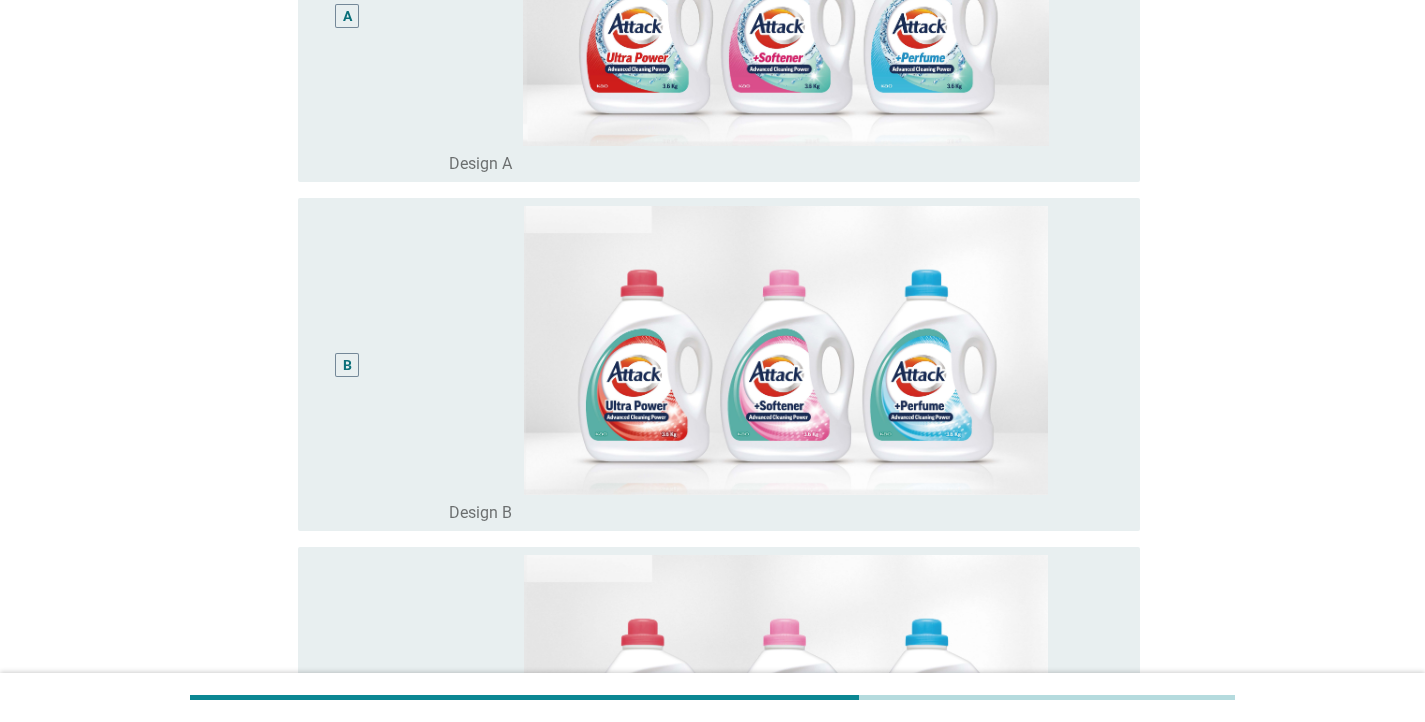 click on "A" at bounding box center [348, 16] 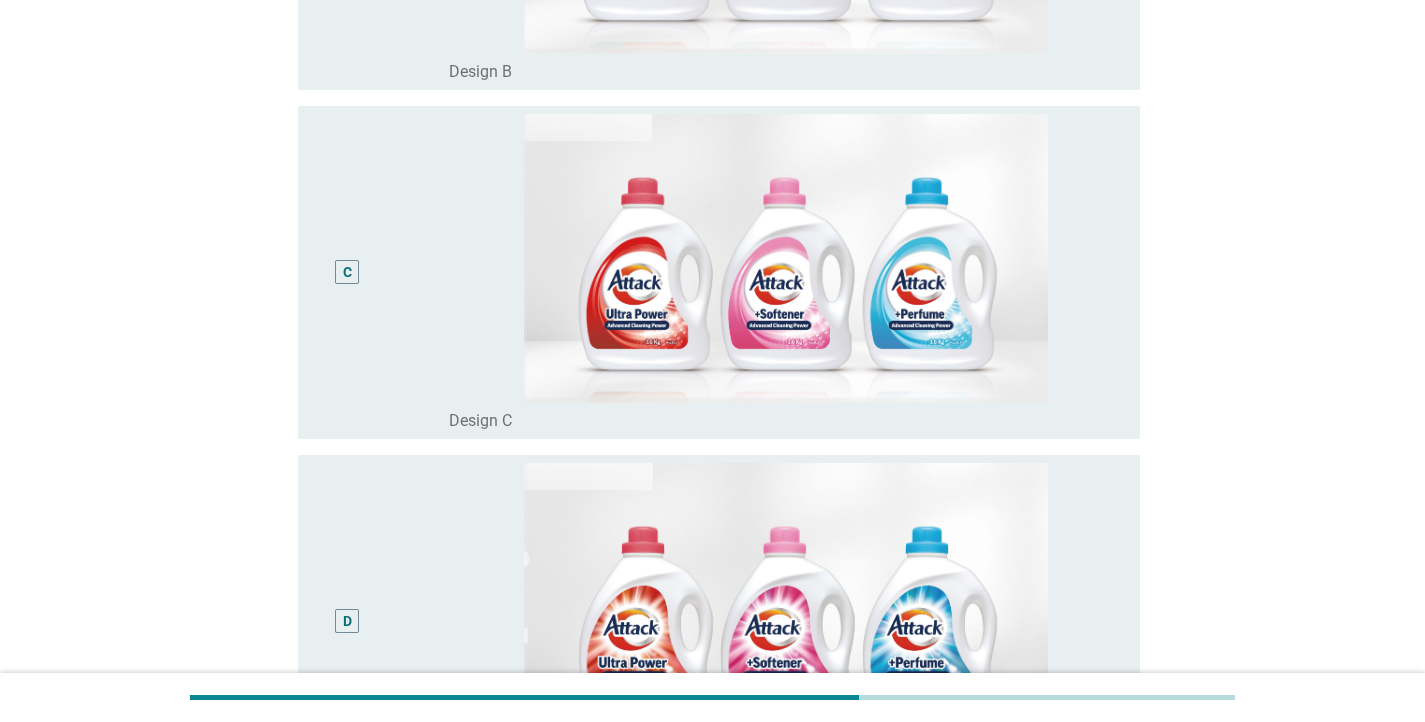 scroll, scrollTop: 1159, scrollLeft: 0, axis: vertical 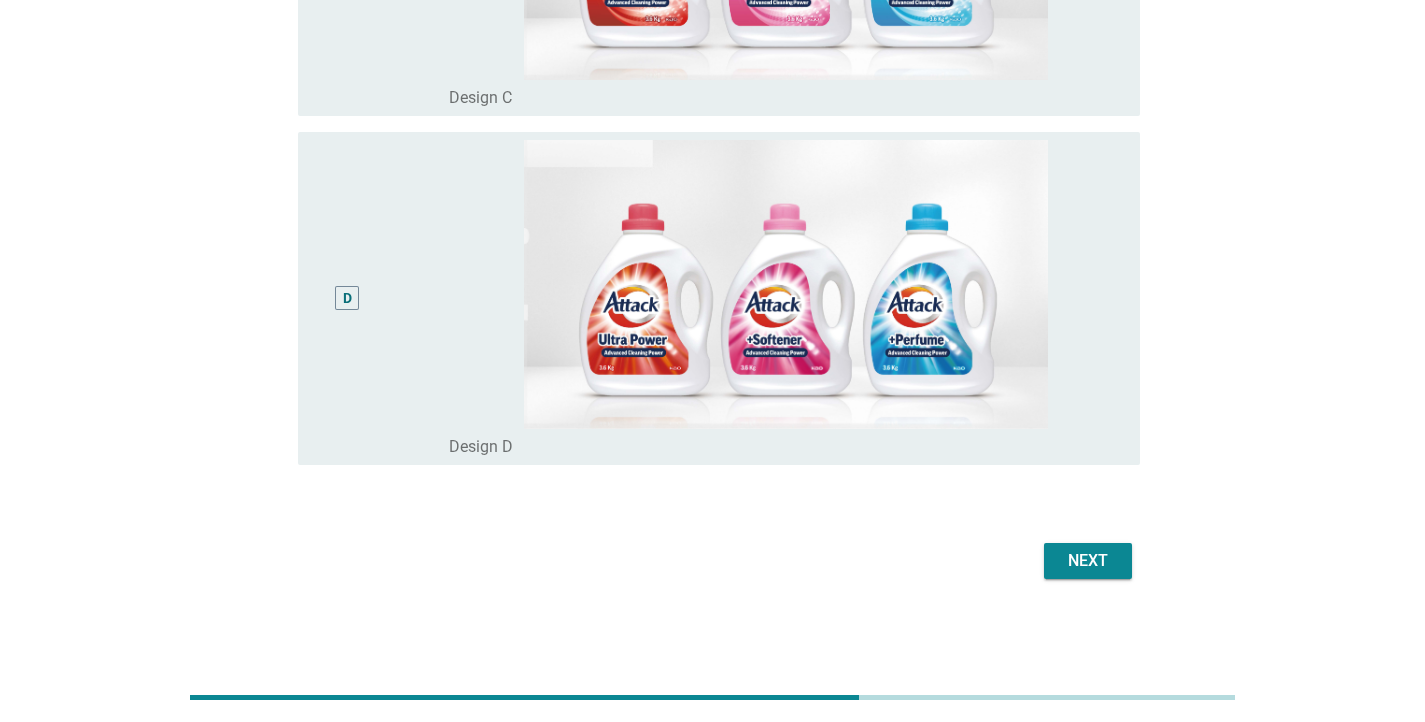 click on "Next" at bounding box center [1088, 561] 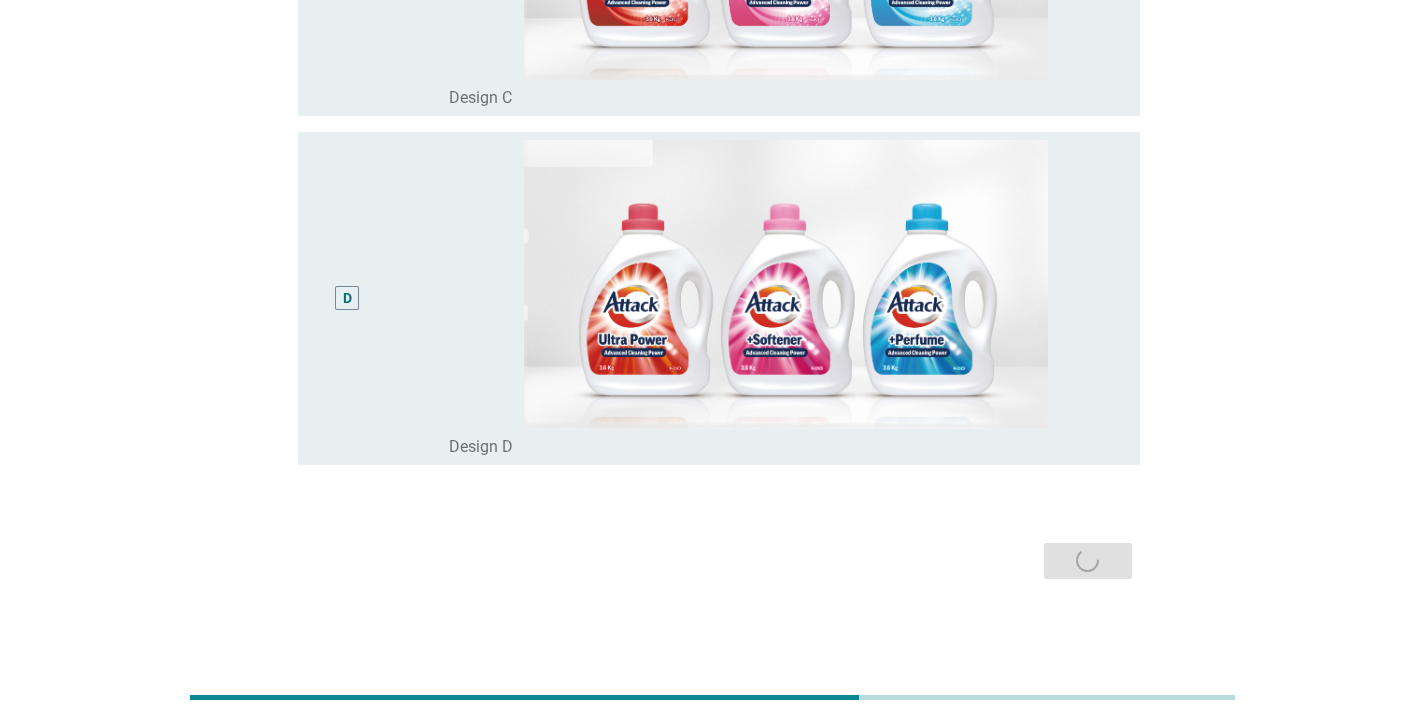 scroll, scrollTop: 0, scrollLeft: 0, axis: both 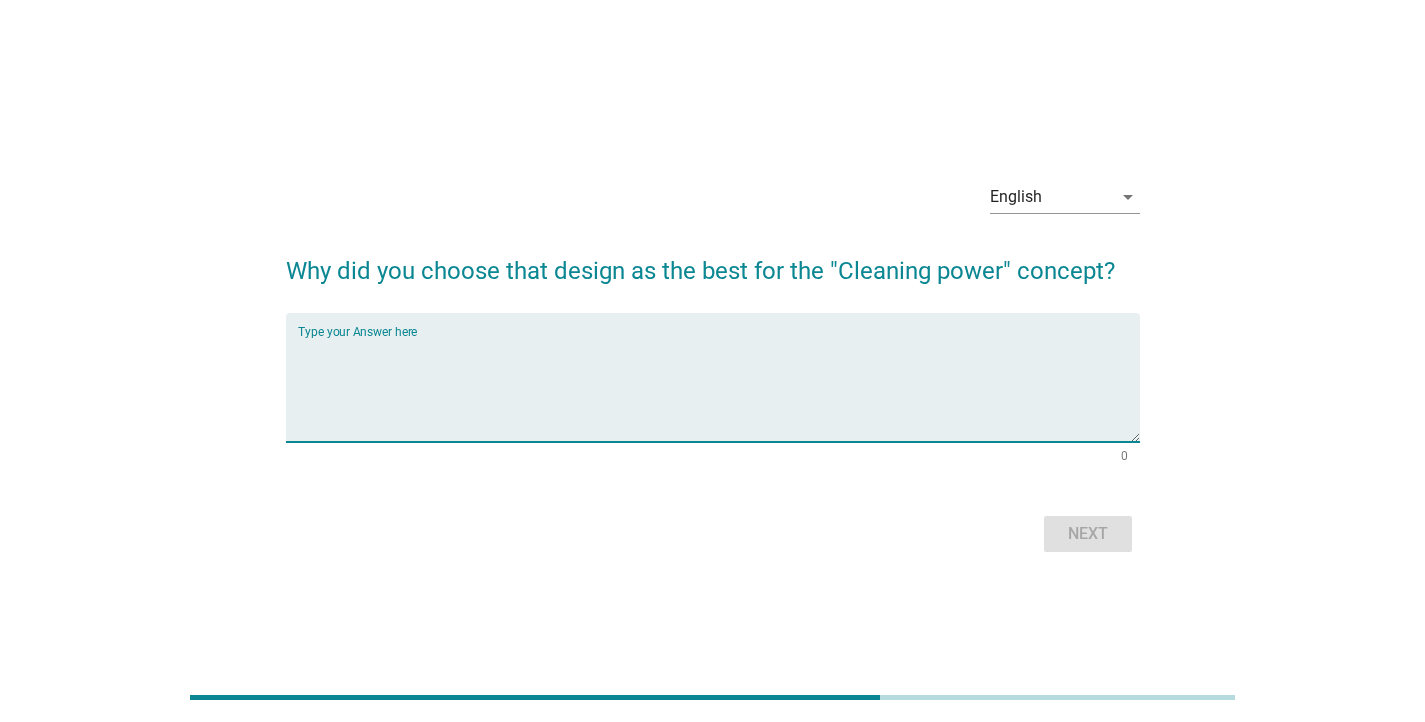 click at bounding box center [719, 389] 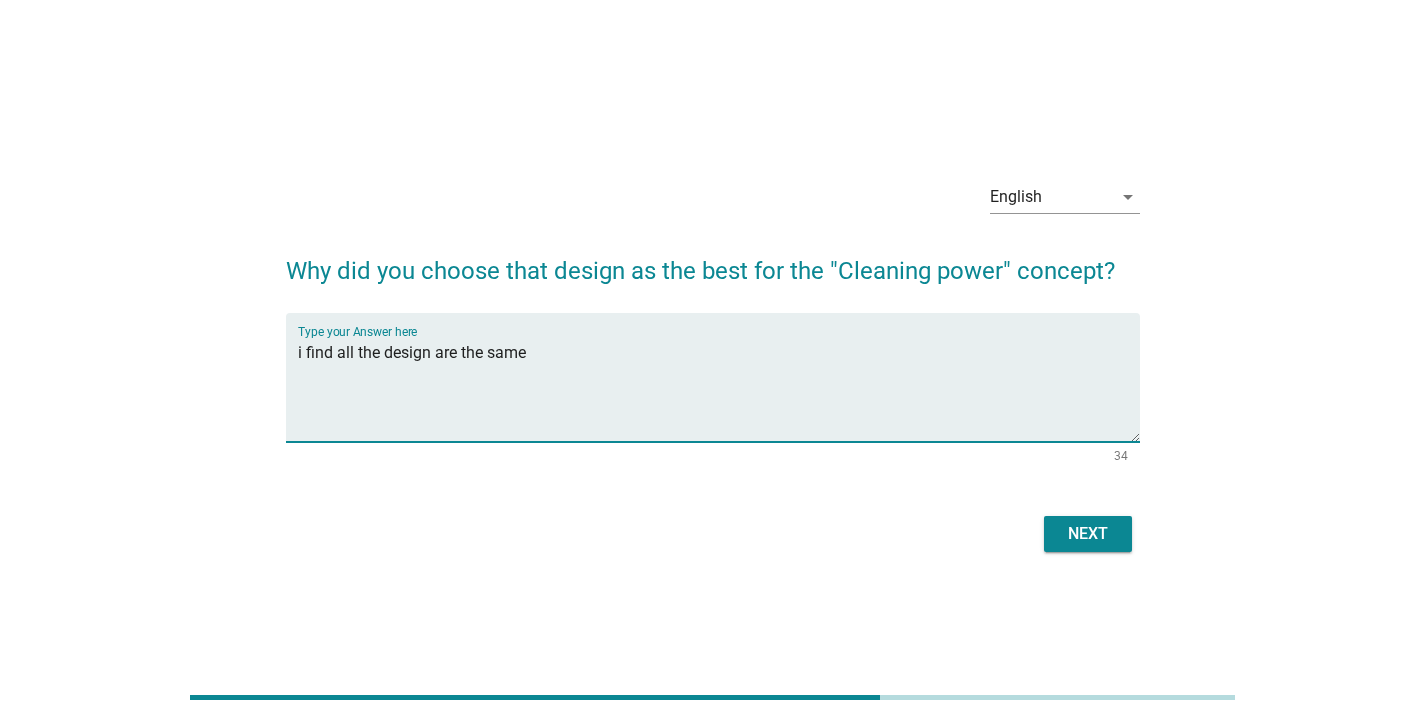 type on "i find all the design are the same" 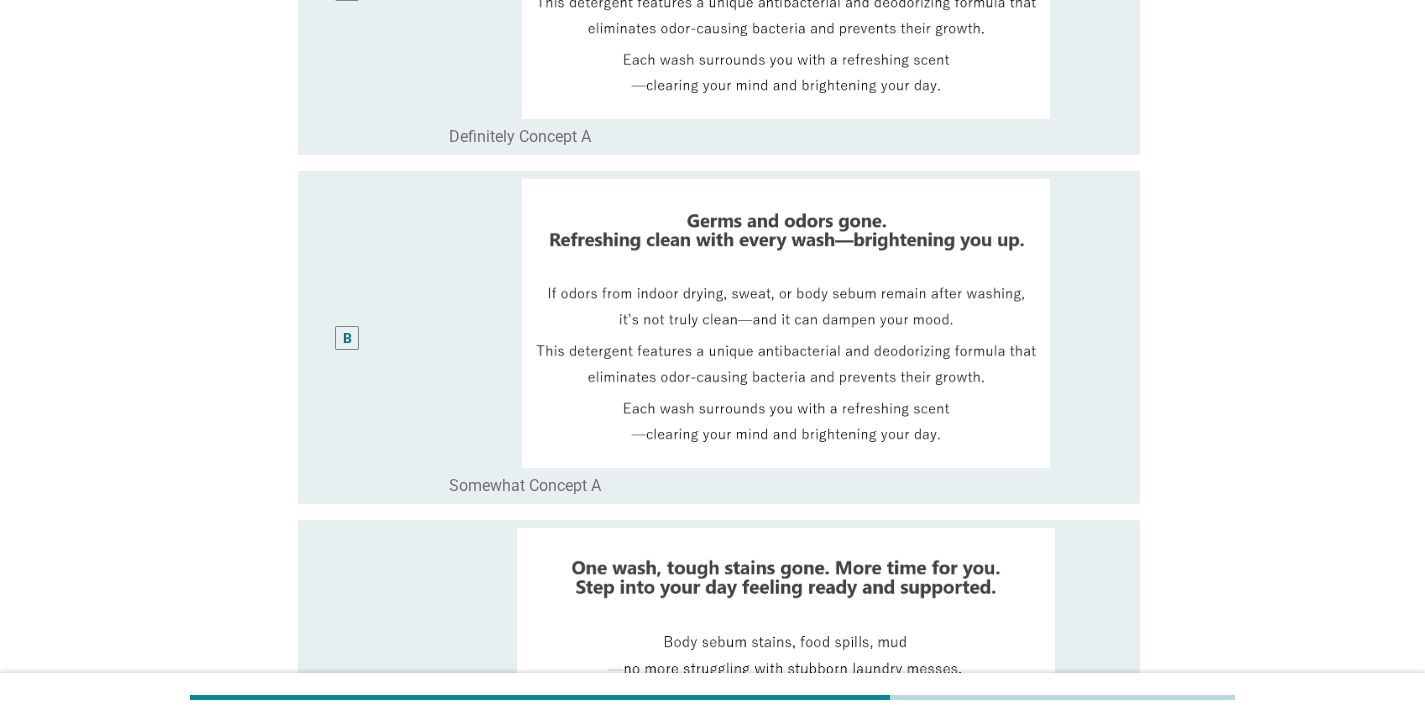 scroll, scrollTop: 589, scrollLeft: 0, axis: vertical 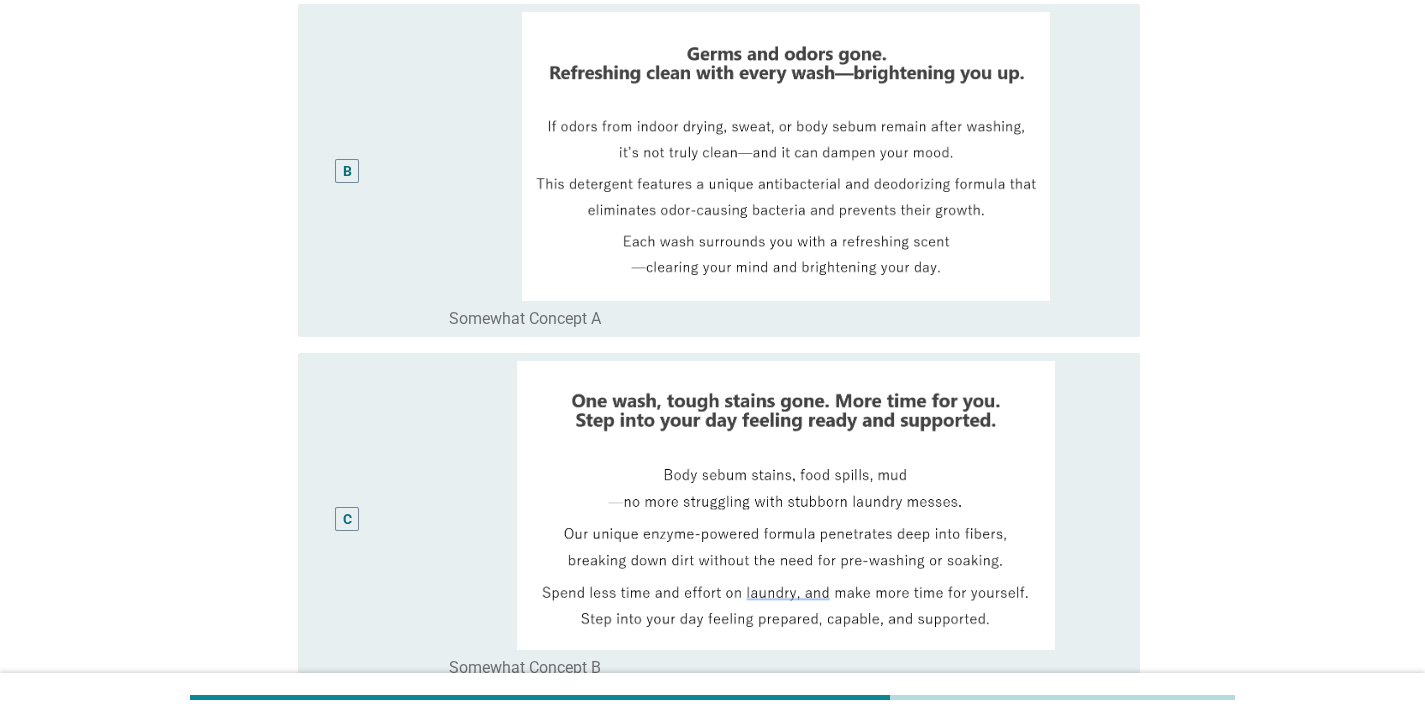 click on "B" at bounding box center (381, 170) 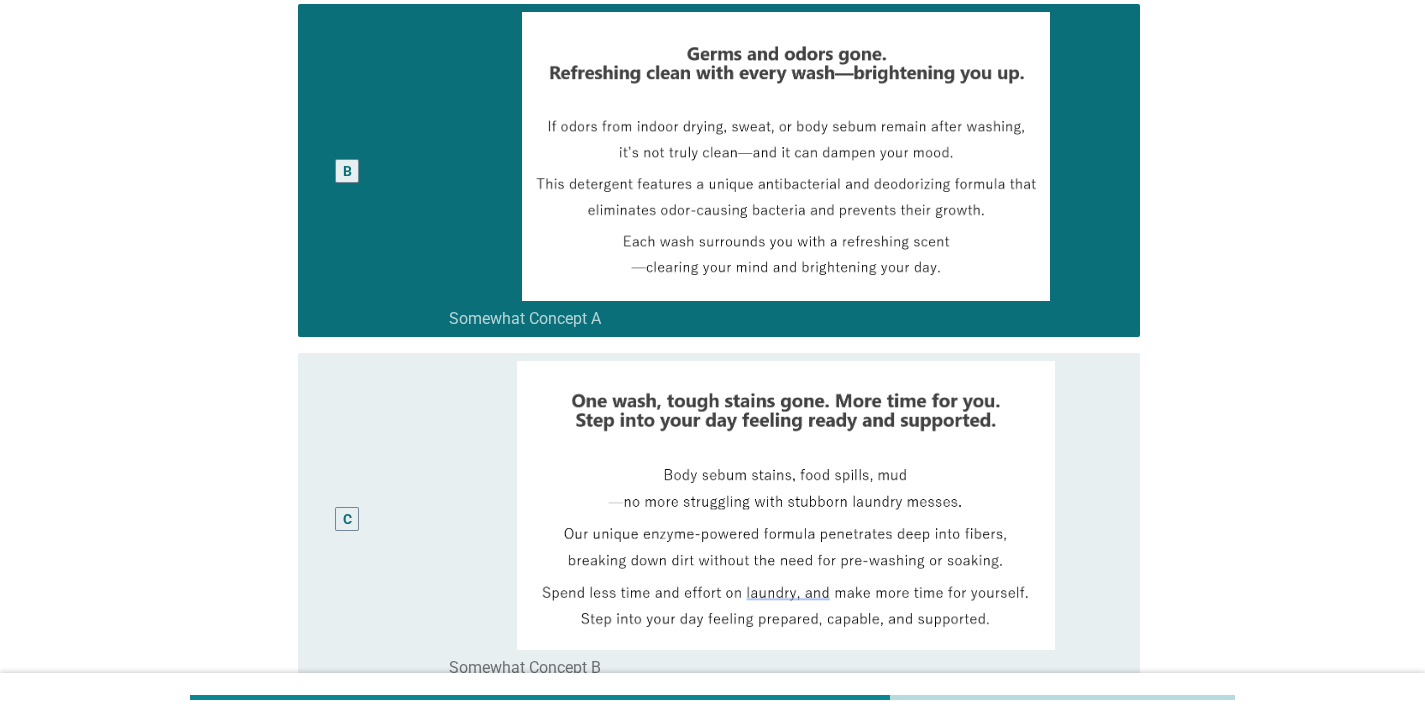 scroll, scrollTop: 1159, scrollLeft: 0, axis: vertical 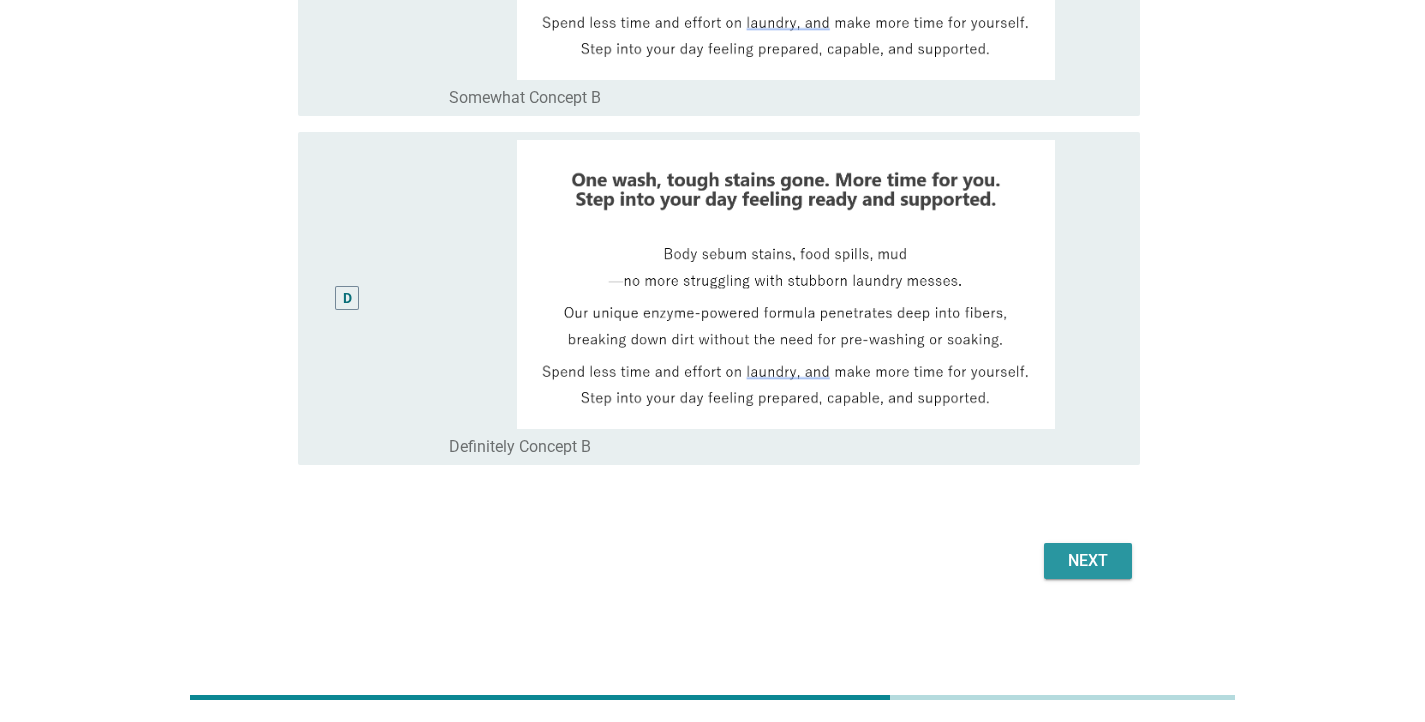 click on "Next" at bounding box center (1088, 561) 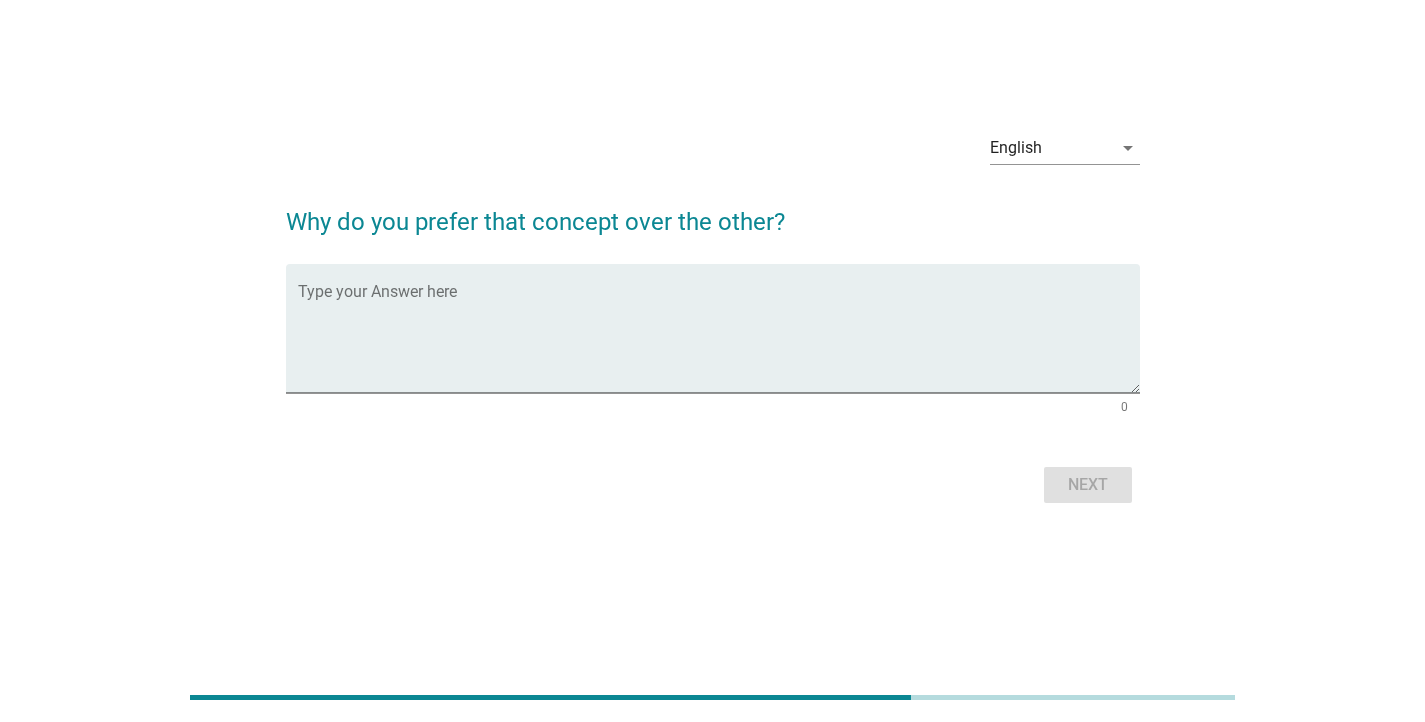 scroll, scrollTop: 0, scrollLeft: 0, axis: both 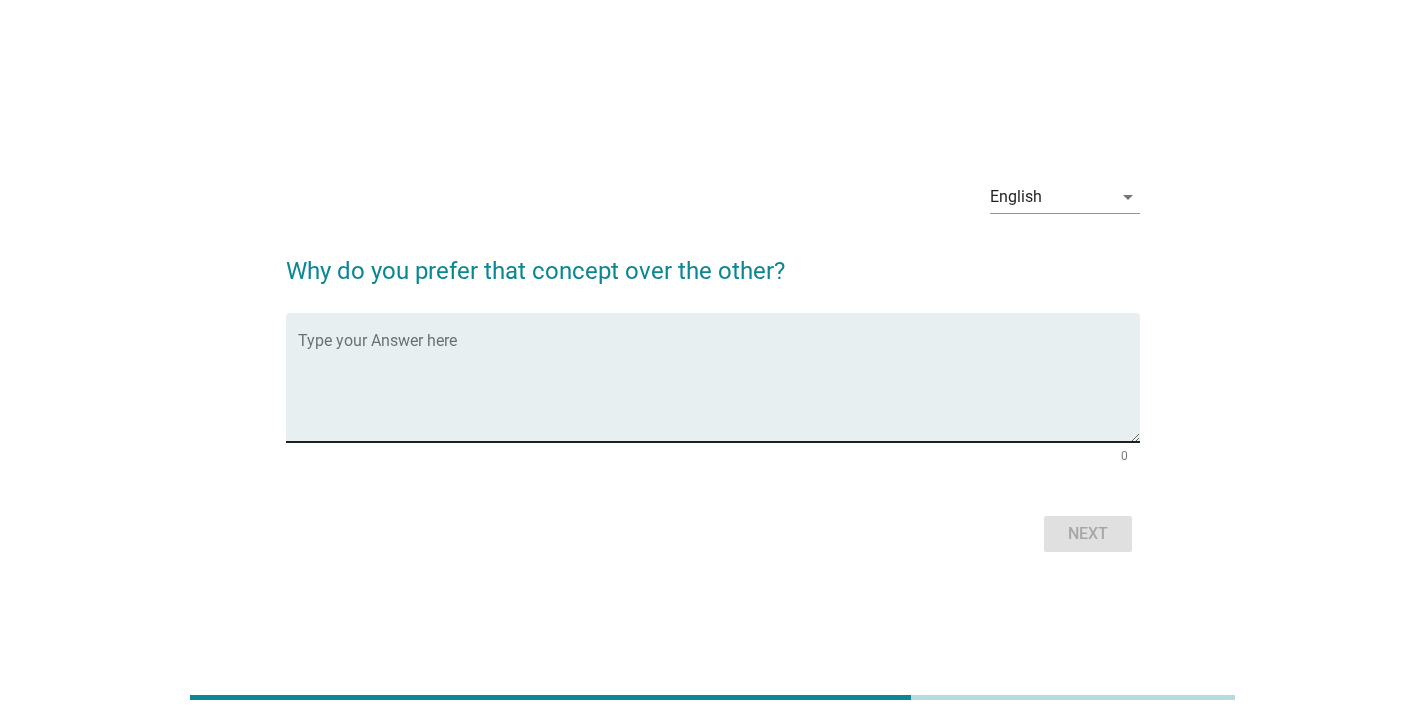 click at bounding box center [719, 389] 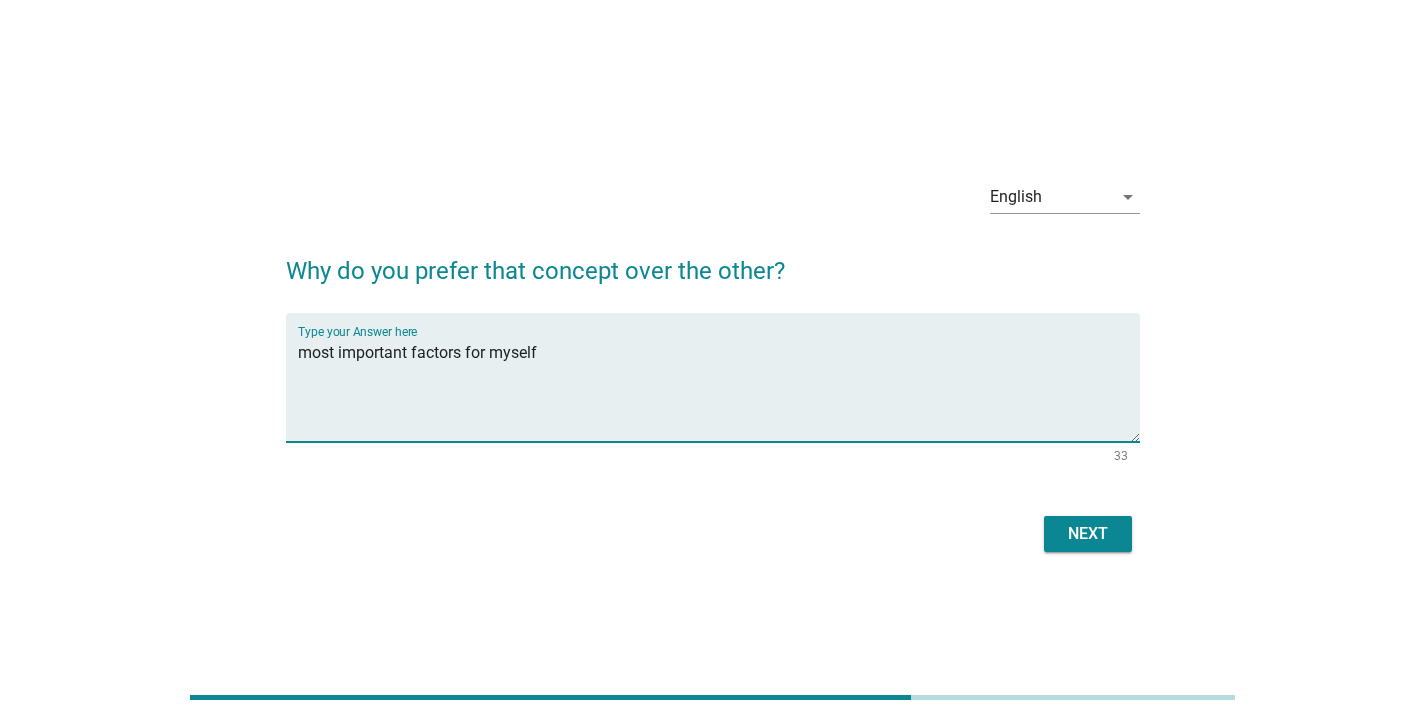 type on "most important factors for myself" 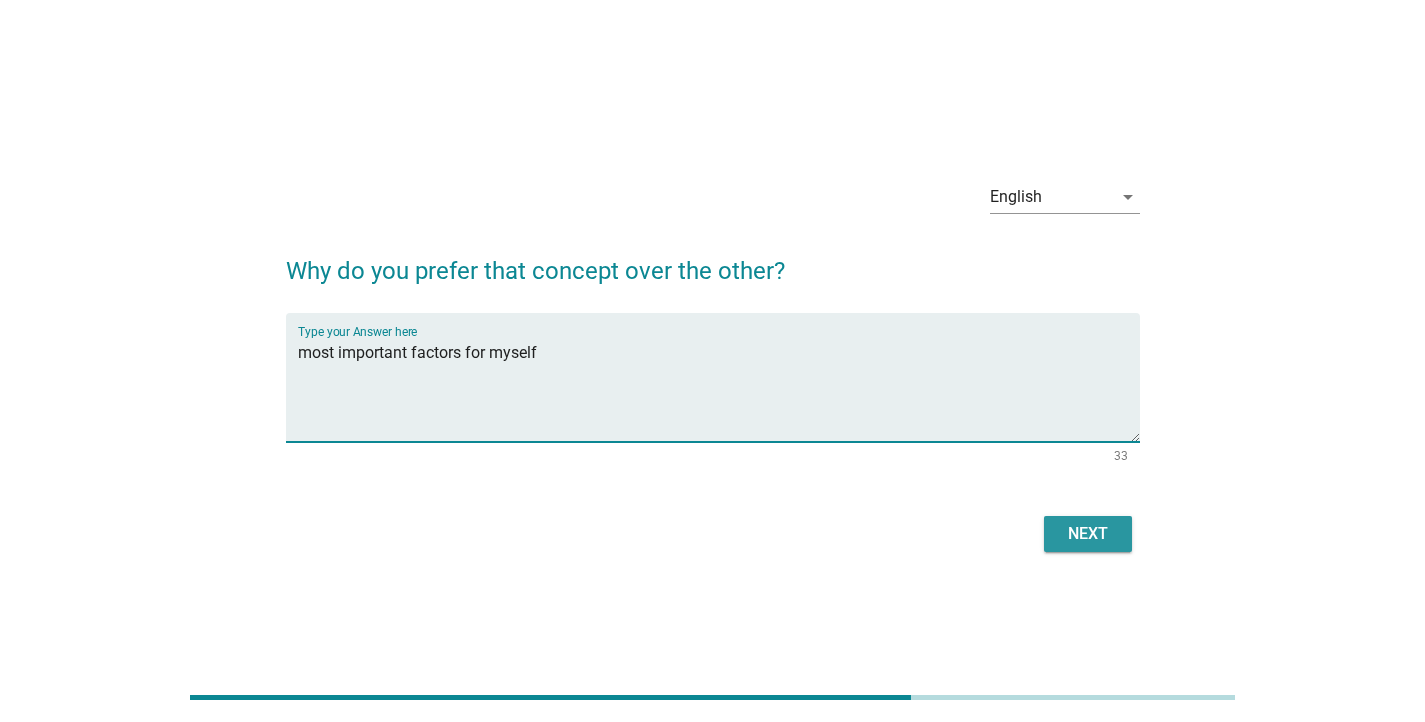 click on "Next" at bounding box center (1088, 534) 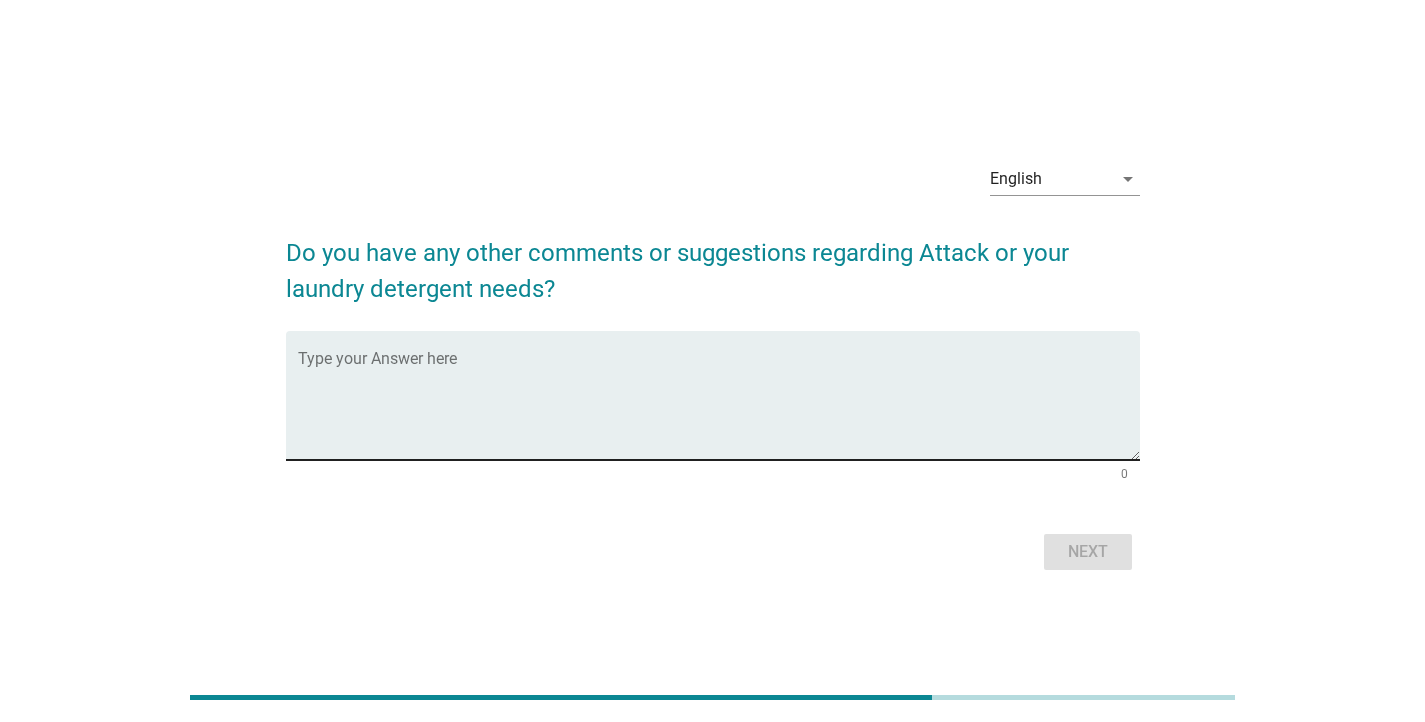 click at bounding box center [719, 407] 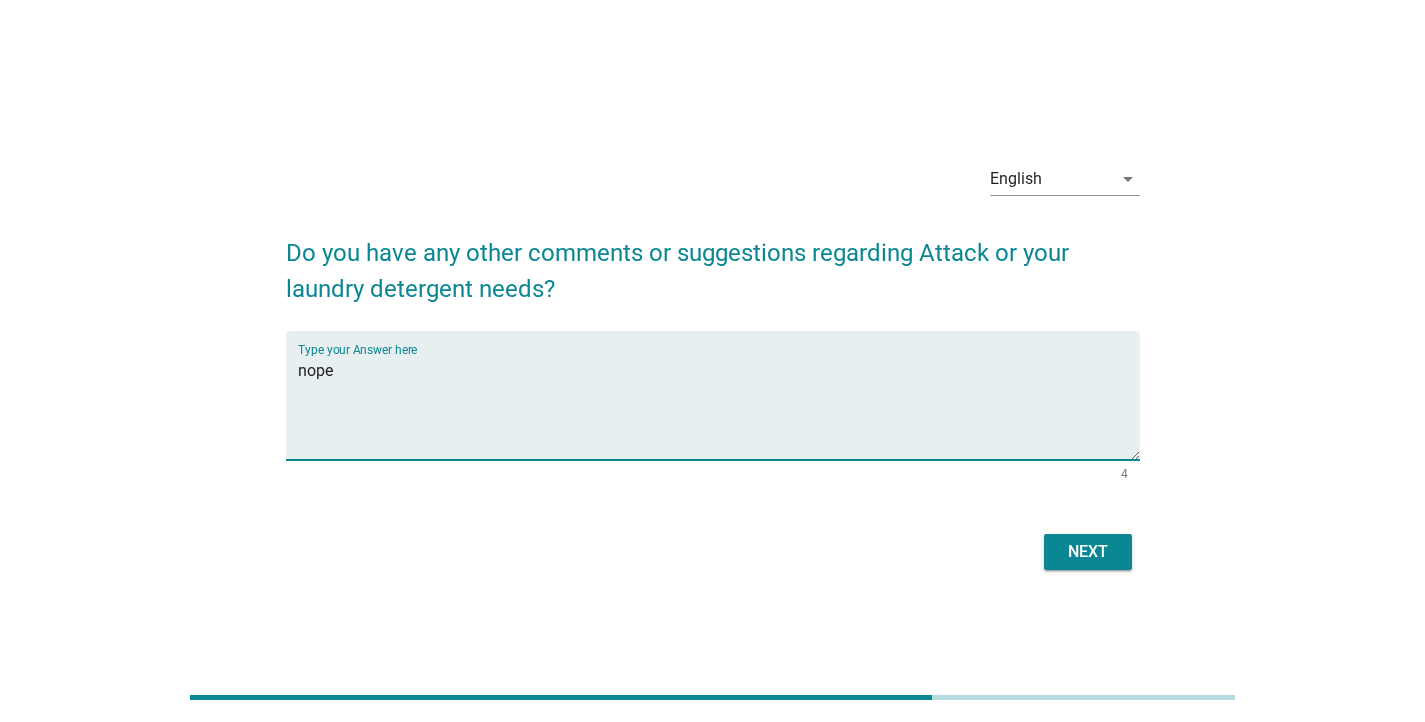 type on "nope" 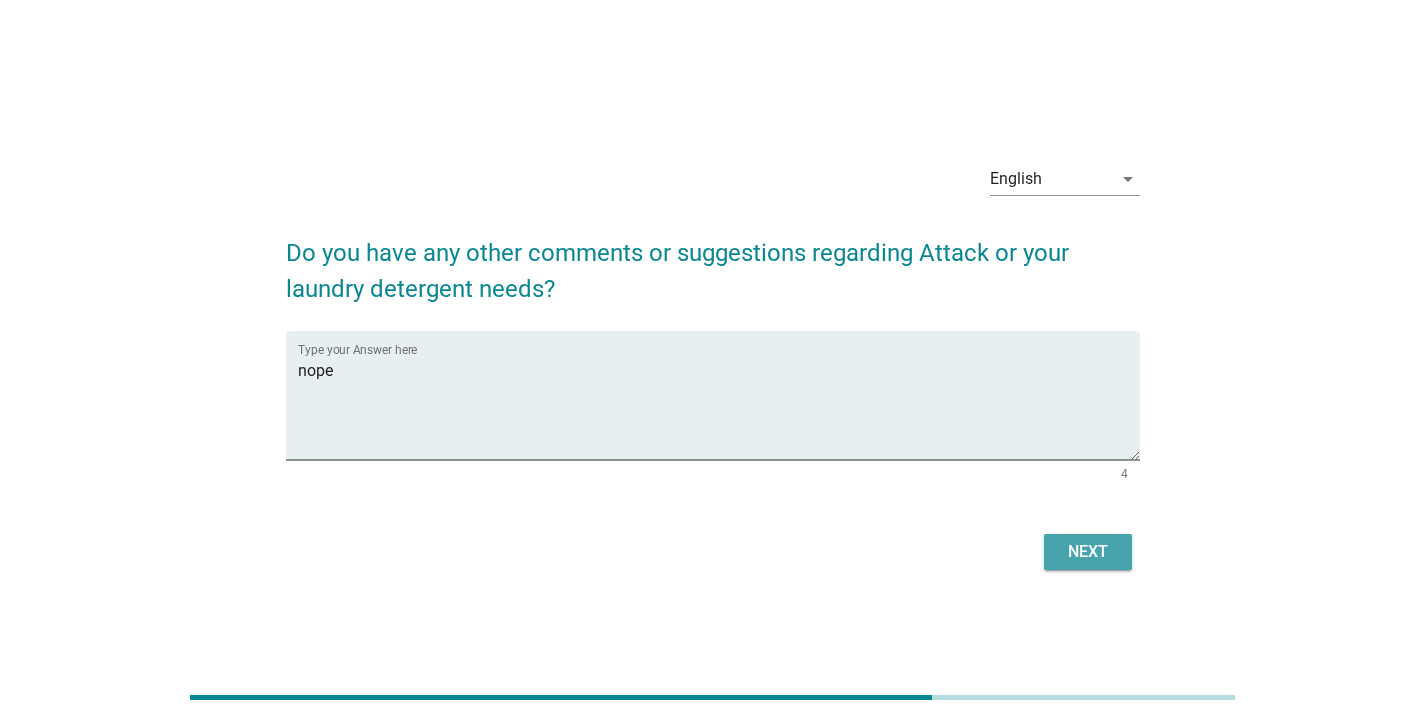 click on "Next" at bounding box center [1088, 552] 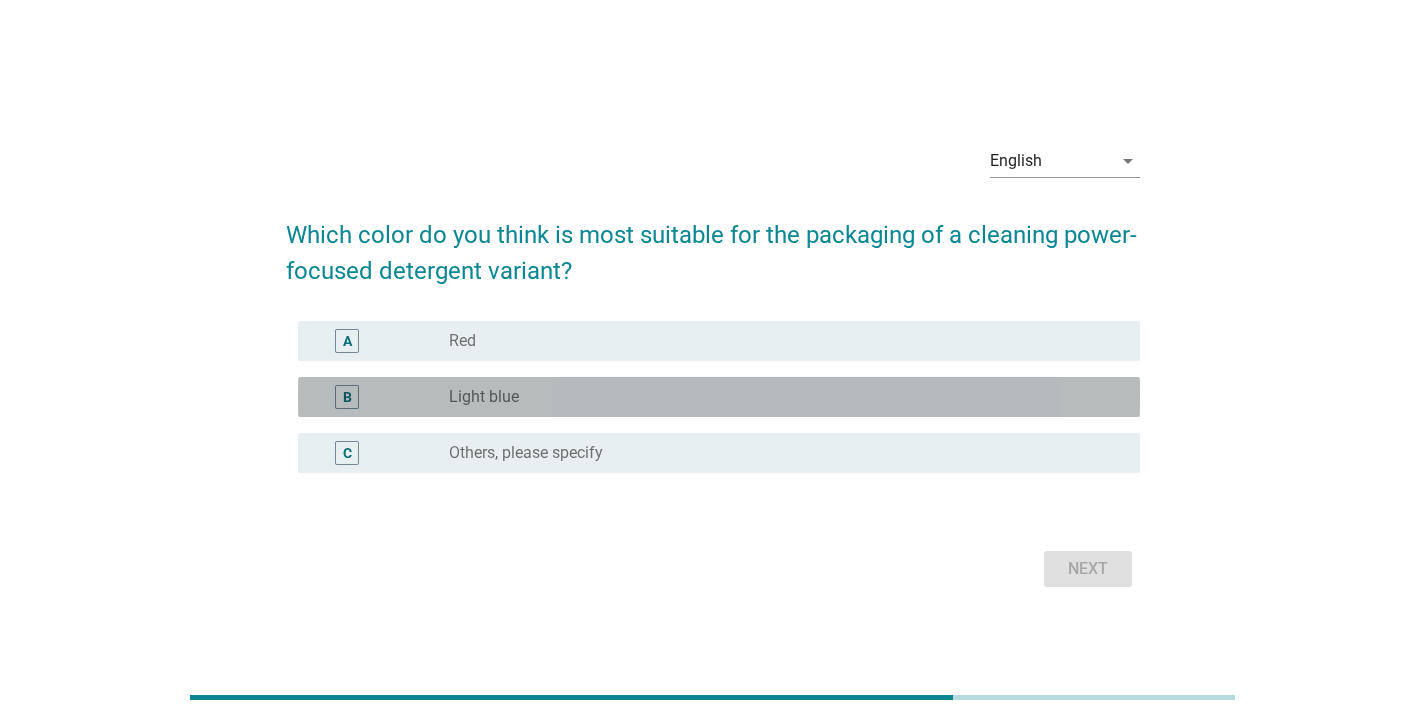 drag, startPoint x: 472, startPoint y: 411, endPoint x: 502, endPoint y: 412, distance: 30.016663 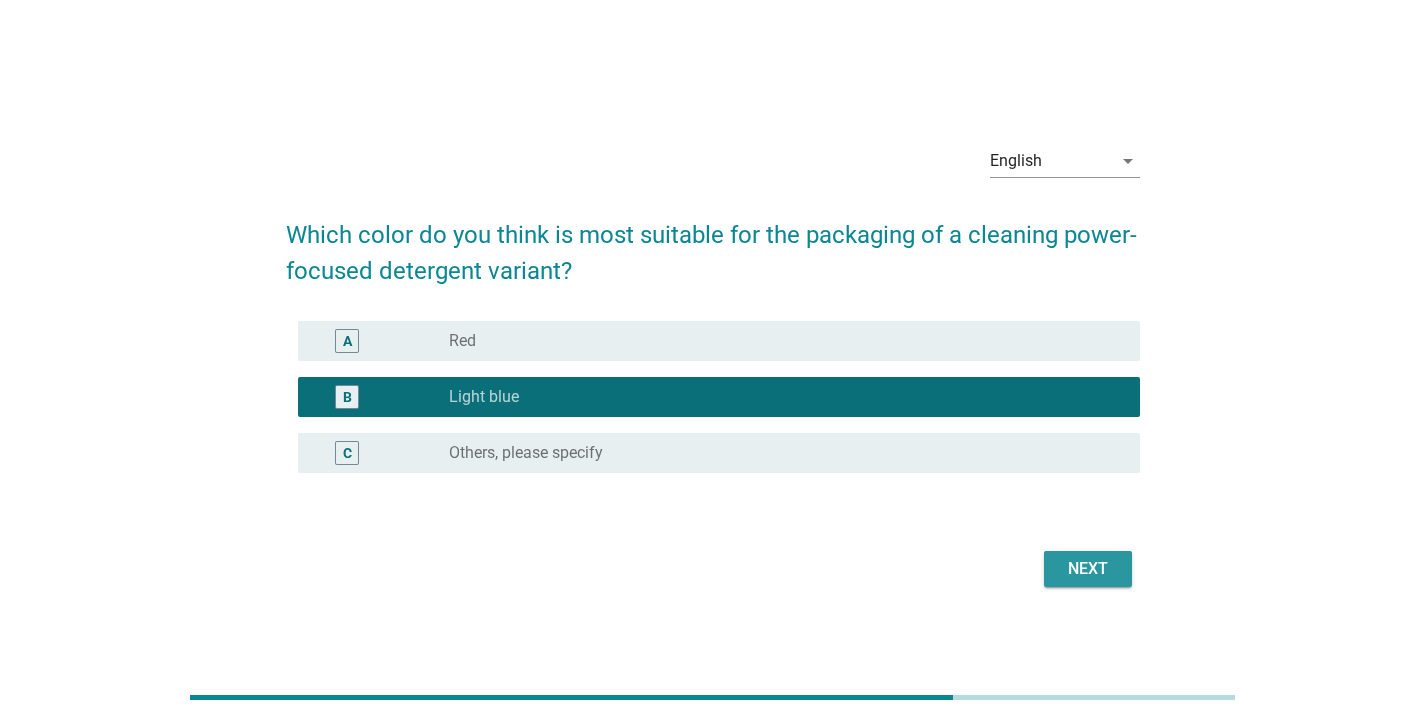 drag, startPoint x: 1107, startPoint y: 576, endPoint x: 1092, endPoint y: 576, distance: 15 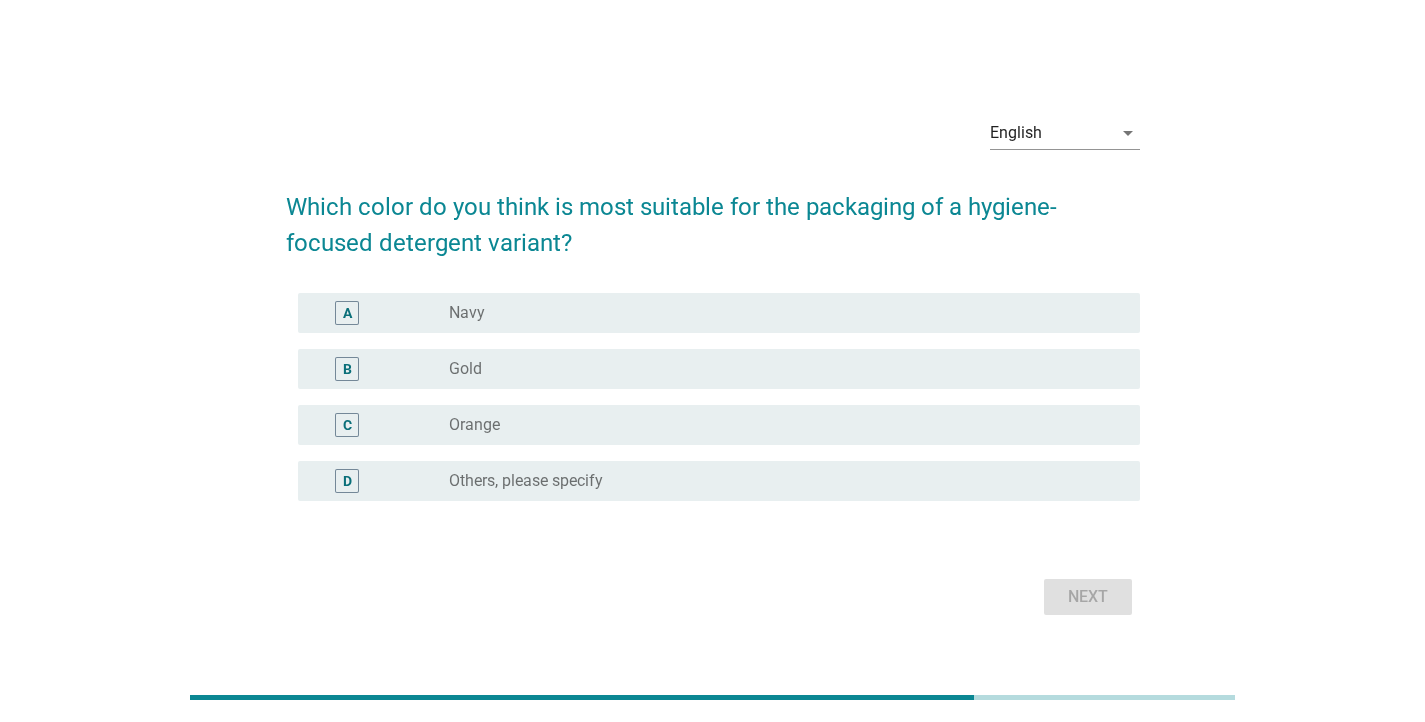 click on "radio_button_unchecked Navy" at bounding box center [778, 313] 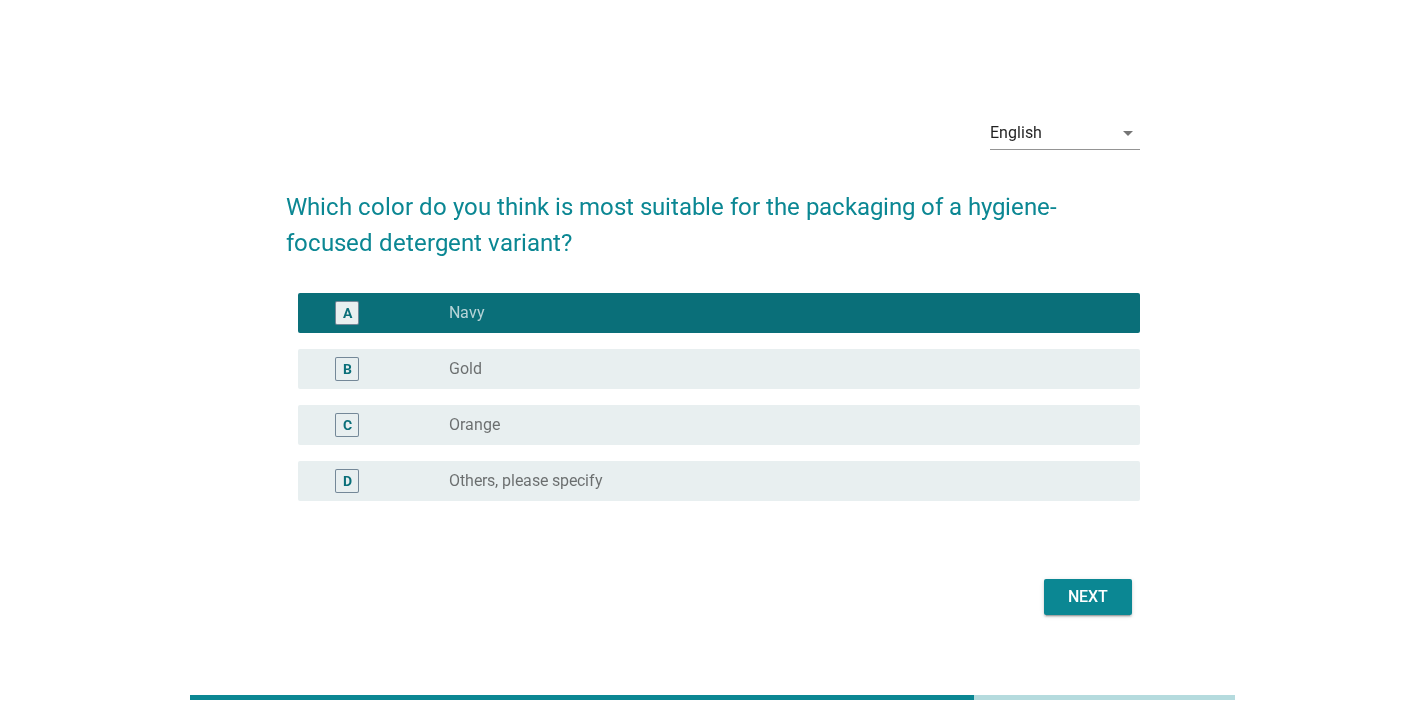 click on "Next" at bounding box center [1088, 597] 